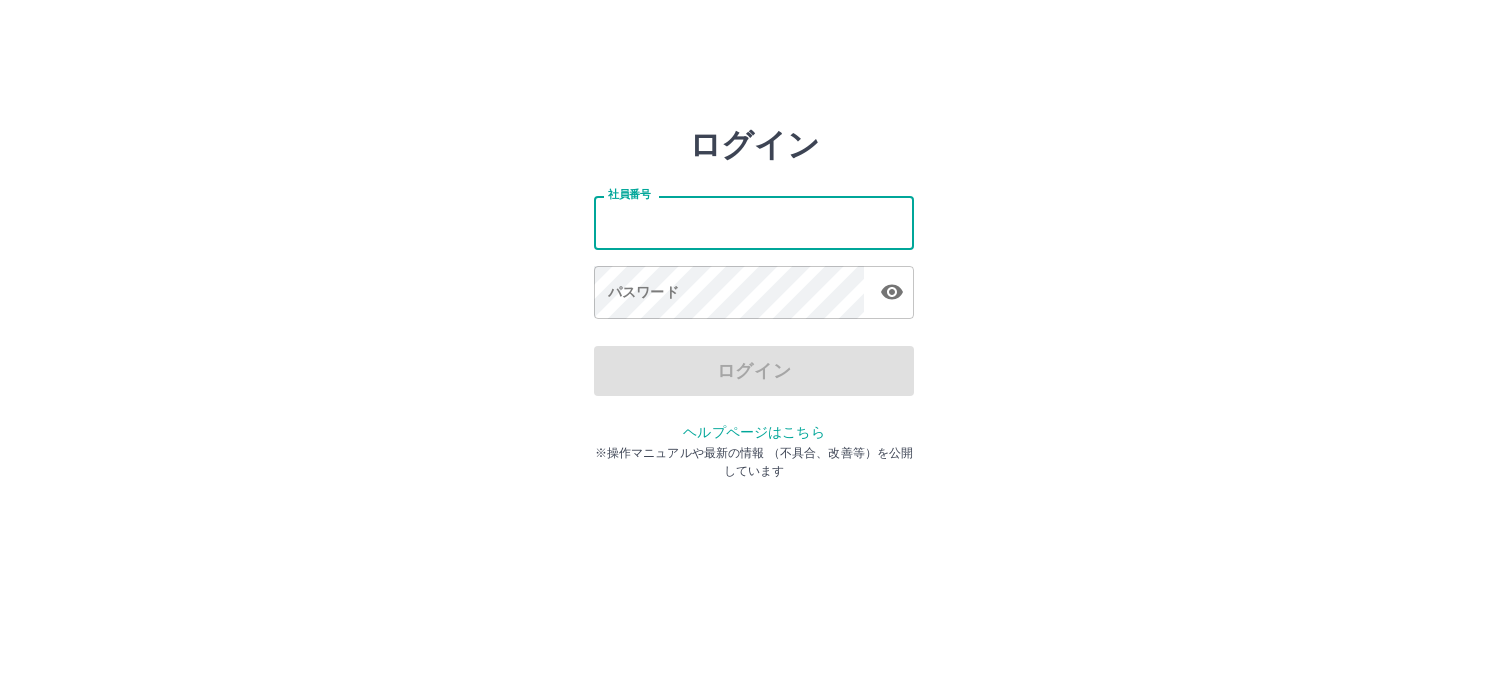 scroll, scrollTop: 0, scrollLeft: 0, axis: both 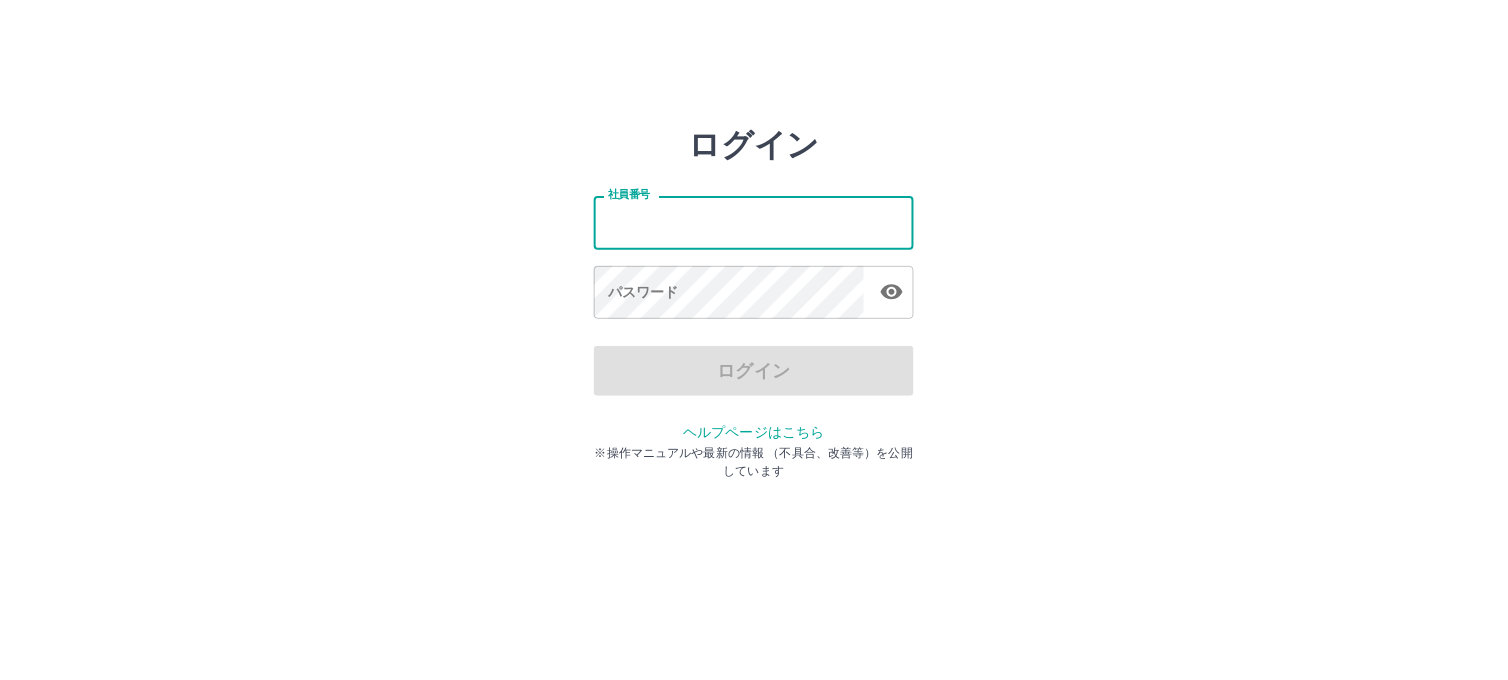 type on "*******" 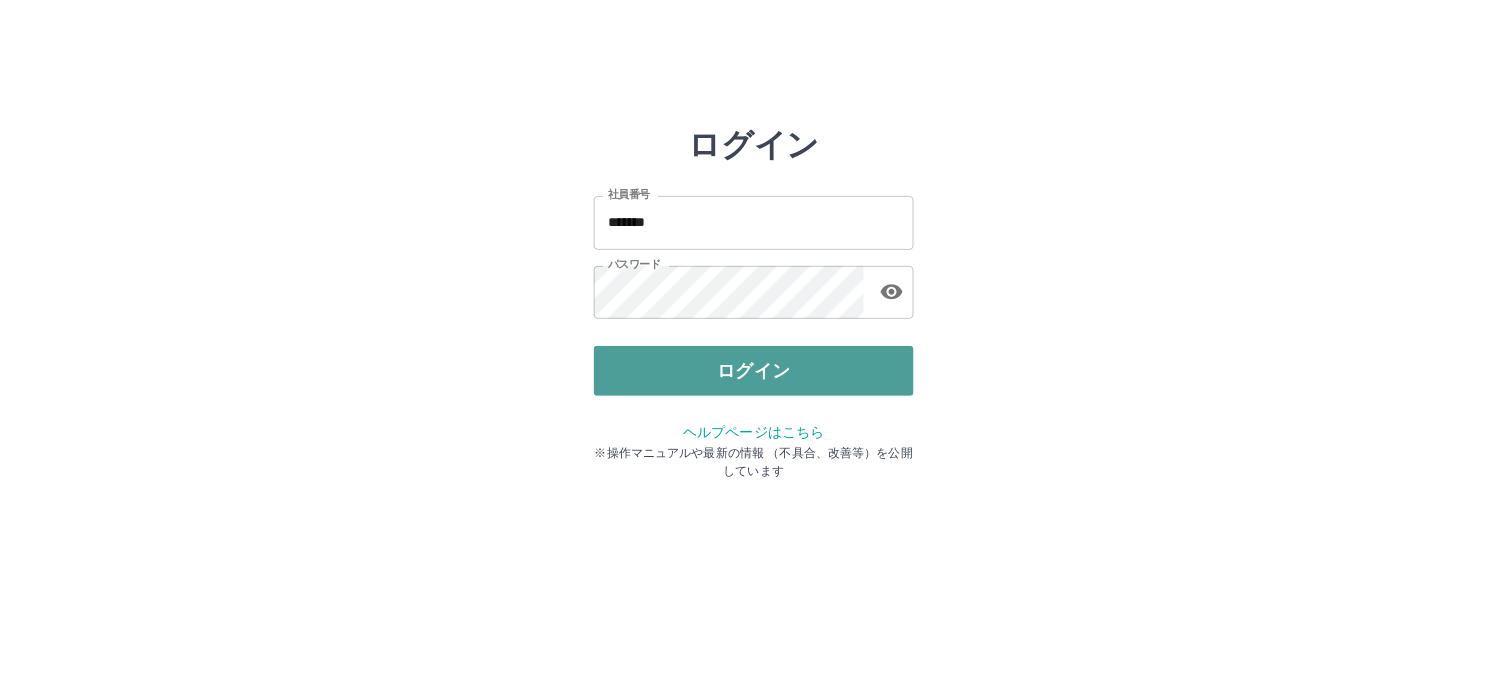 click on "ログイン" at bounding box center [754, 371] 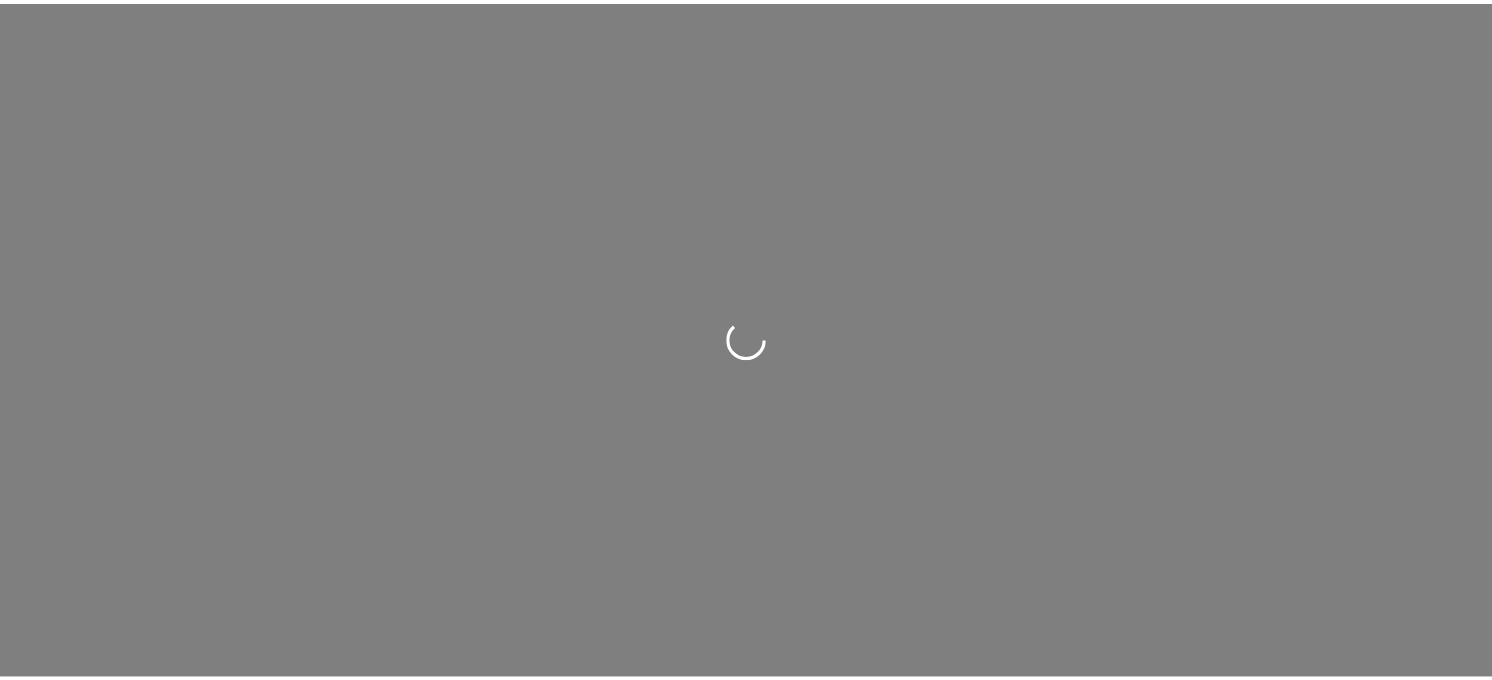 scroll, scrollTop: 0, scrollLeft: 0, axis: both 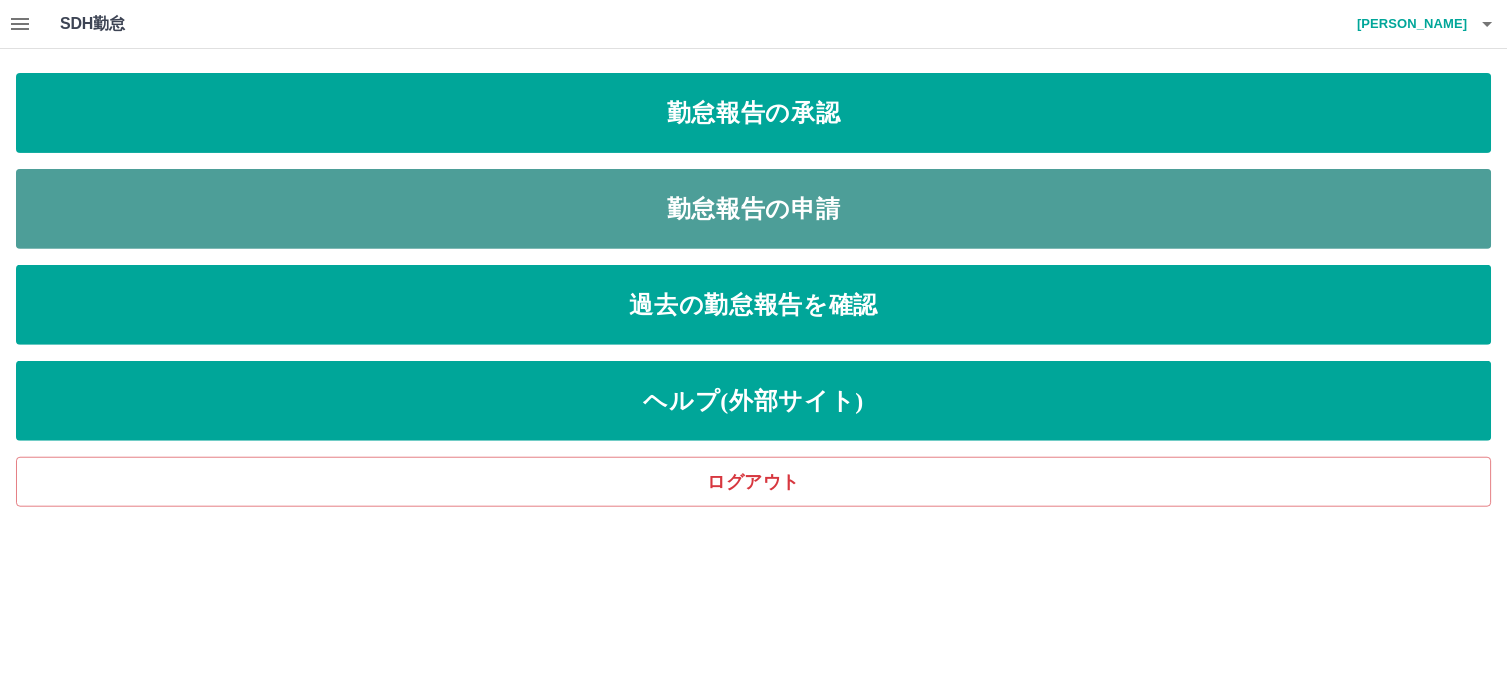 click on "勤怠報告の申請" at bounding box center [754, 209] 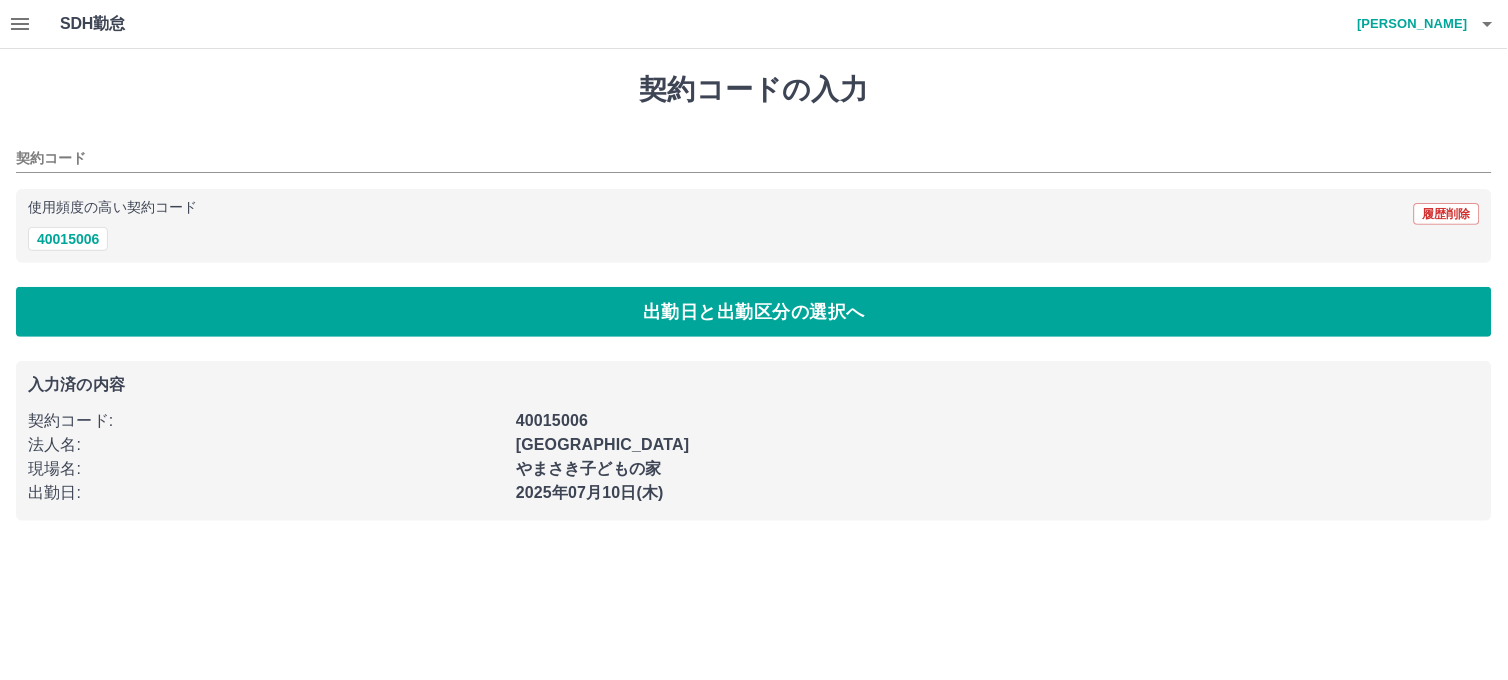 type on "********" 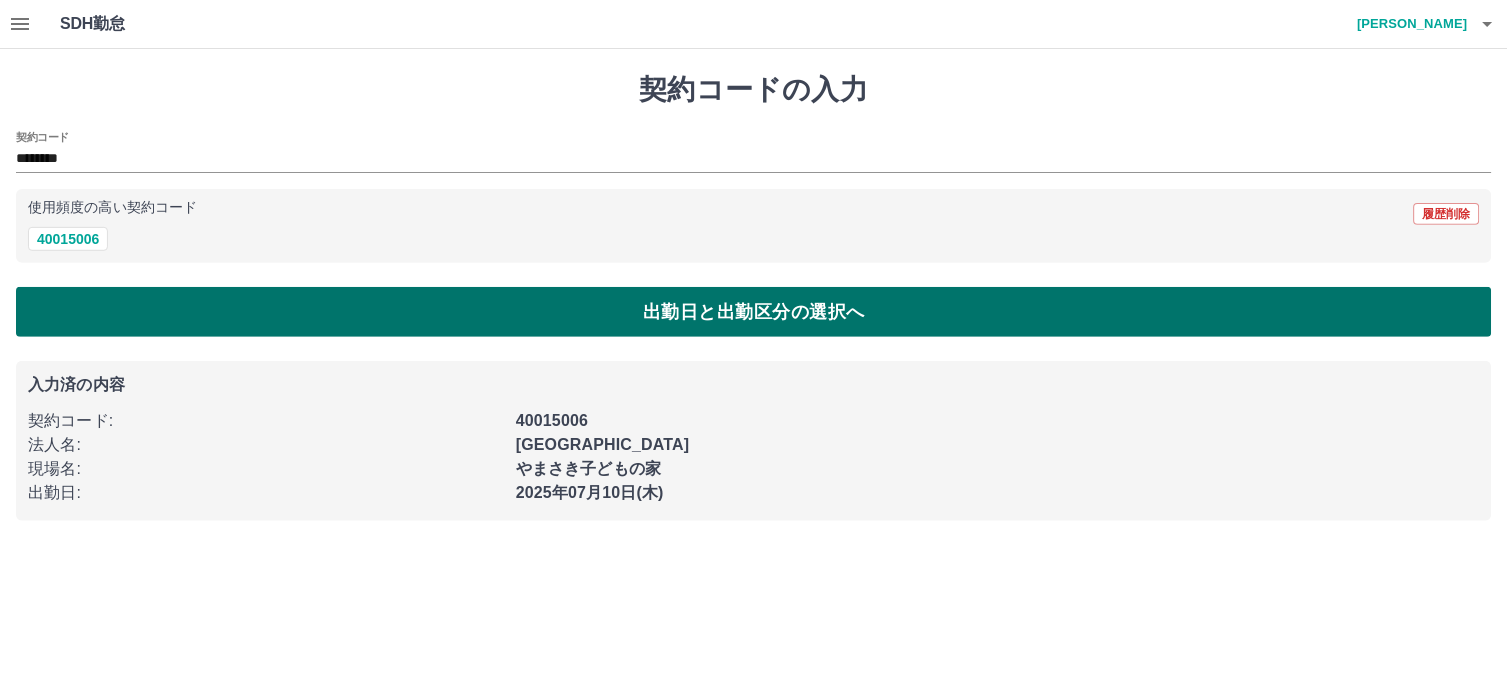 click on "出勤日と出勤区分の選択へ" at bounding box center [754, 312] 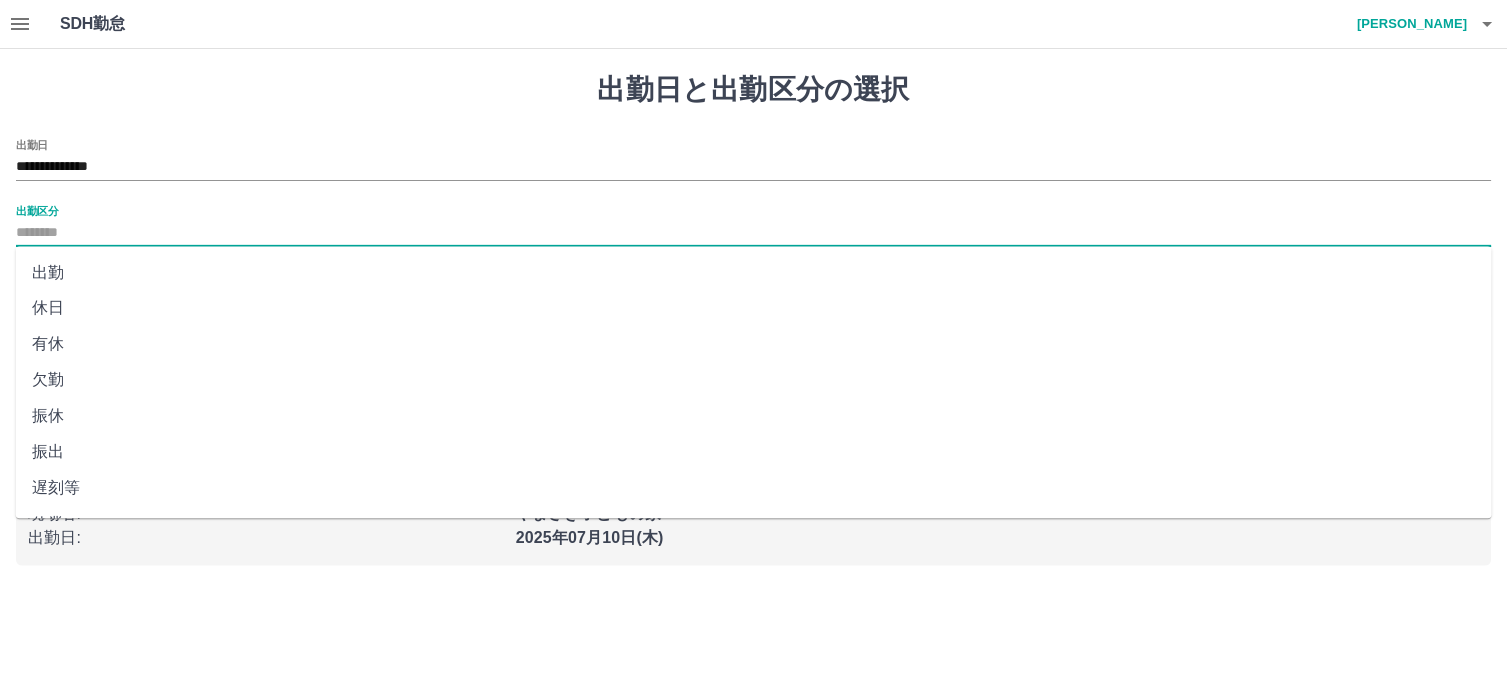 click on "出勤区分" at bounding box center [754, 233] 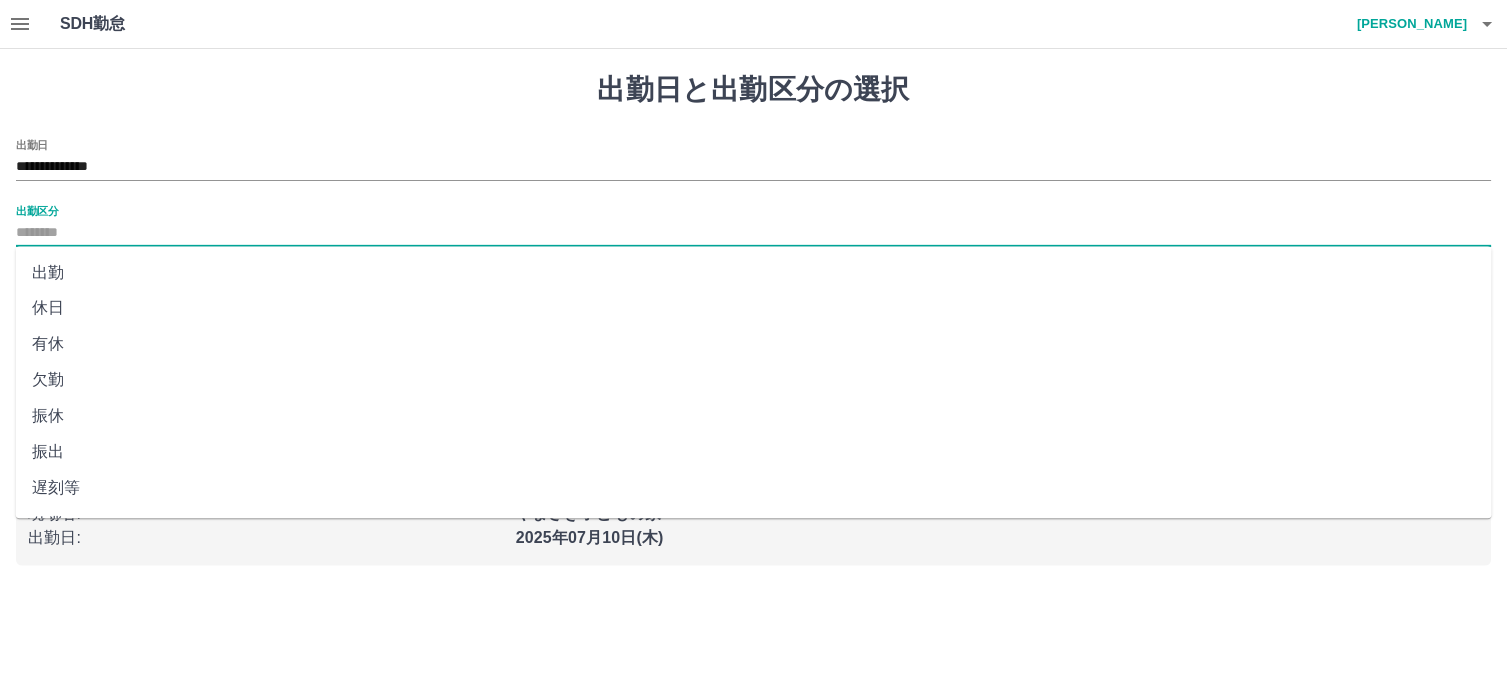 click on "出勤" at bounding box center [754, 273] 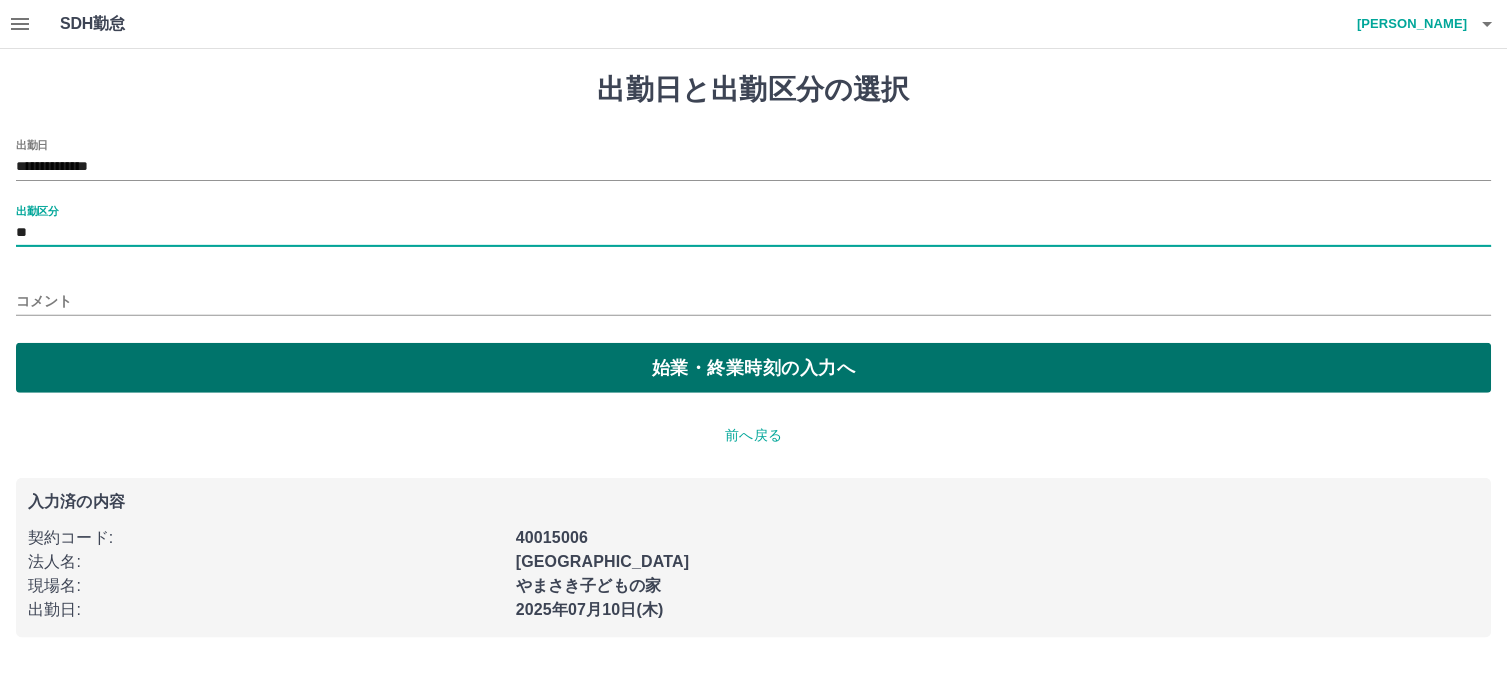 click on "始業・終業時刻の入力へ" at bounding box center [754, 368] 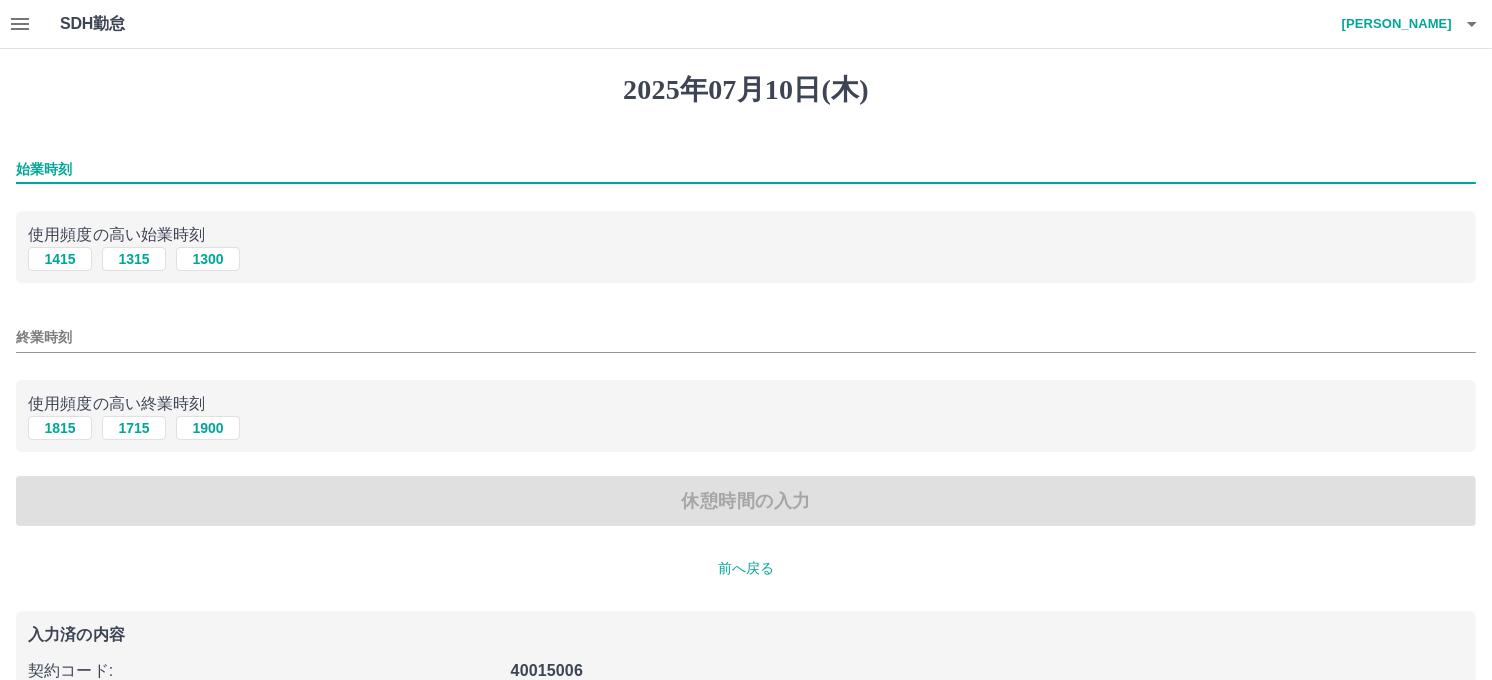 click on "始業時刻" at bounding box center [746, 169] 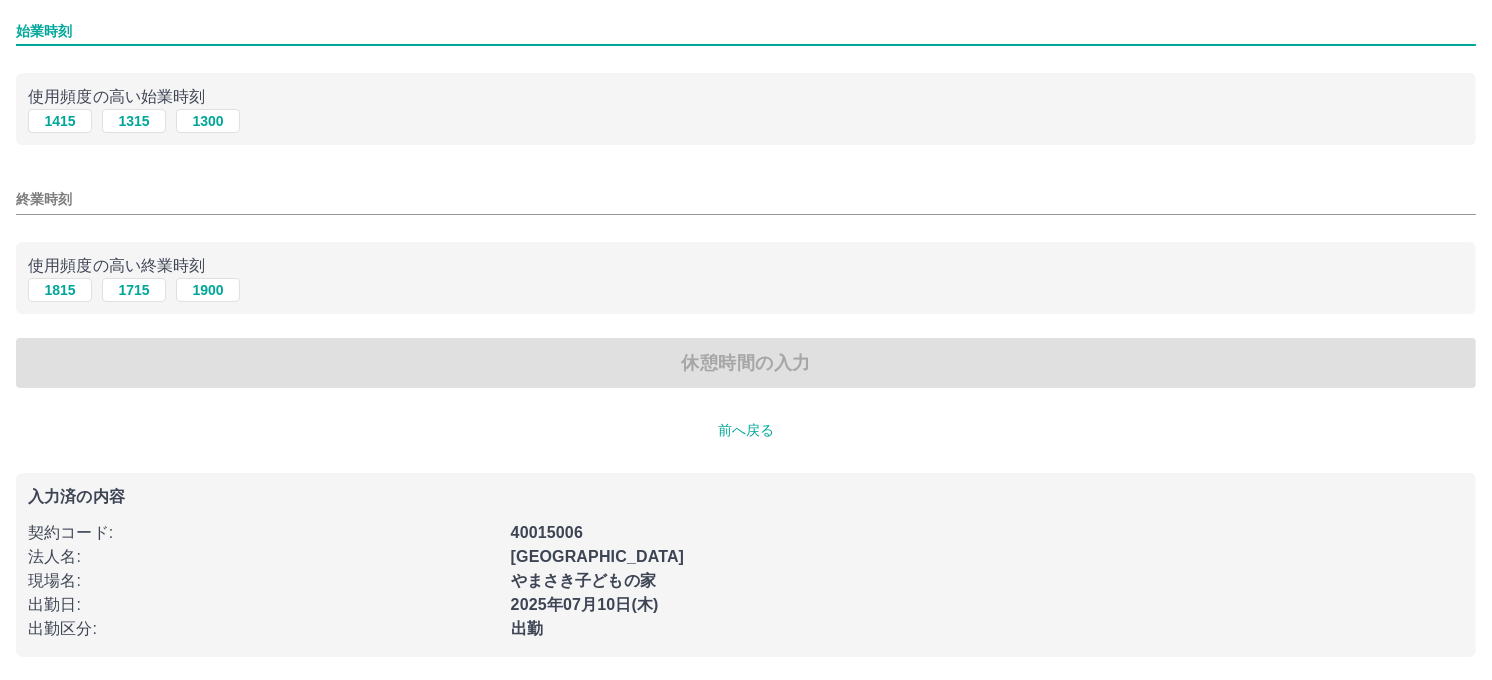 scroll, scrollTop: 0, scrollLeft: 0, axis: both 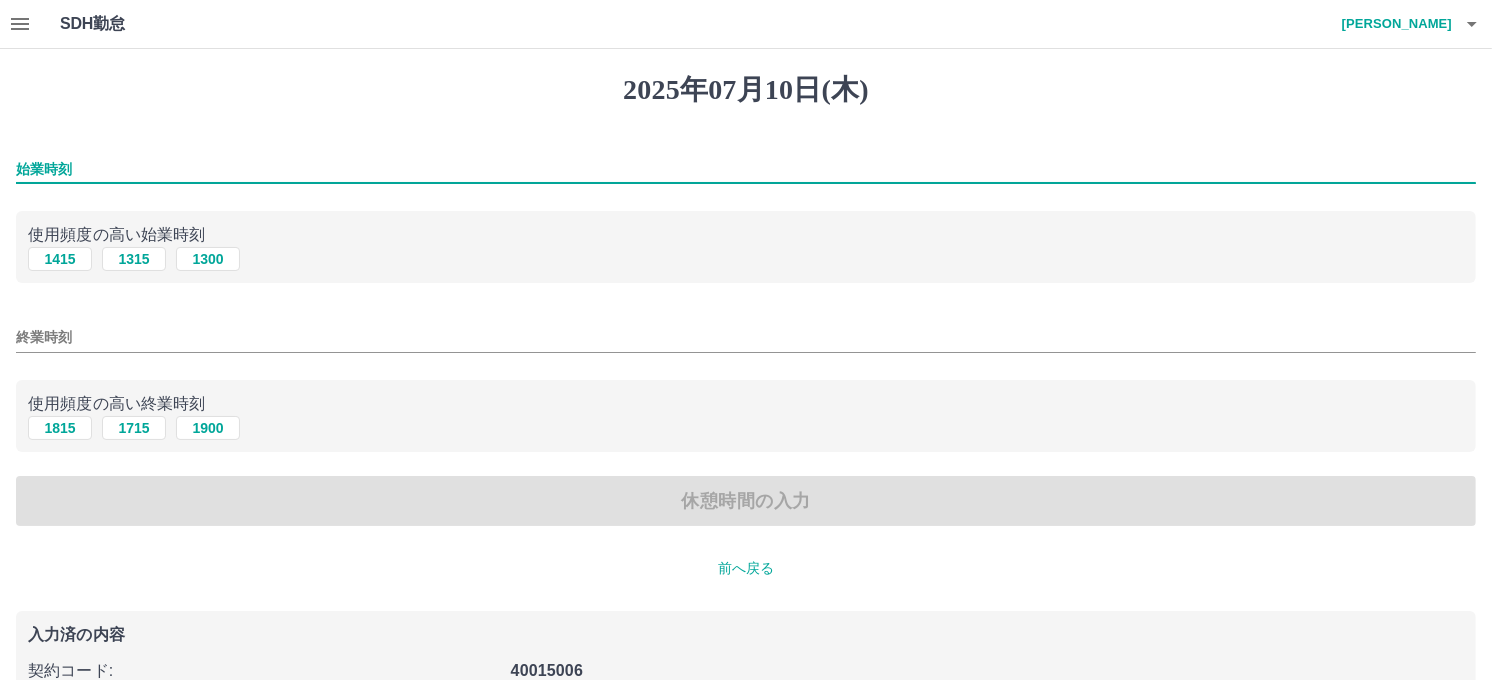 click on "始業時刻" at bounding box center (746, 169) 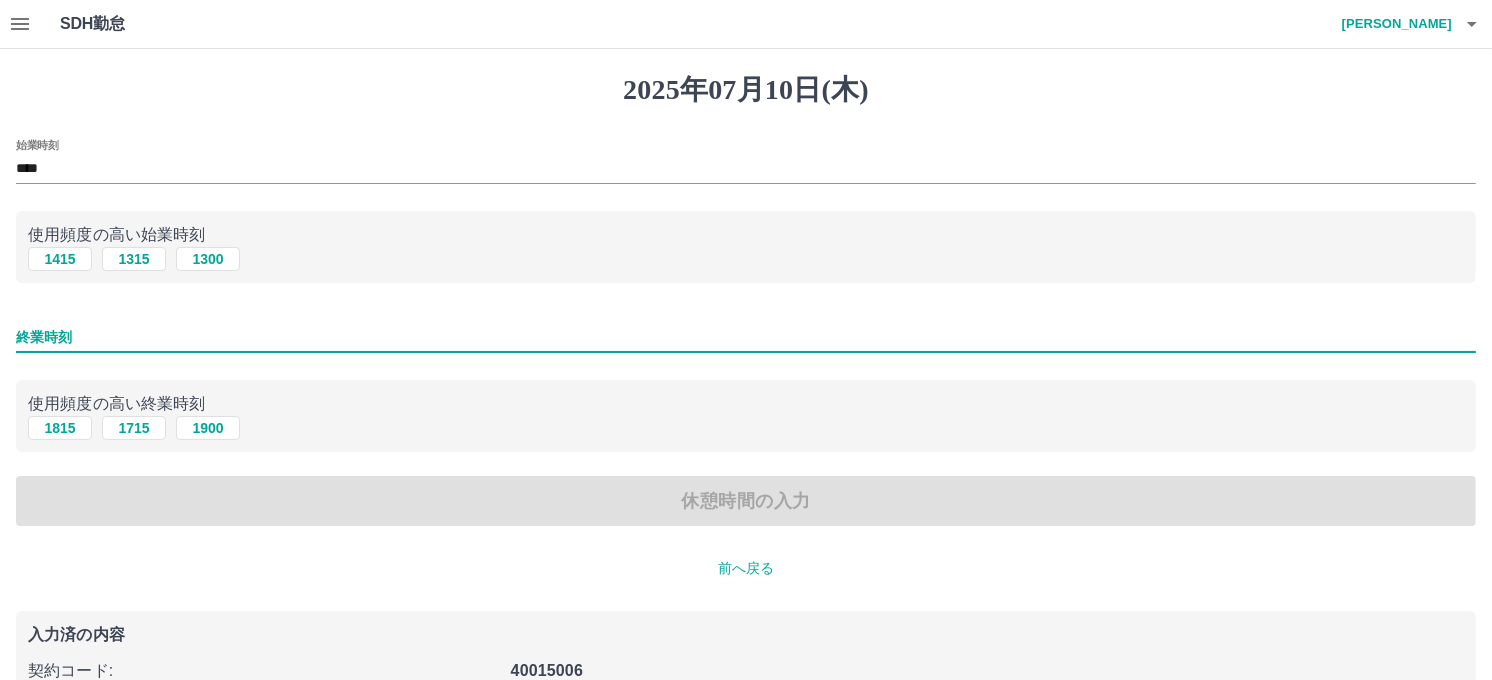 click on "終業時刻" at bounding box center (746, 337) 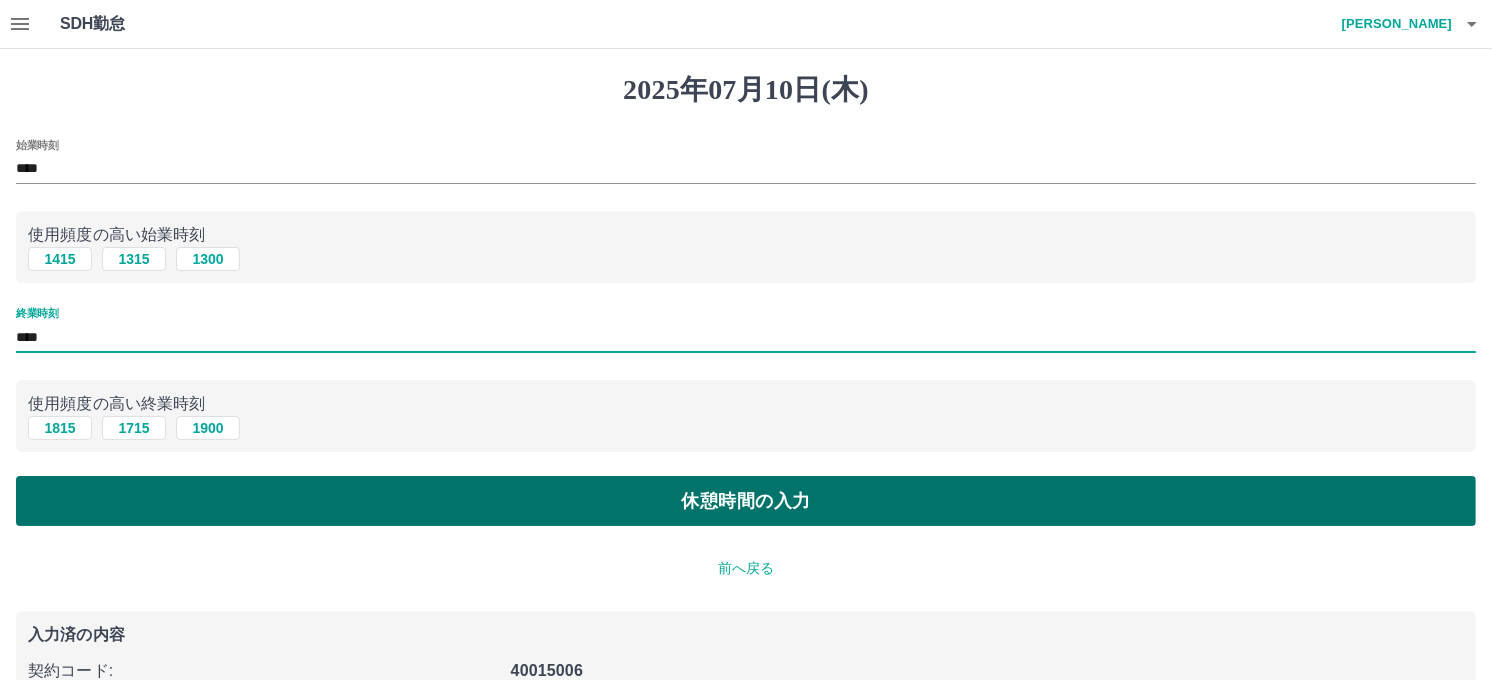 click on "休憩時間の入力" at bounding box center (746, 501) 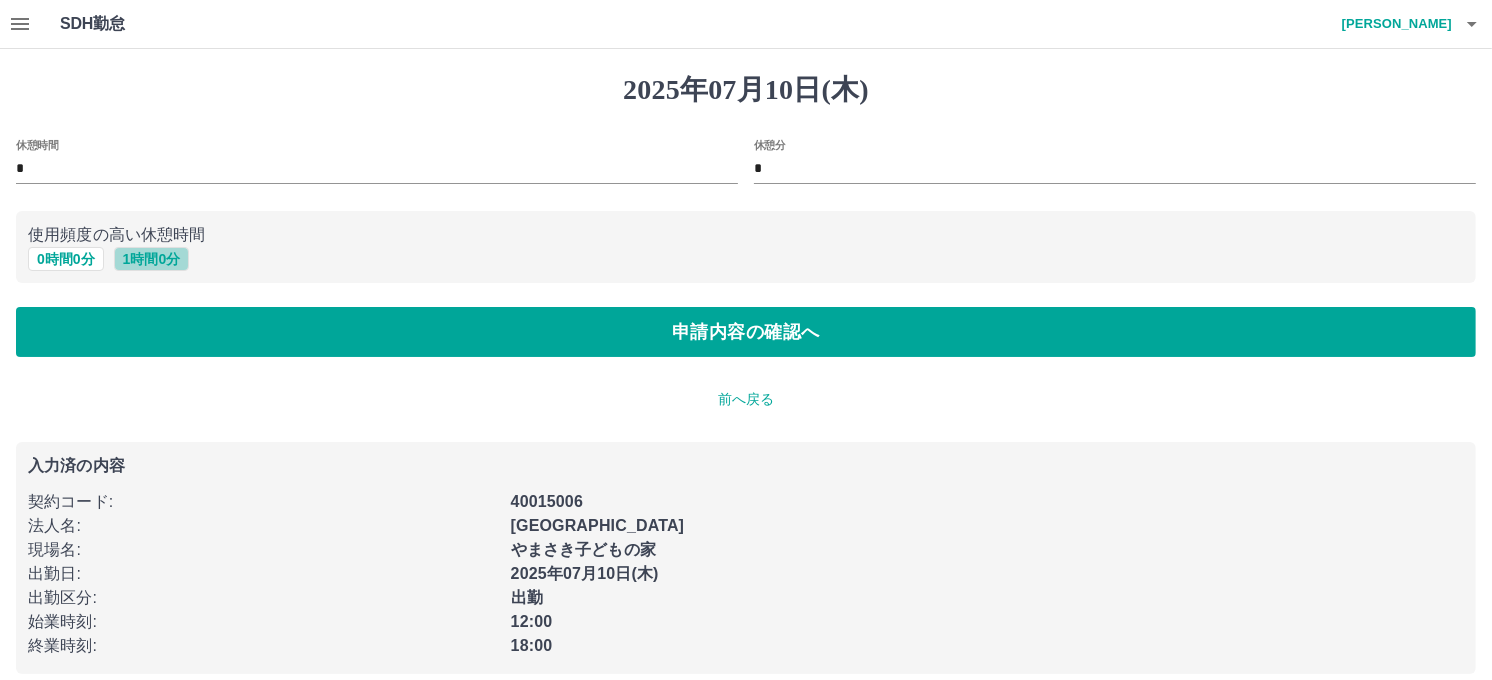 click on "1 時間 0 分" at bounding box center (152, 259) 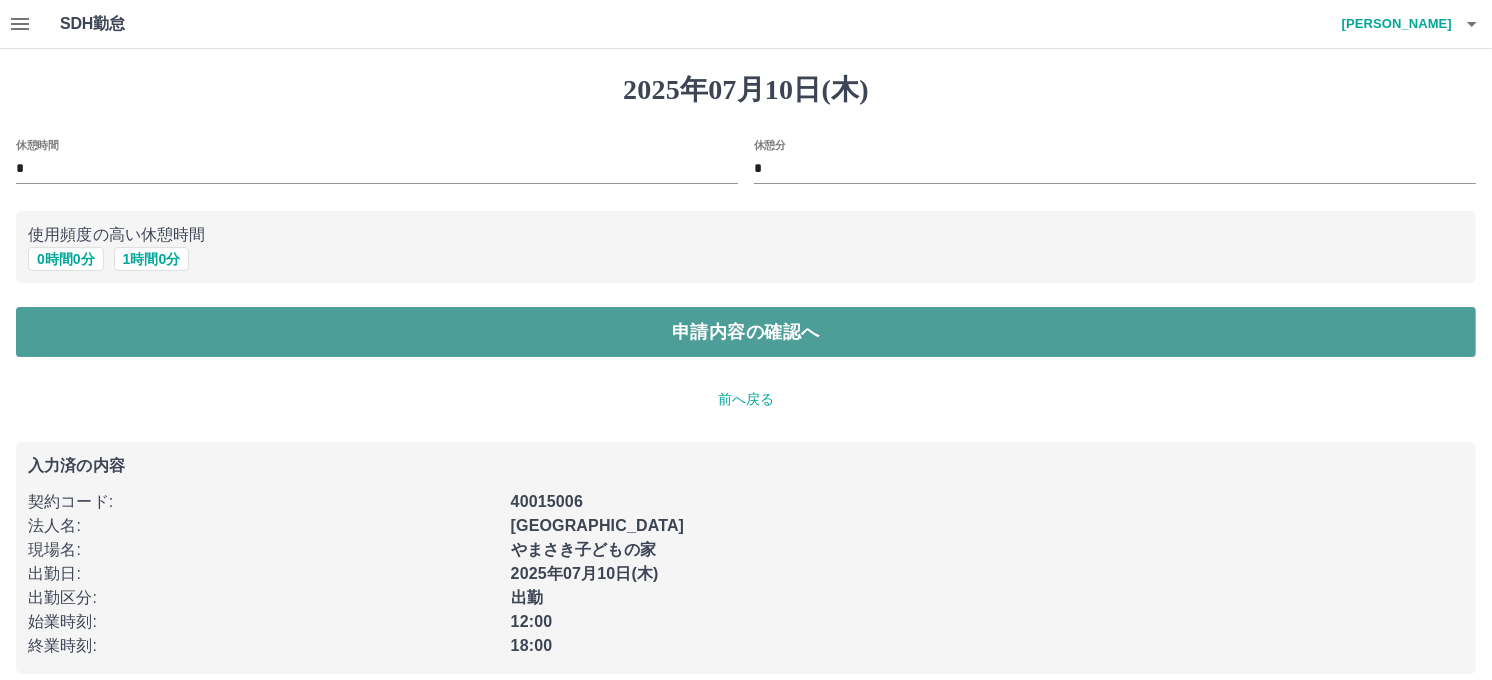 click on "申請内容の確認へ" at bounding box center [746, 332] 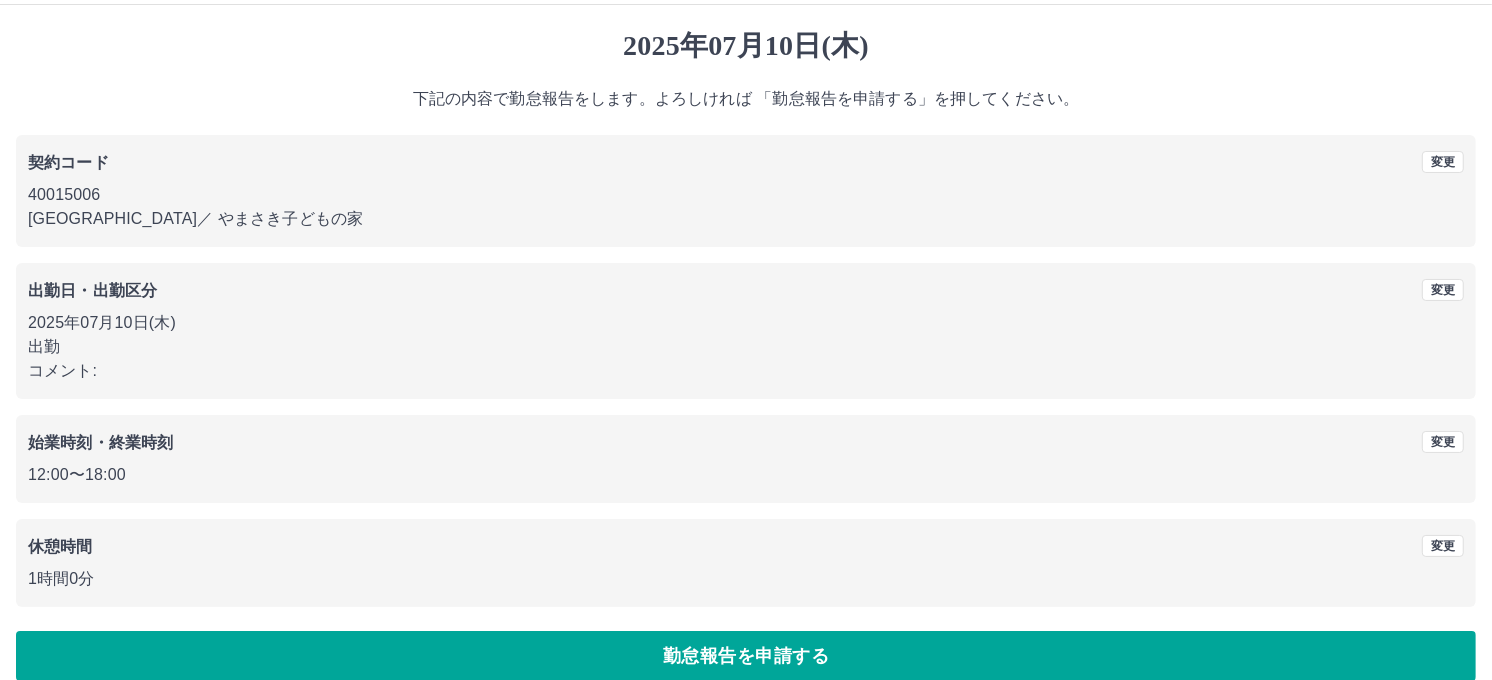 scroll, scrollTop: 68, scrollLeft: 0, axis: vertical 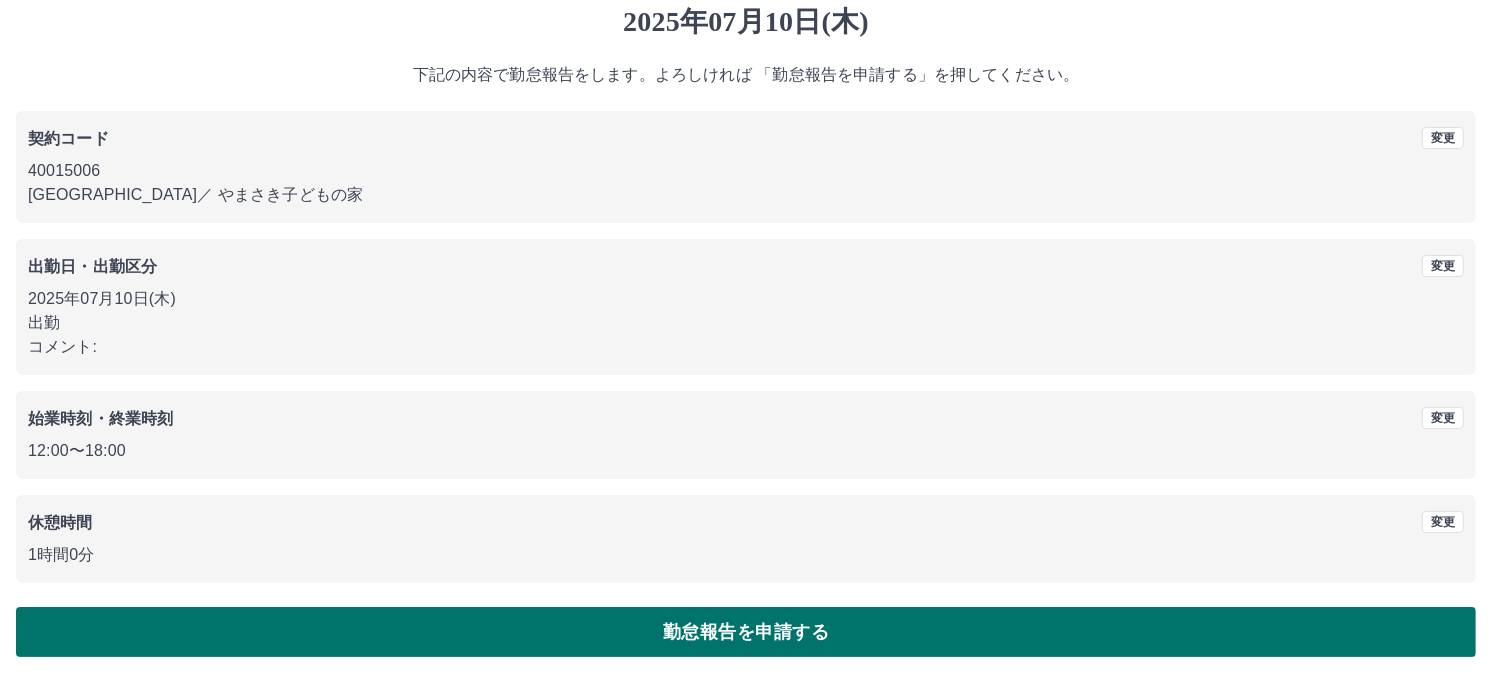 click on "勤怠報告を申請する" at bounding box center [746, 632] 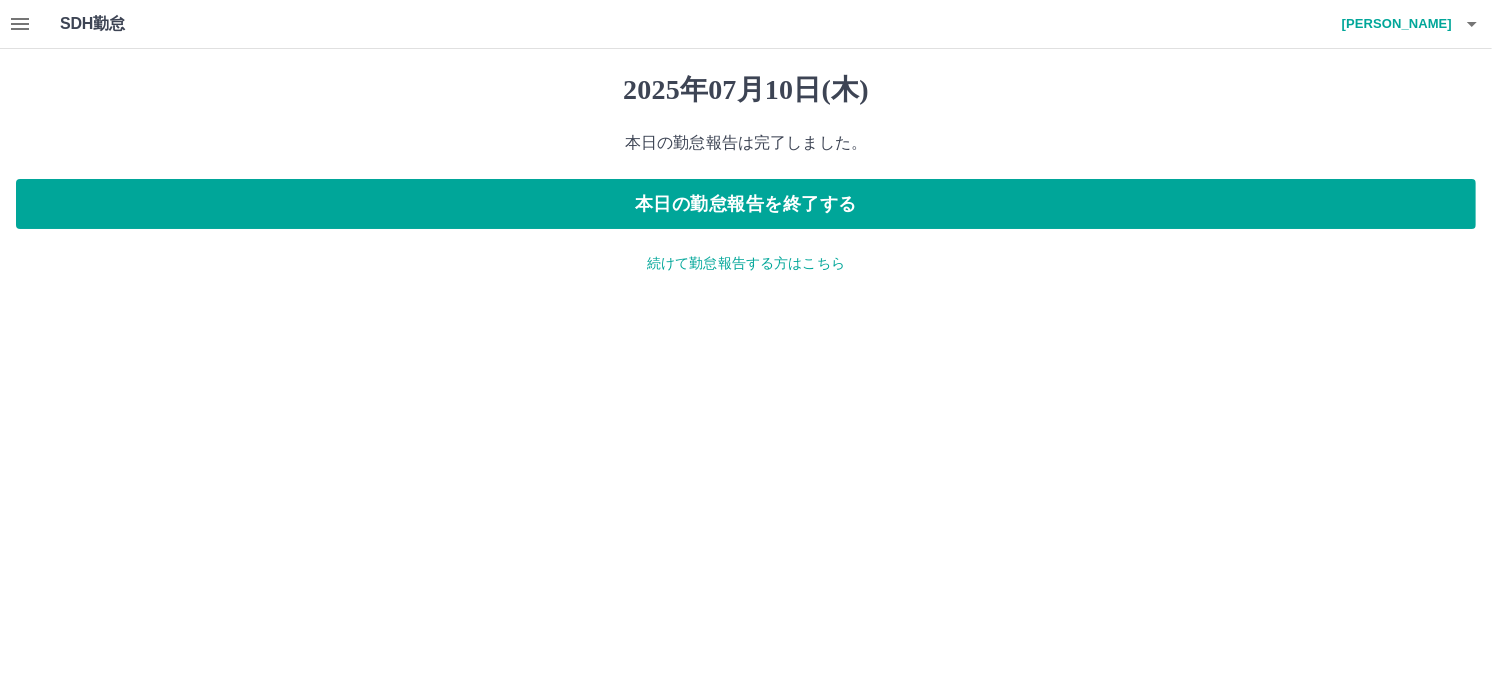 scroll, scrollTop: 0, scrollLeft: 0, axis: both 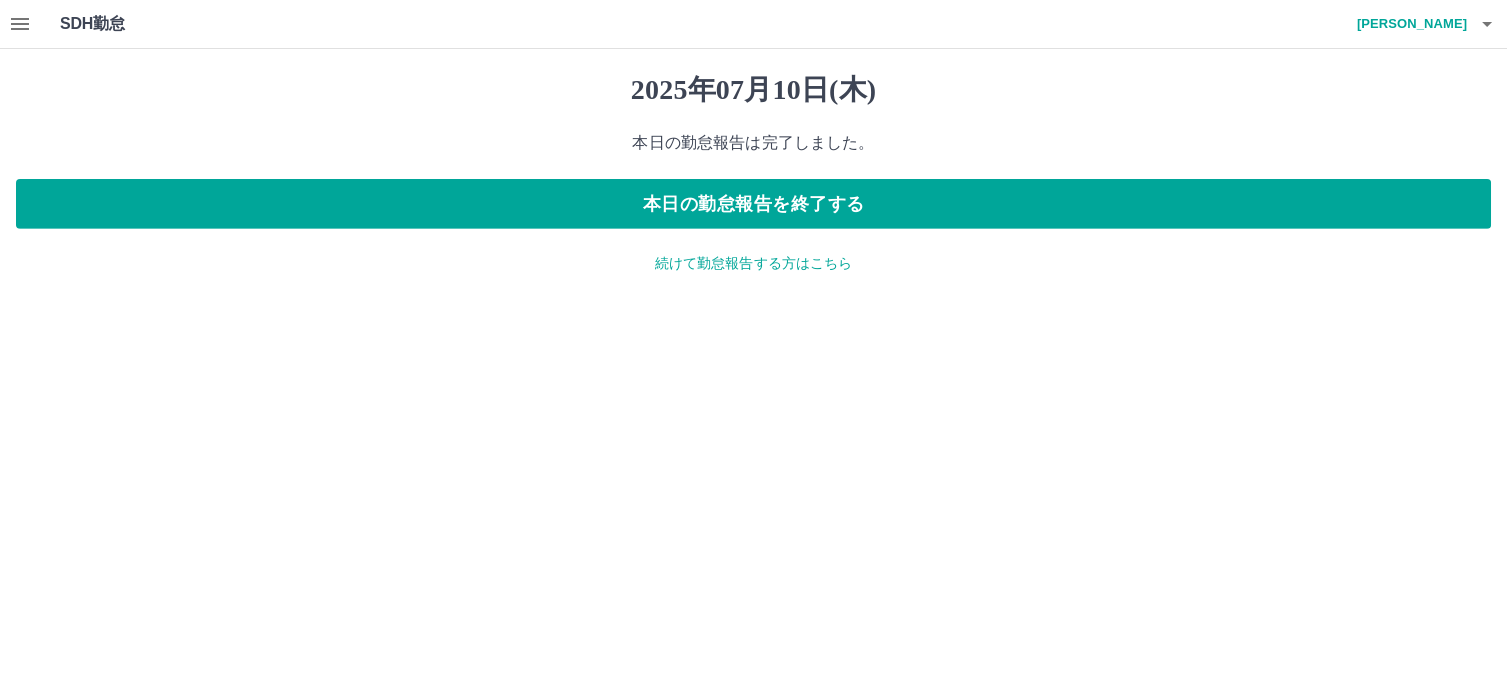 click on "続けて勤怠報告する方はこちら" at bounding box center [754, 263] 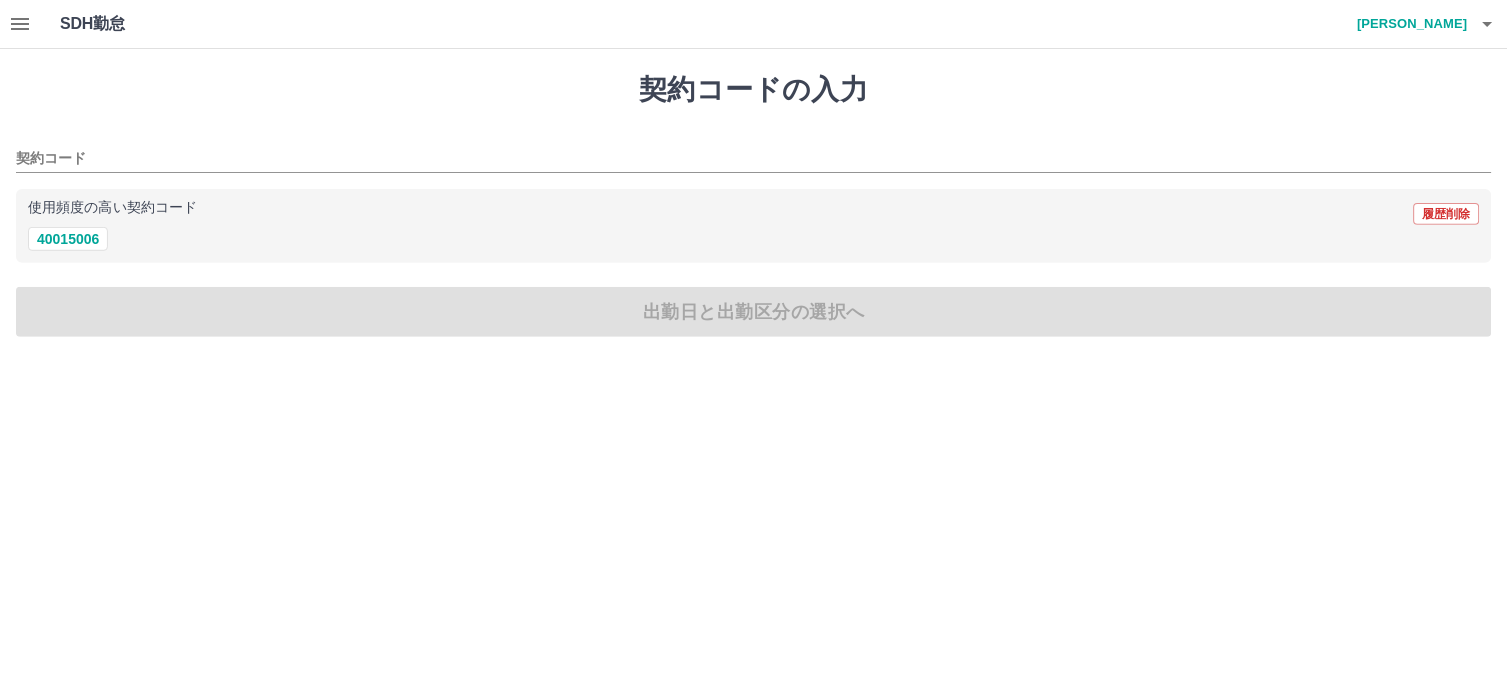click 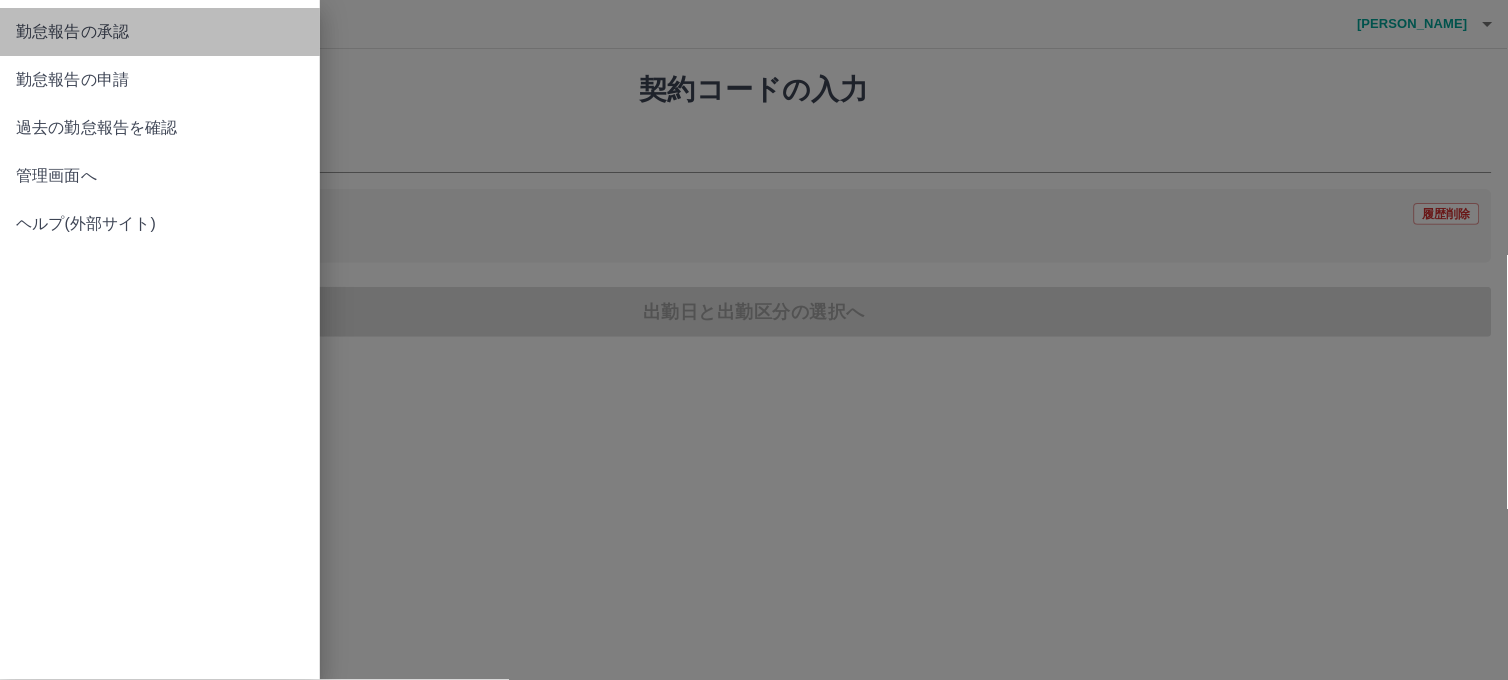 click on "勤怠報告の承認" at bounding box center [160, 32] 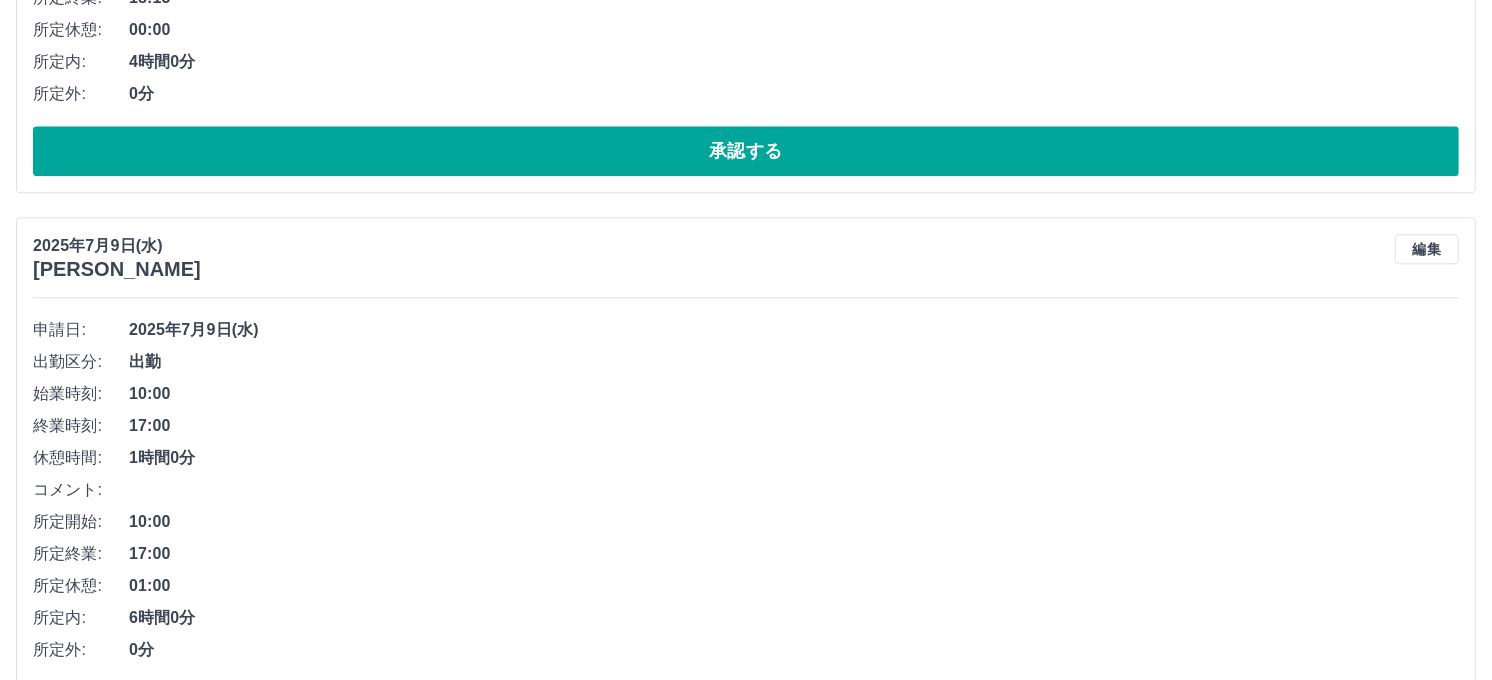 scroll, scrollTop: 4527, scrollLeft: 0, axis: vertical 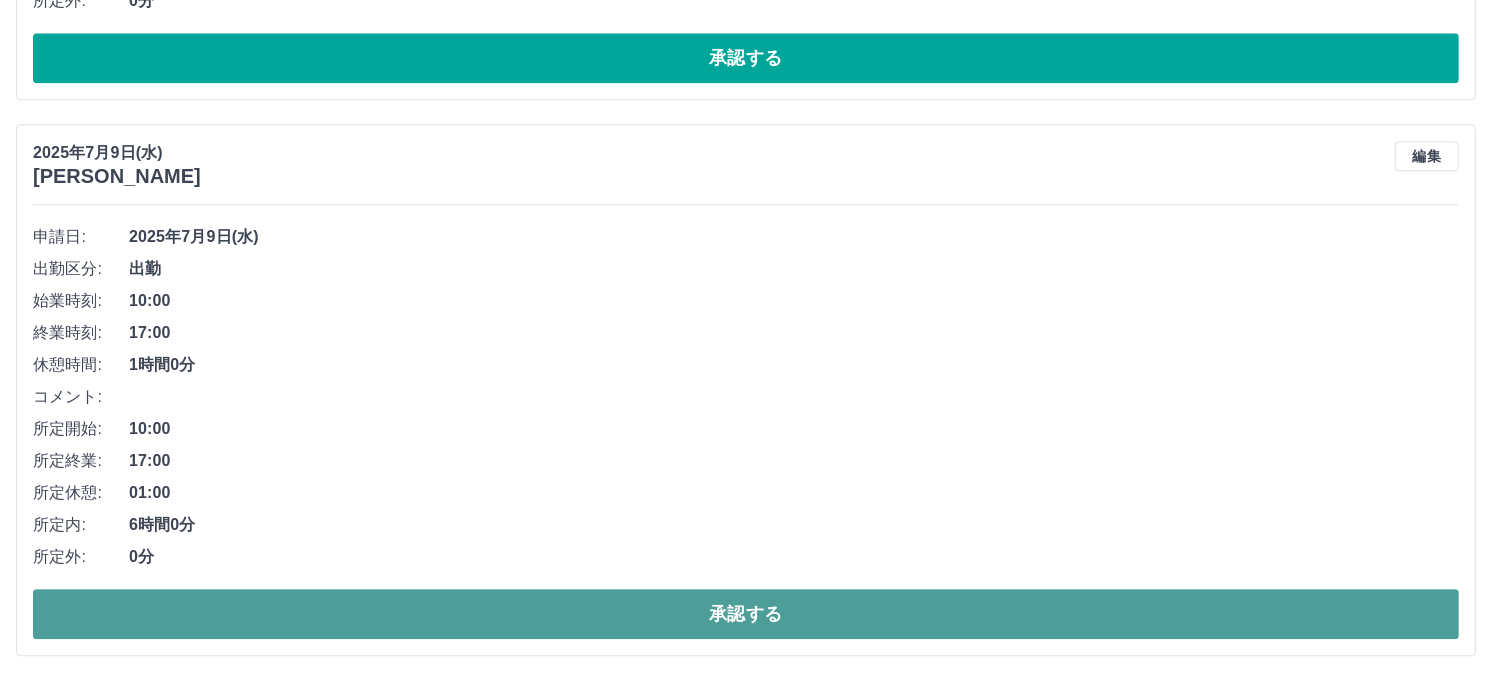 click on "承認する" at bounding box center [746, 614] 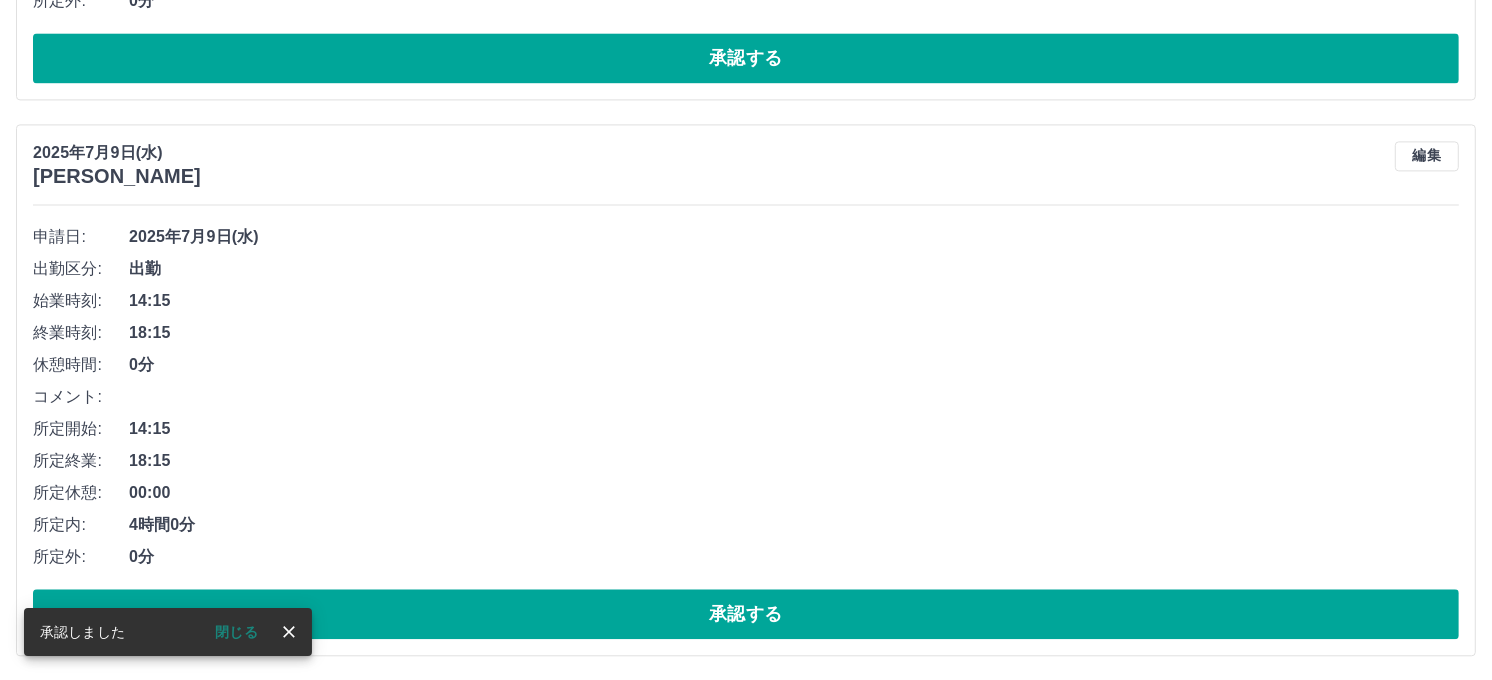 scroll, scrollTop: 3971, scrollLeft: 0, axis: vertical 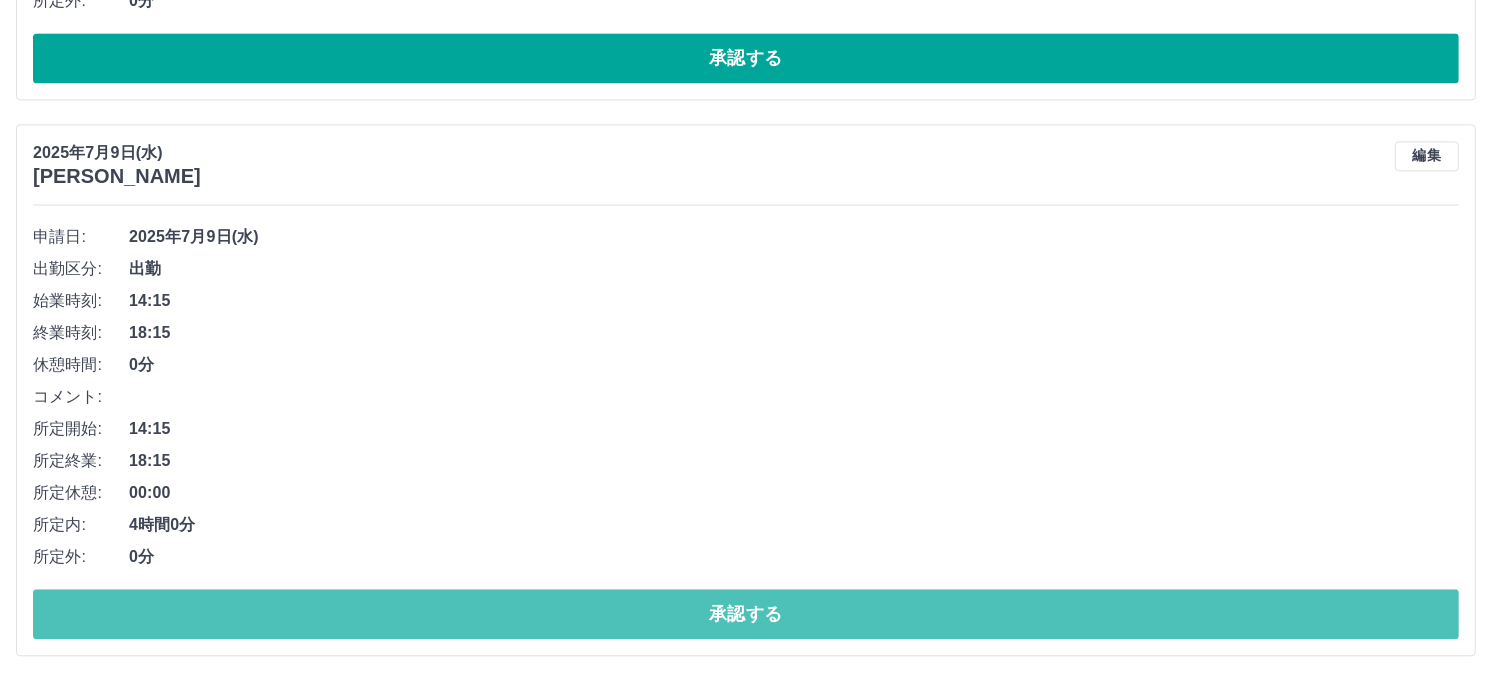 click on "承認する" at bounding box center (746, 614) 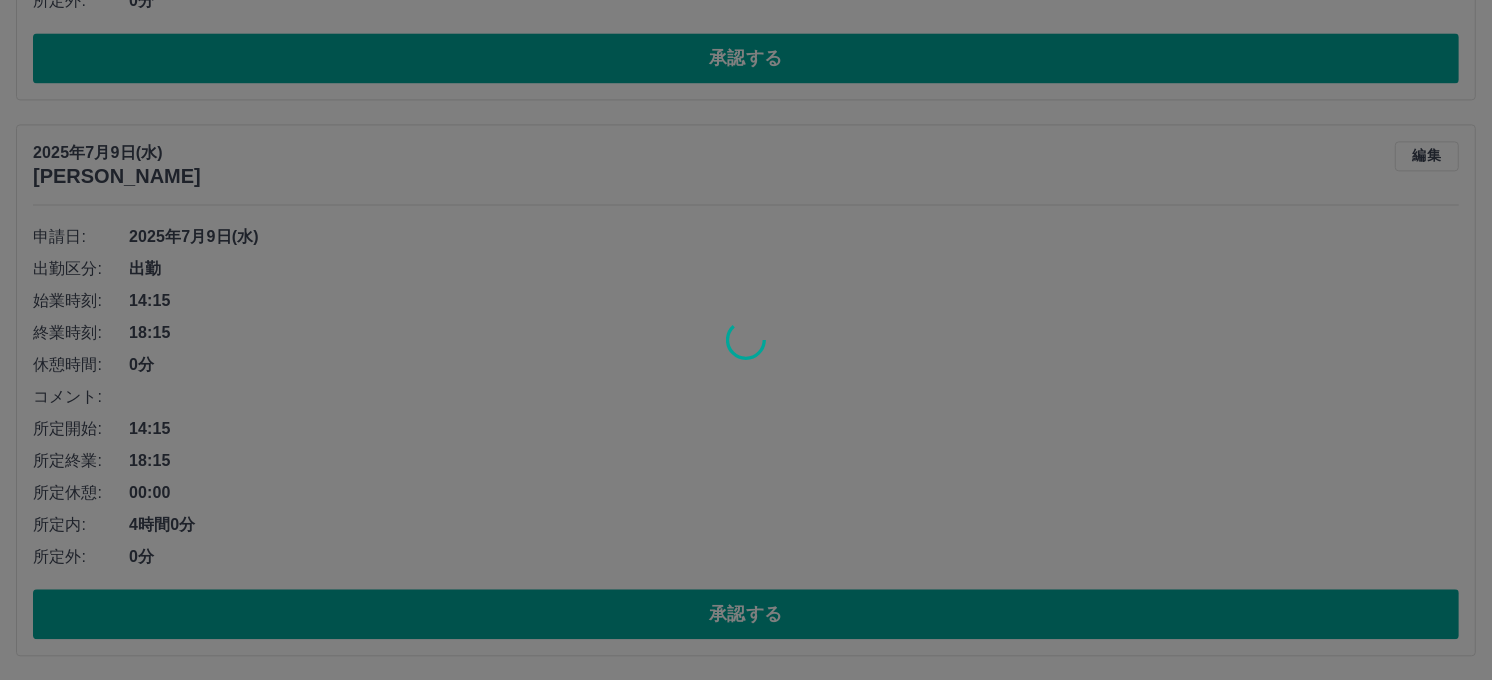 scroll, scrollTop: 3414, scrollLeft: 0, axis: vertical 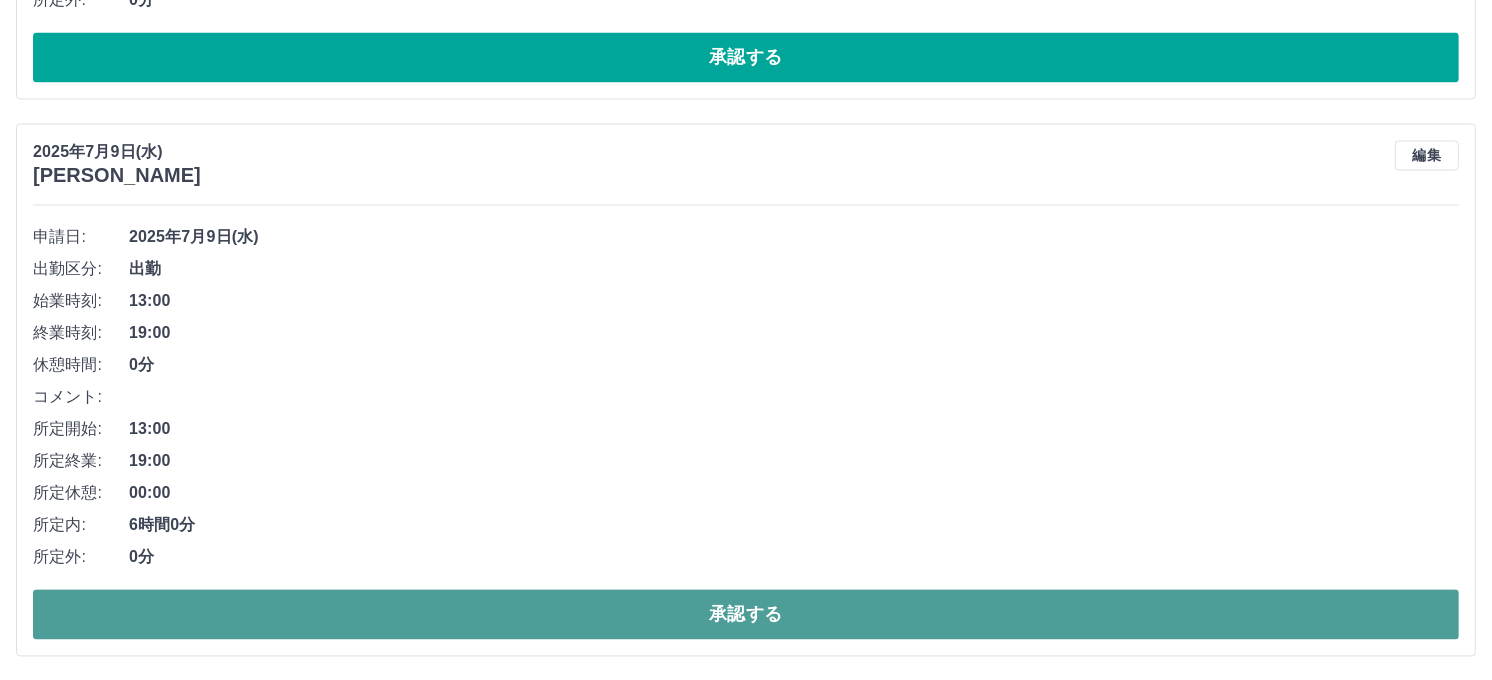 click on "承認する" at bounding box center (746, 614) 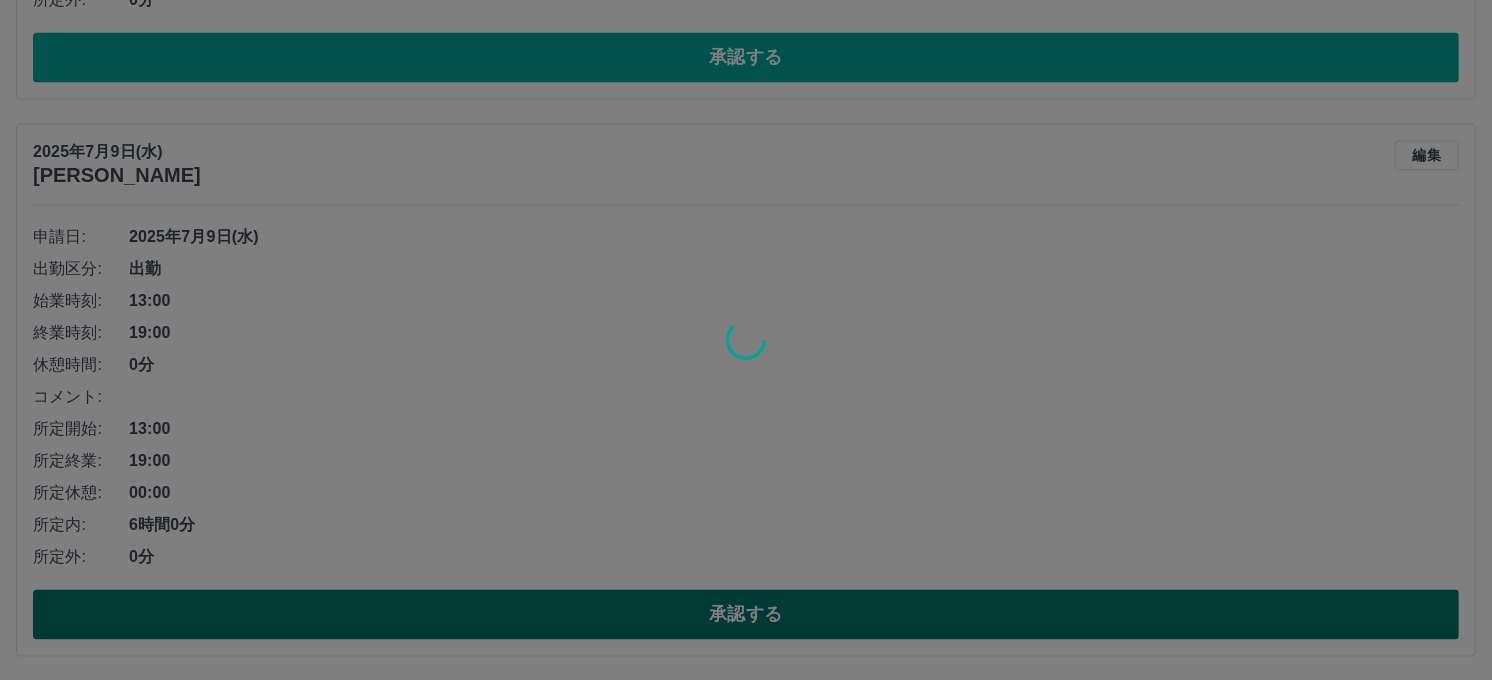 scroll, scrollTop: 2857, scrollLeft: 0, axis: vertical 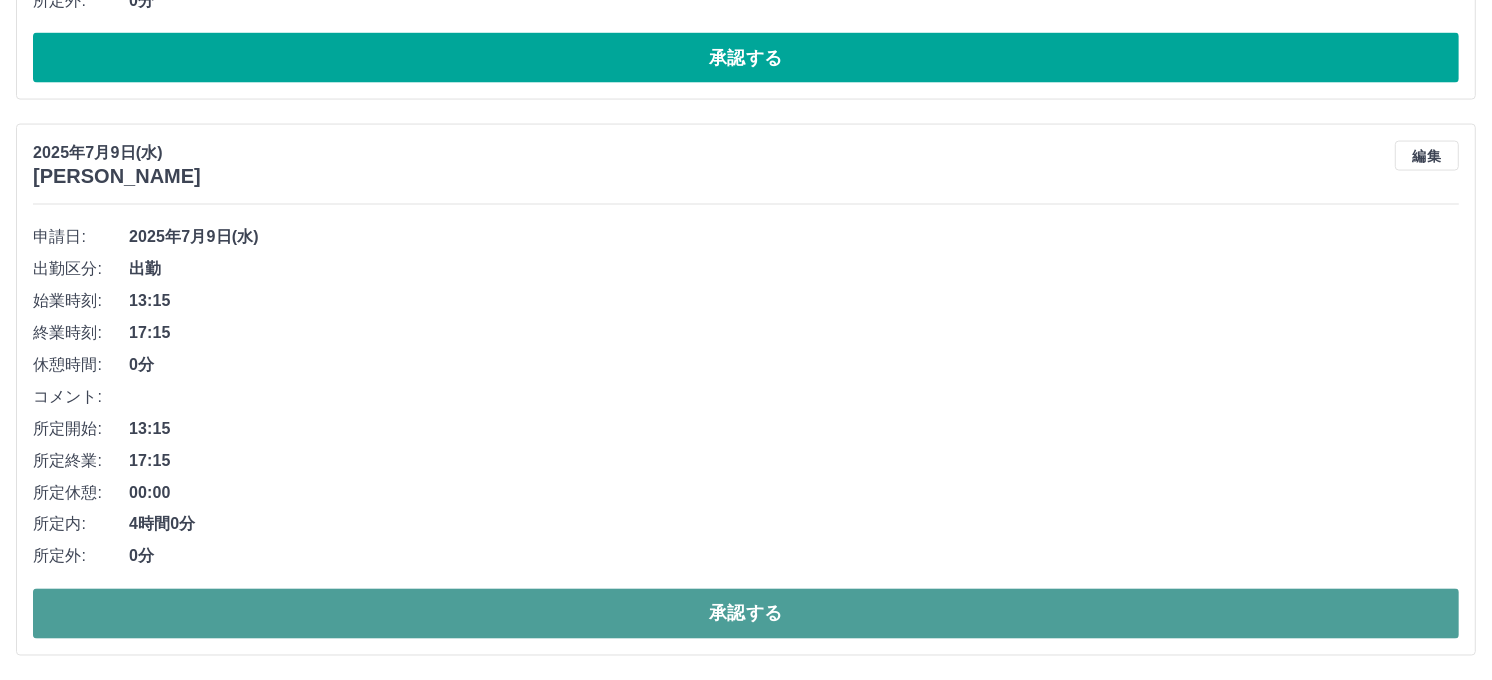 click on "承認する" at bounding box center [746, 614] 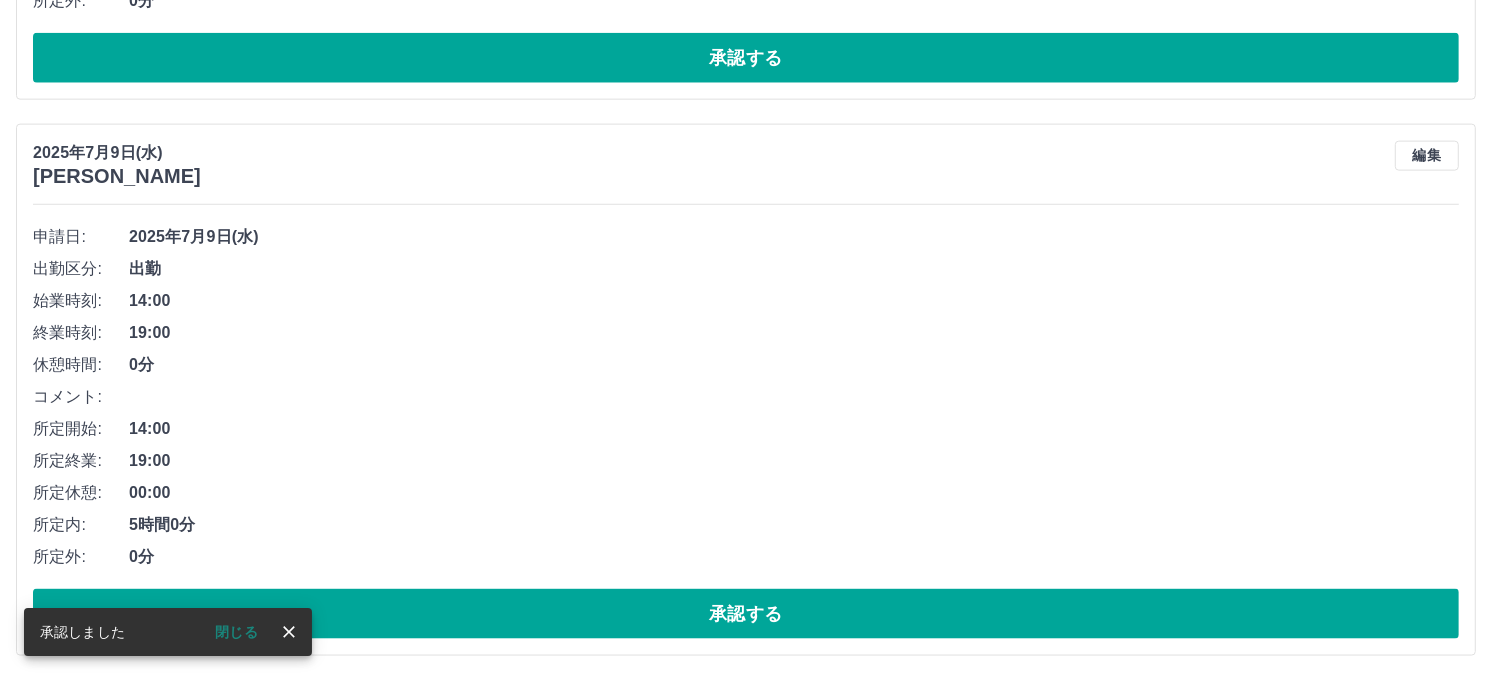scroll, scrollTop: 2301, scrollLeft: 0, axis: vertical 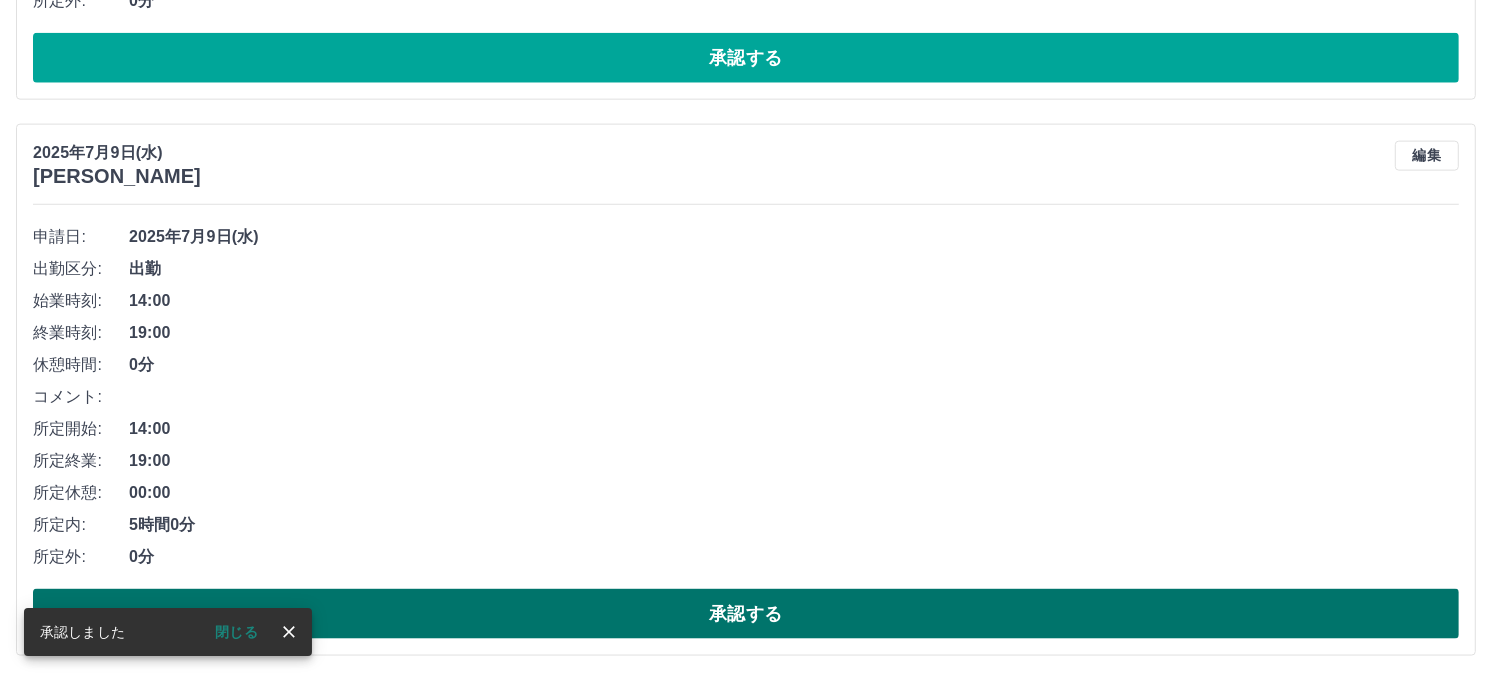 click on "承認する" at bounding box center [746, 614] 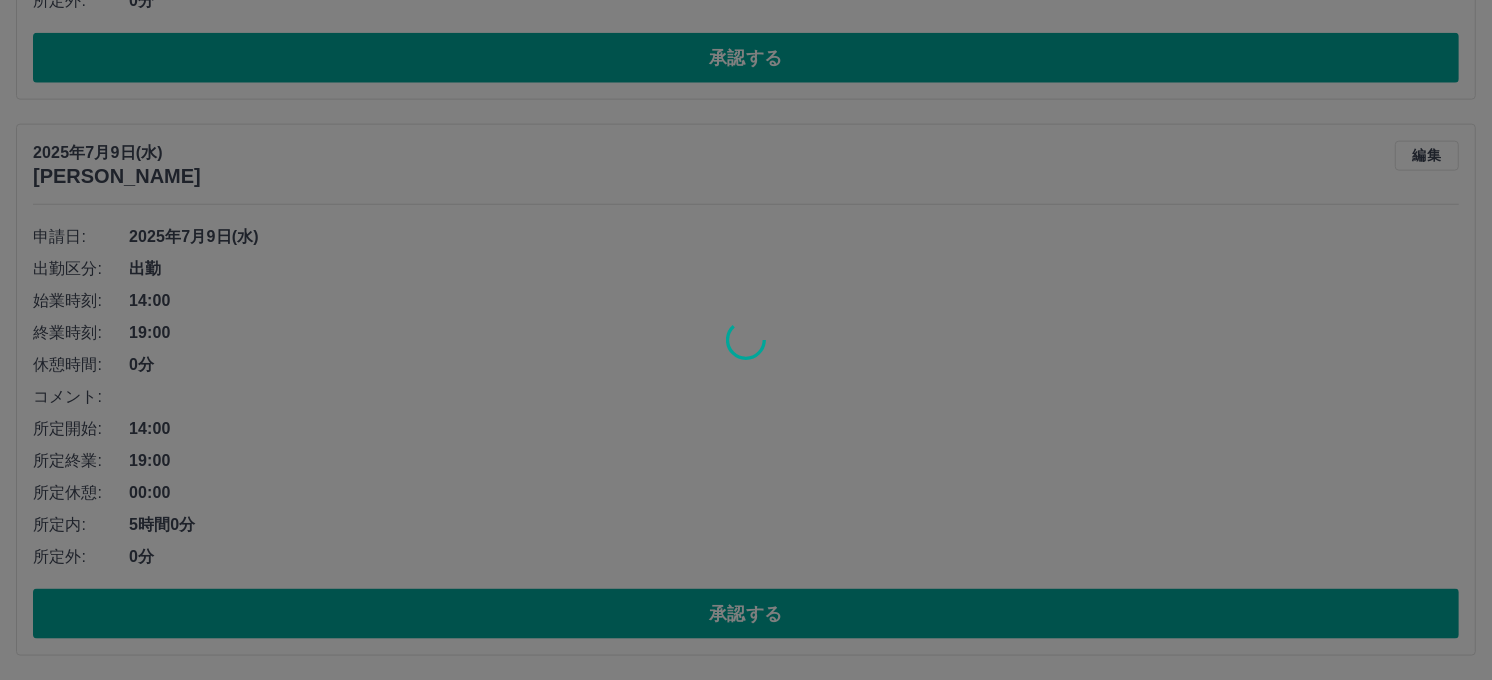 scroll, scrollTop: 1744, scrollLeft: 0, axis: vertical 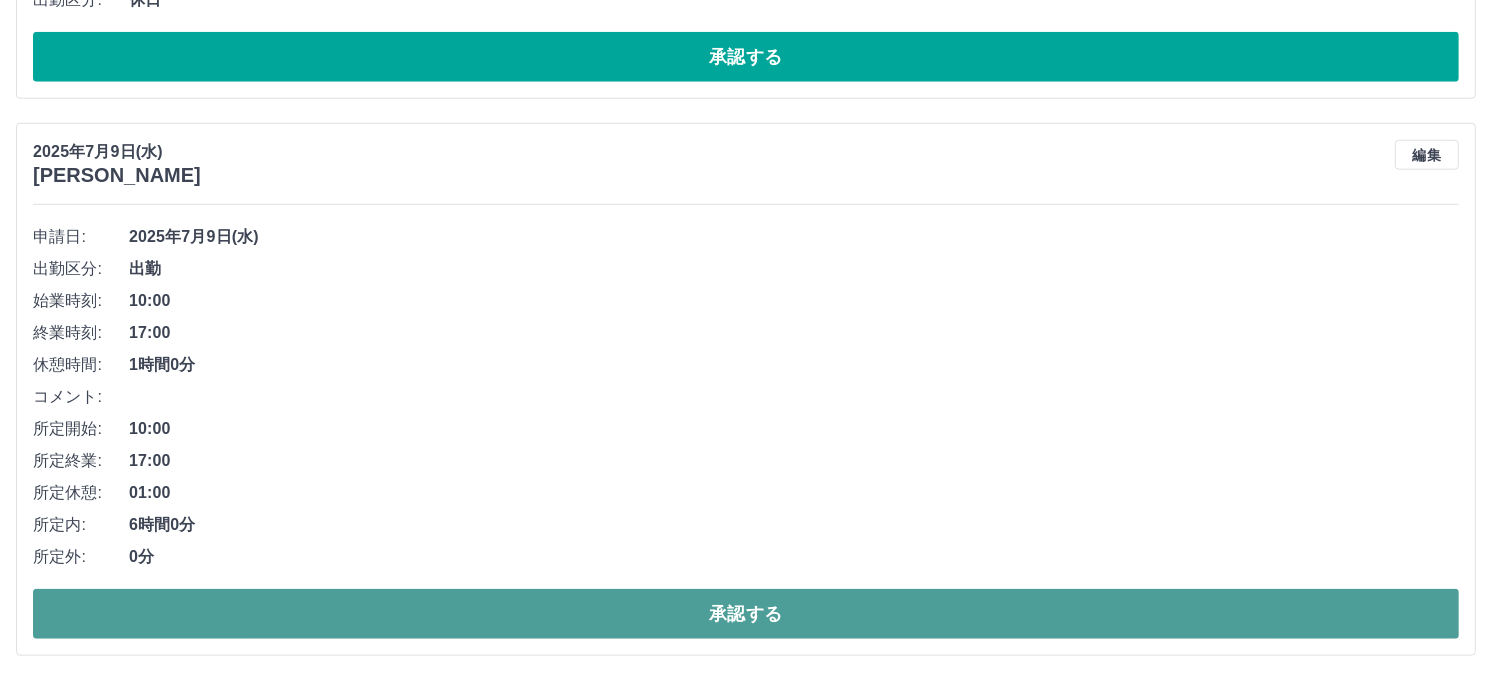 click on "承認する" at bounding box center (746, 614) 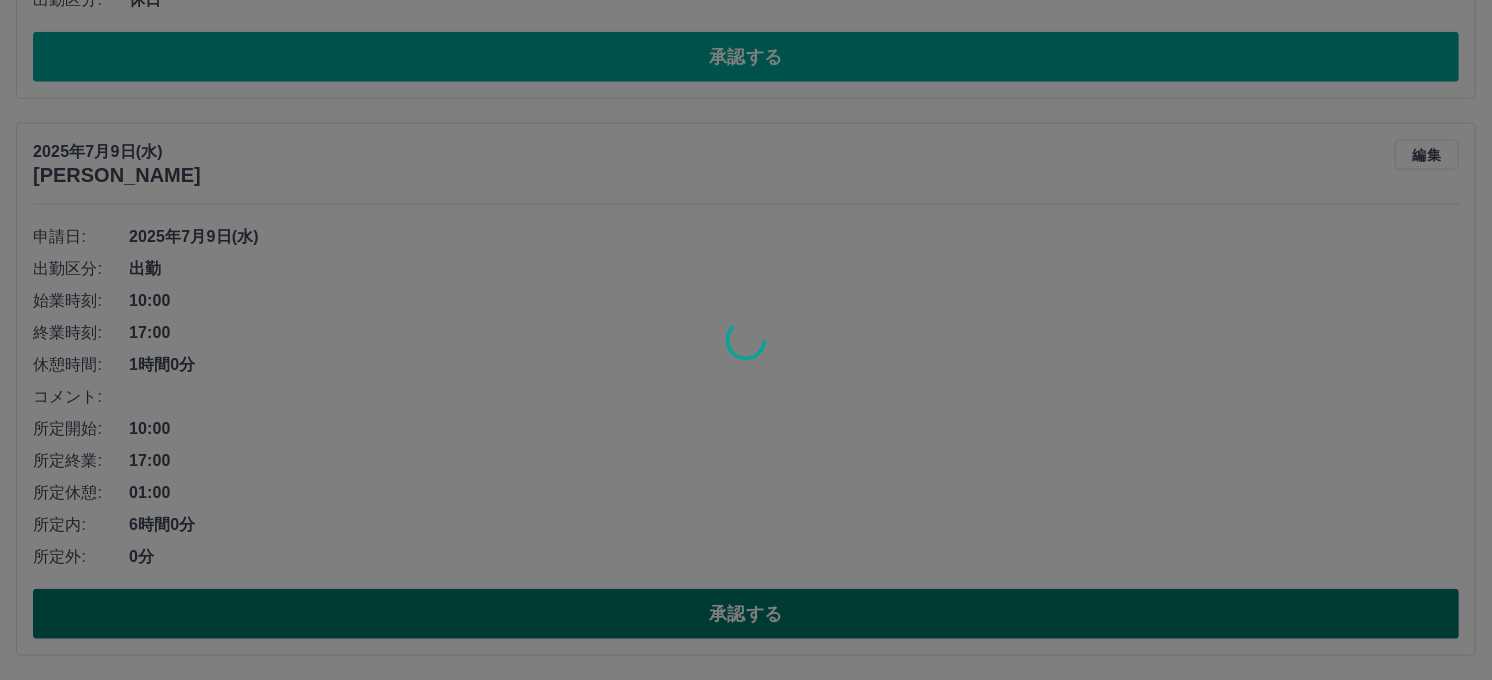 scroll, scrollTop: 1187, scrollLeft: 0, axis: vertical 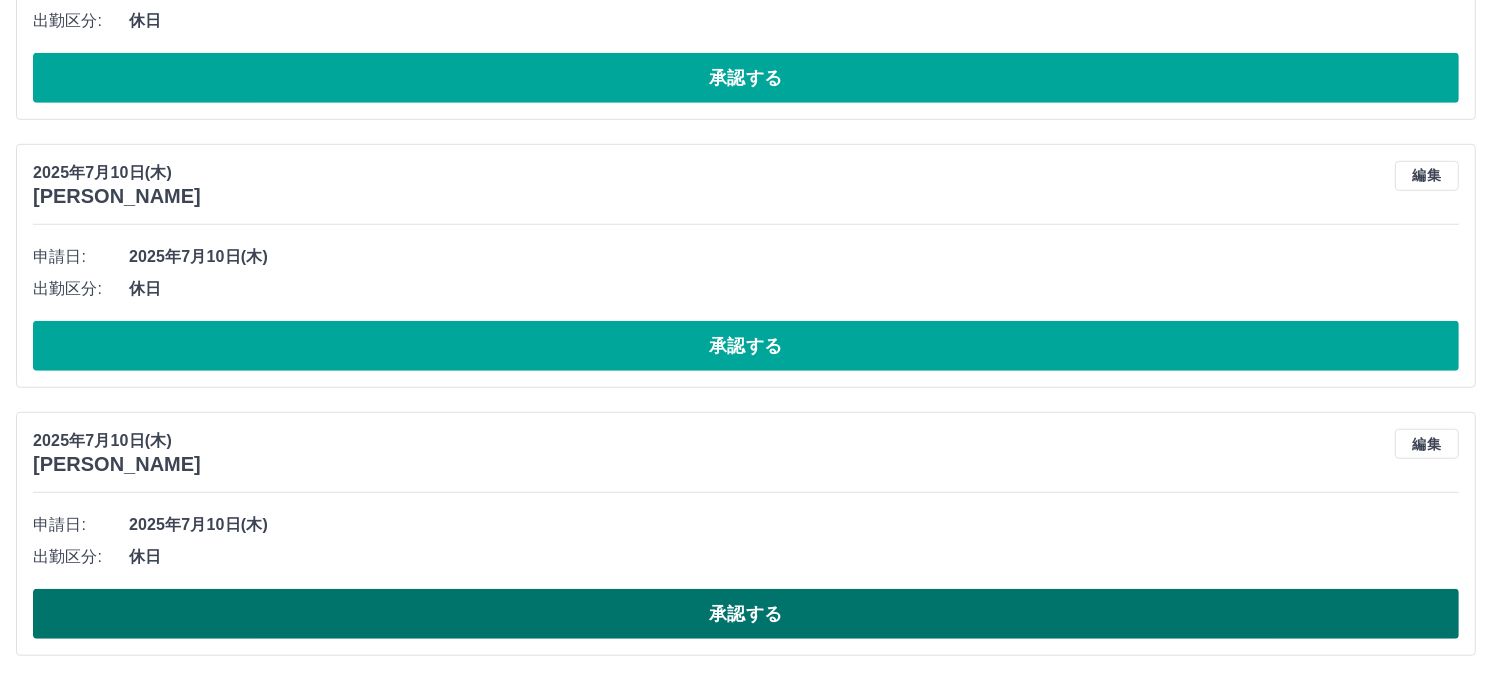 click on "承認する" at bounding box center [746, 614] 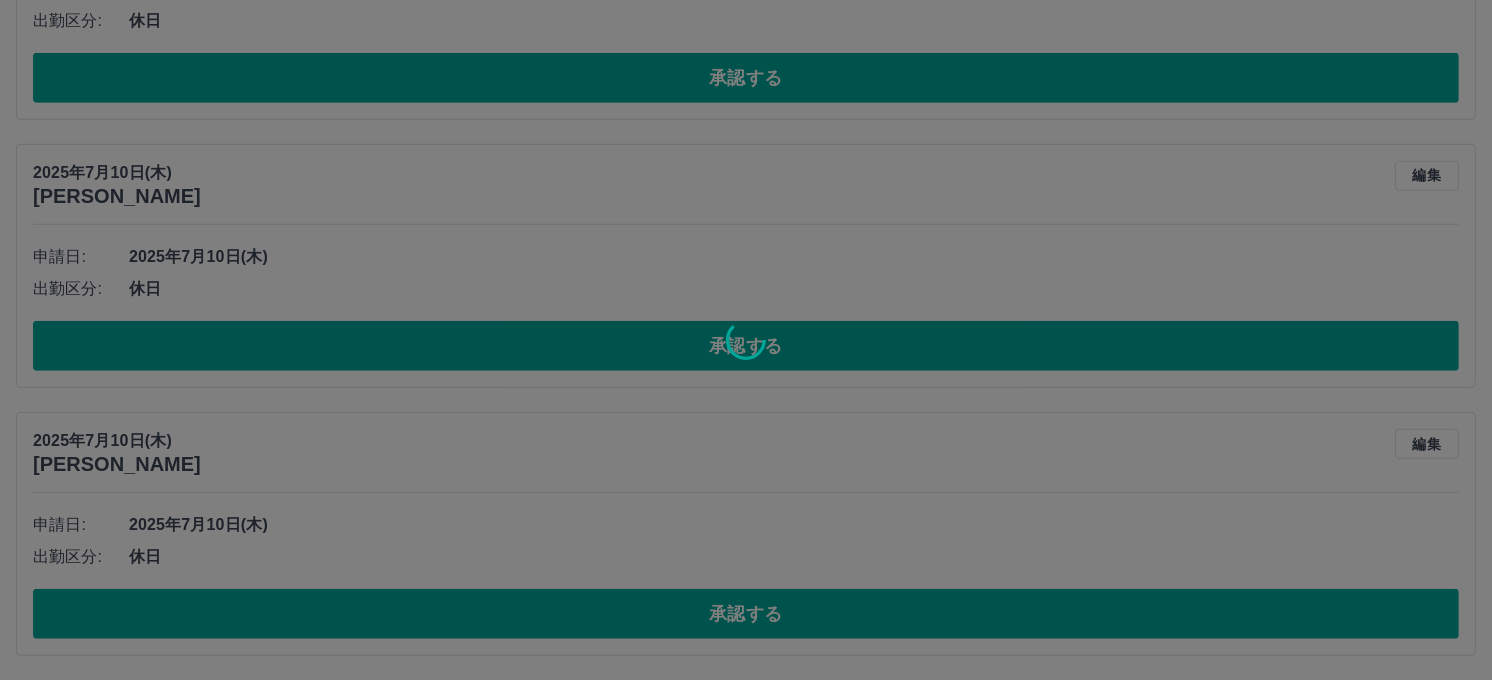 scroll, scrollTop: 918, scrollLeft: 0, axis: vertical 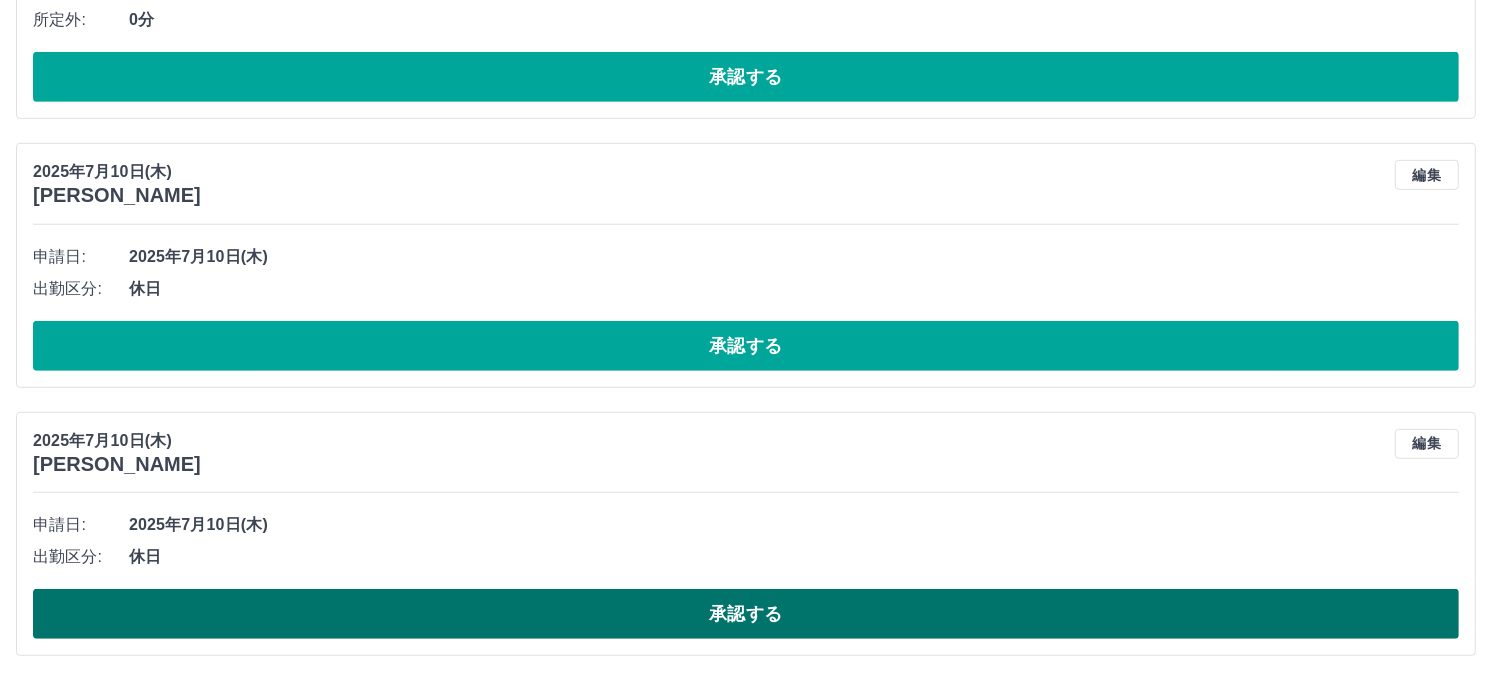 click on "承認する" at bounding box center [746, 614] 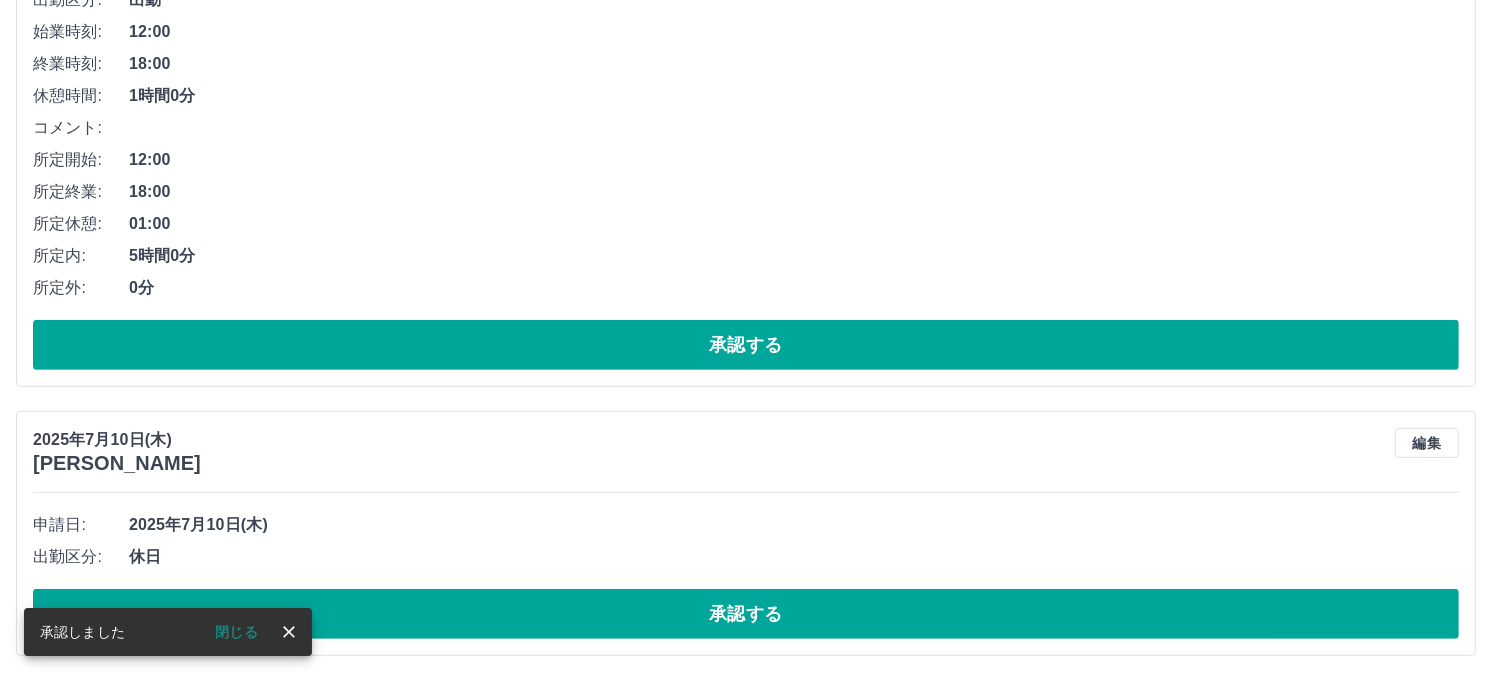 scroll, scrollTop: 651, scrollLeft: 0, axis: vertical 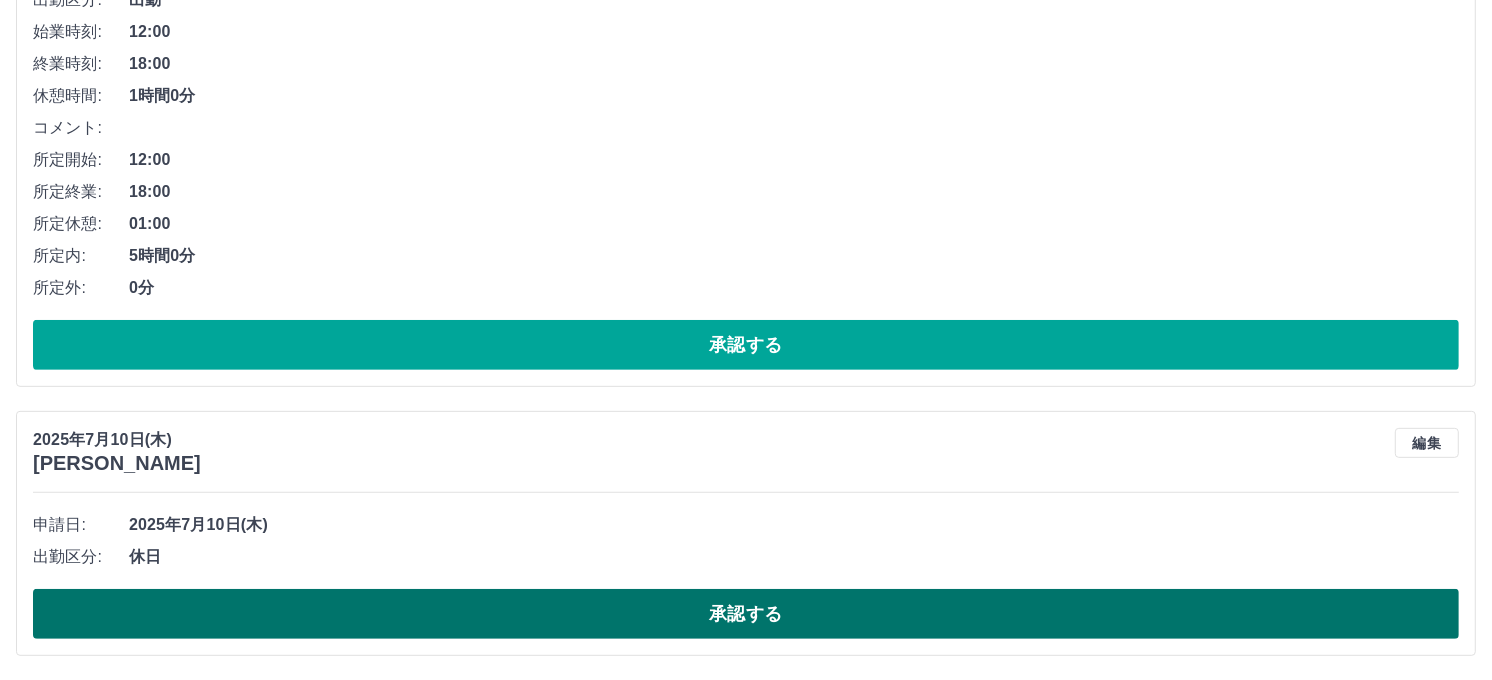 click on "承認する" at bounding box center [746, 614] 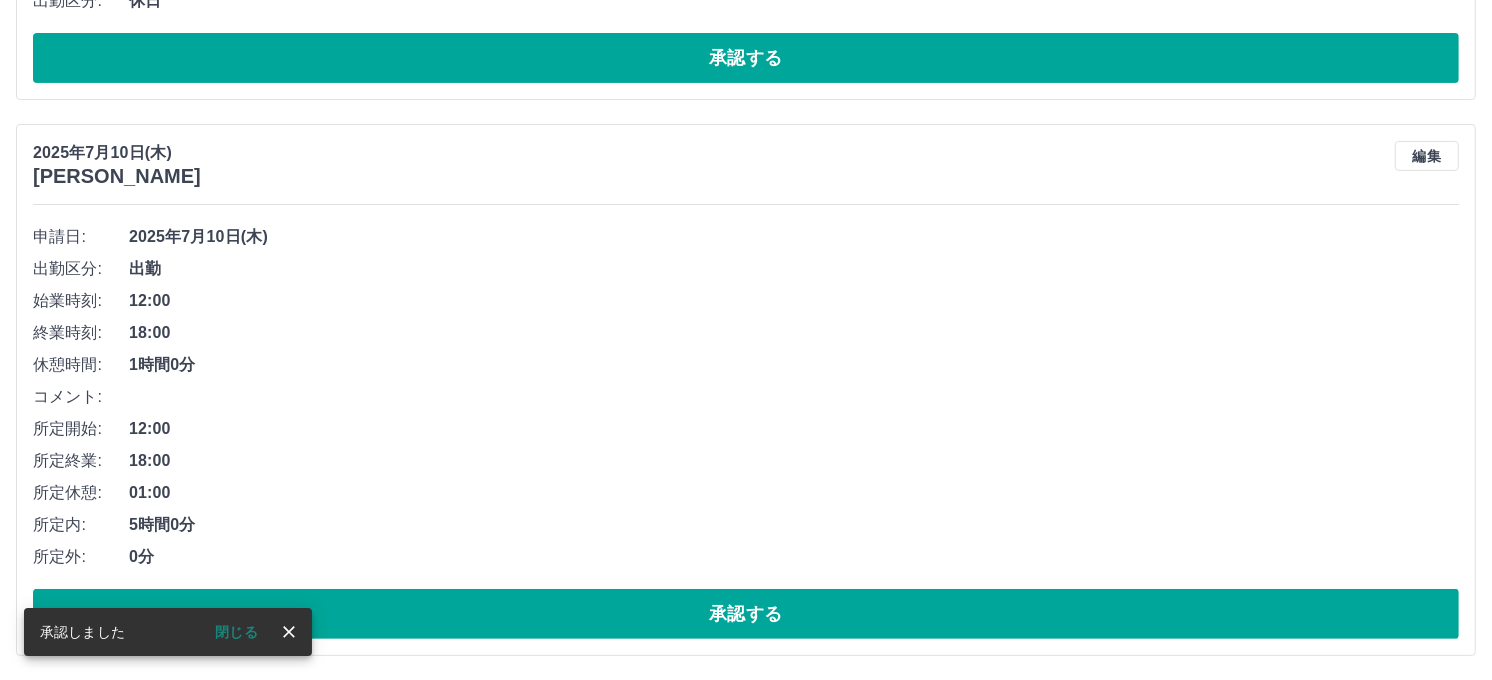 scroll, scrollTop: 382, scrollLeft: 0, axis: vertical 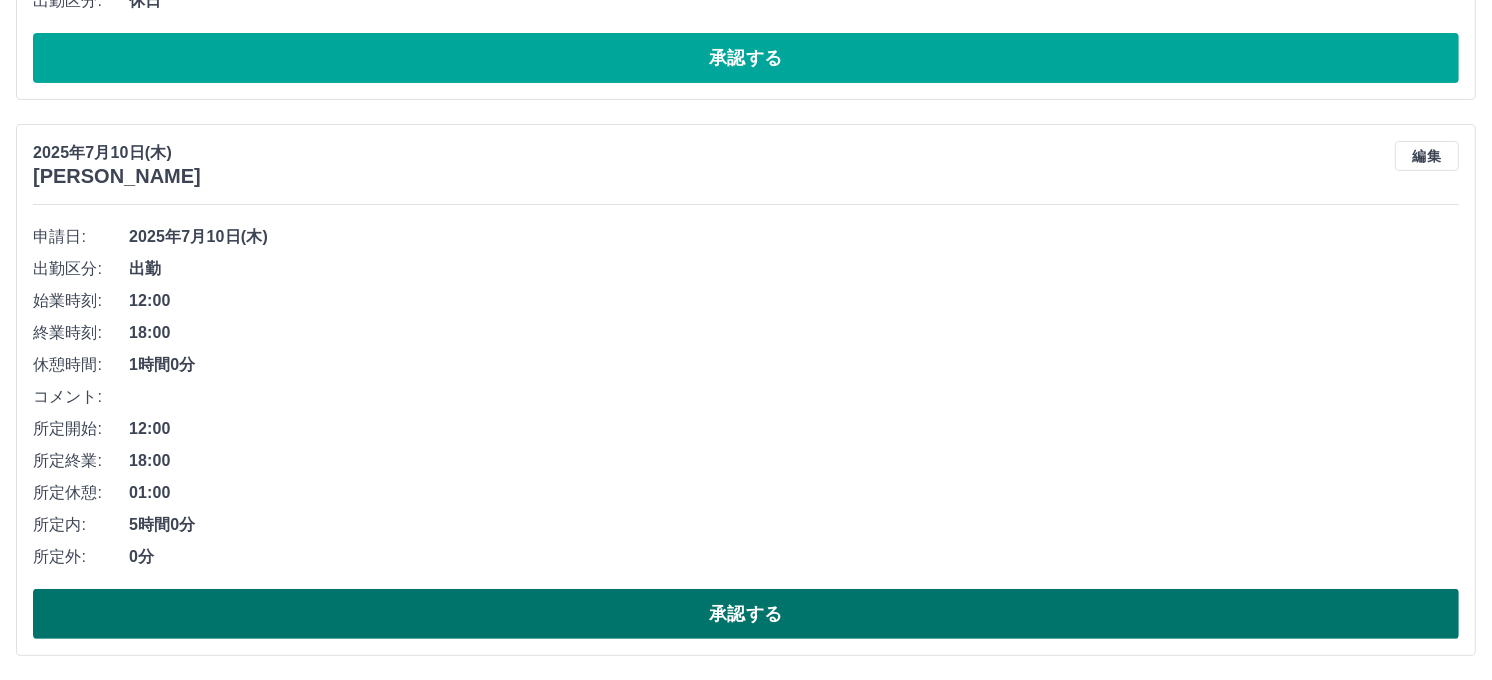 click on "承認する" at bounding box center (746, 614) 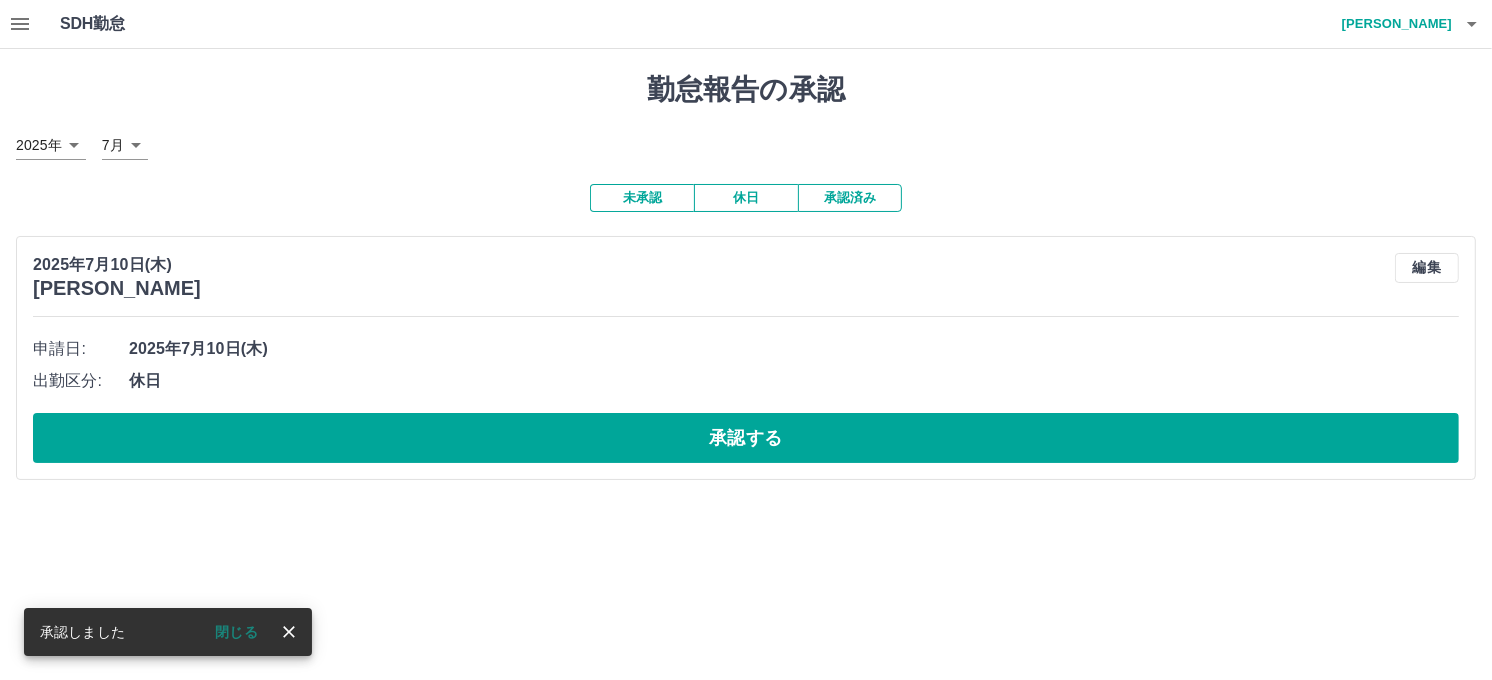 scroll, scrollTop: 0, scrollLeft: 0, axis: both 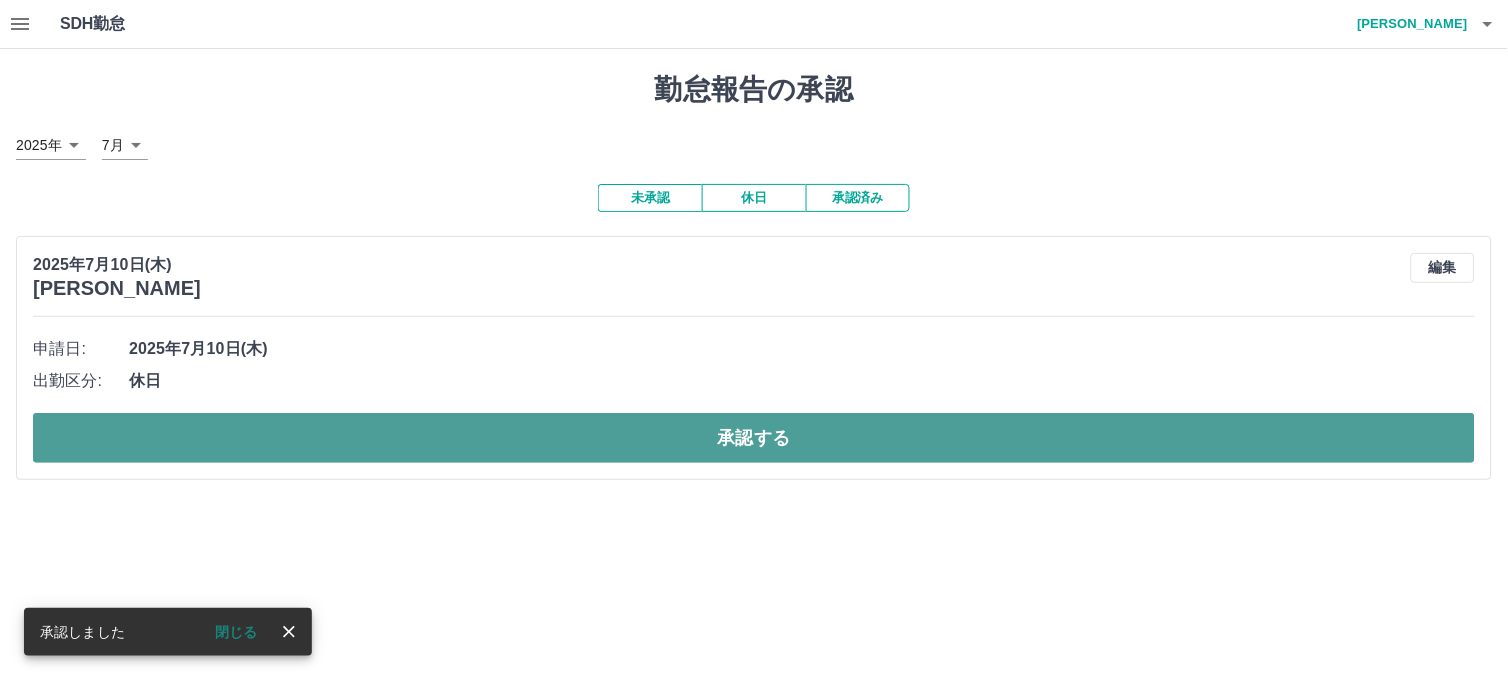 click on "承認する" at bounding box center [754, 438] 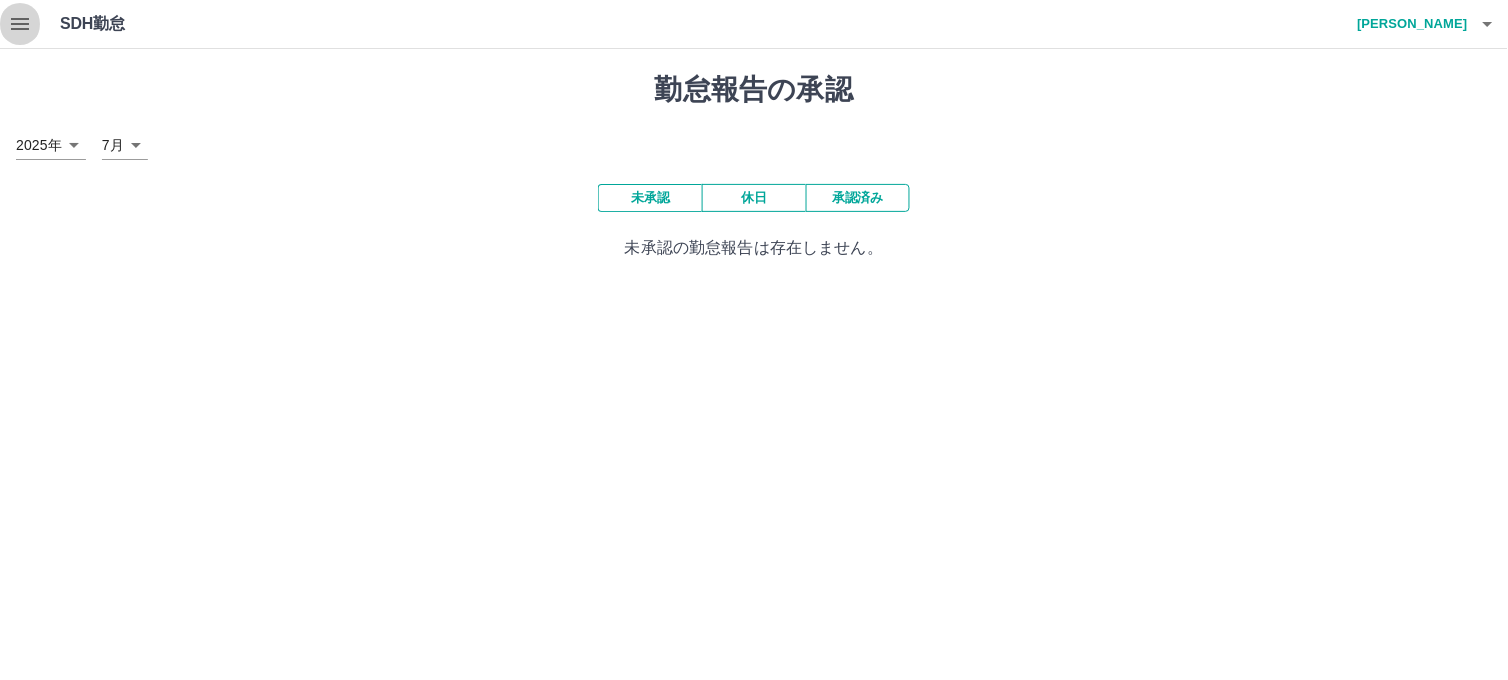 click 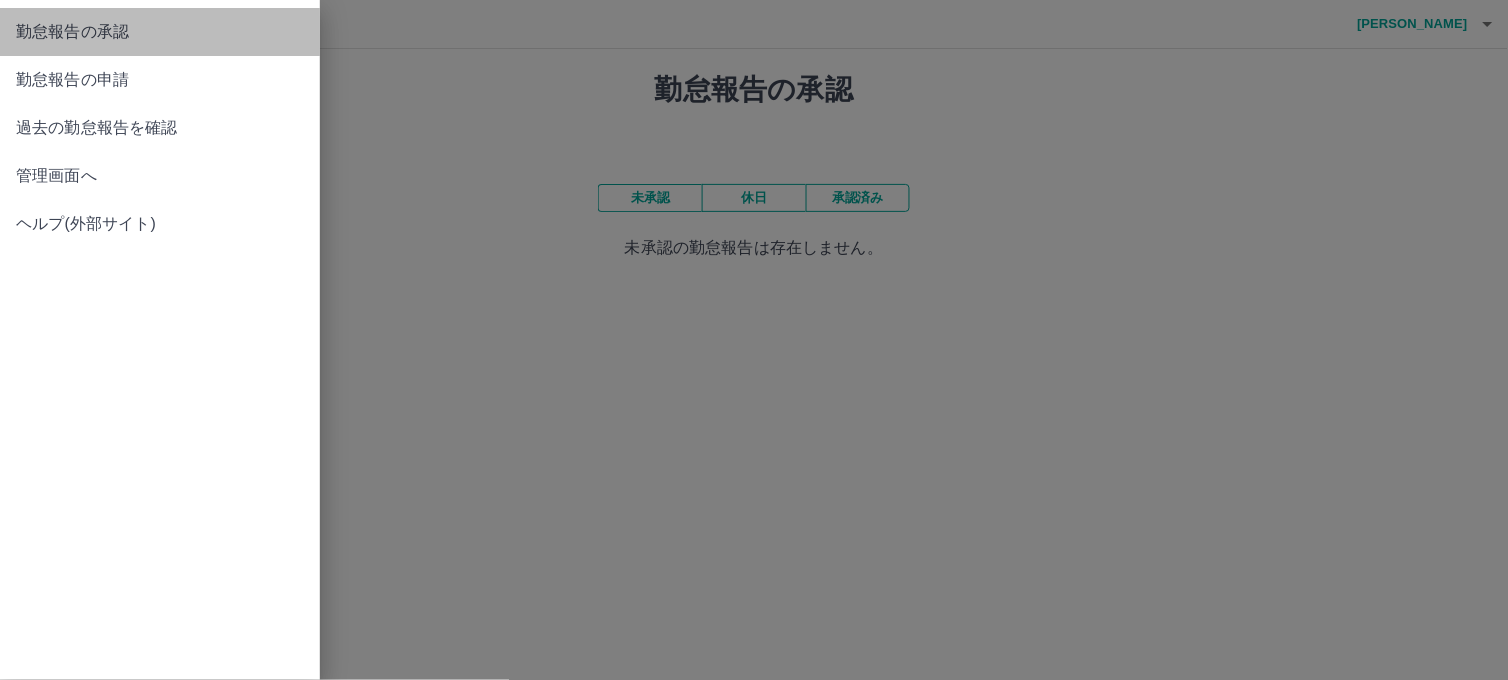 click on "勤怠報告の承認" at bounding box center [160, 32] 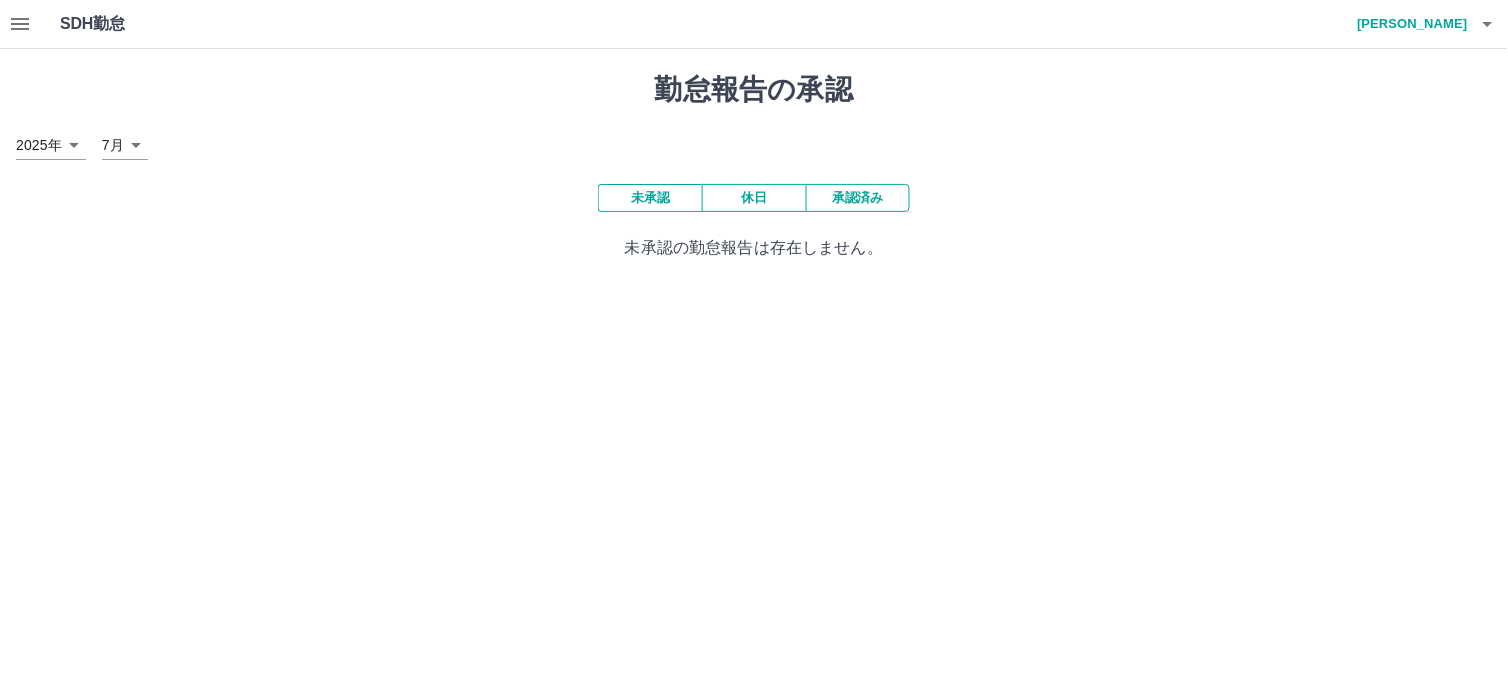 click on "未承認" at bounding box center (650, 198) 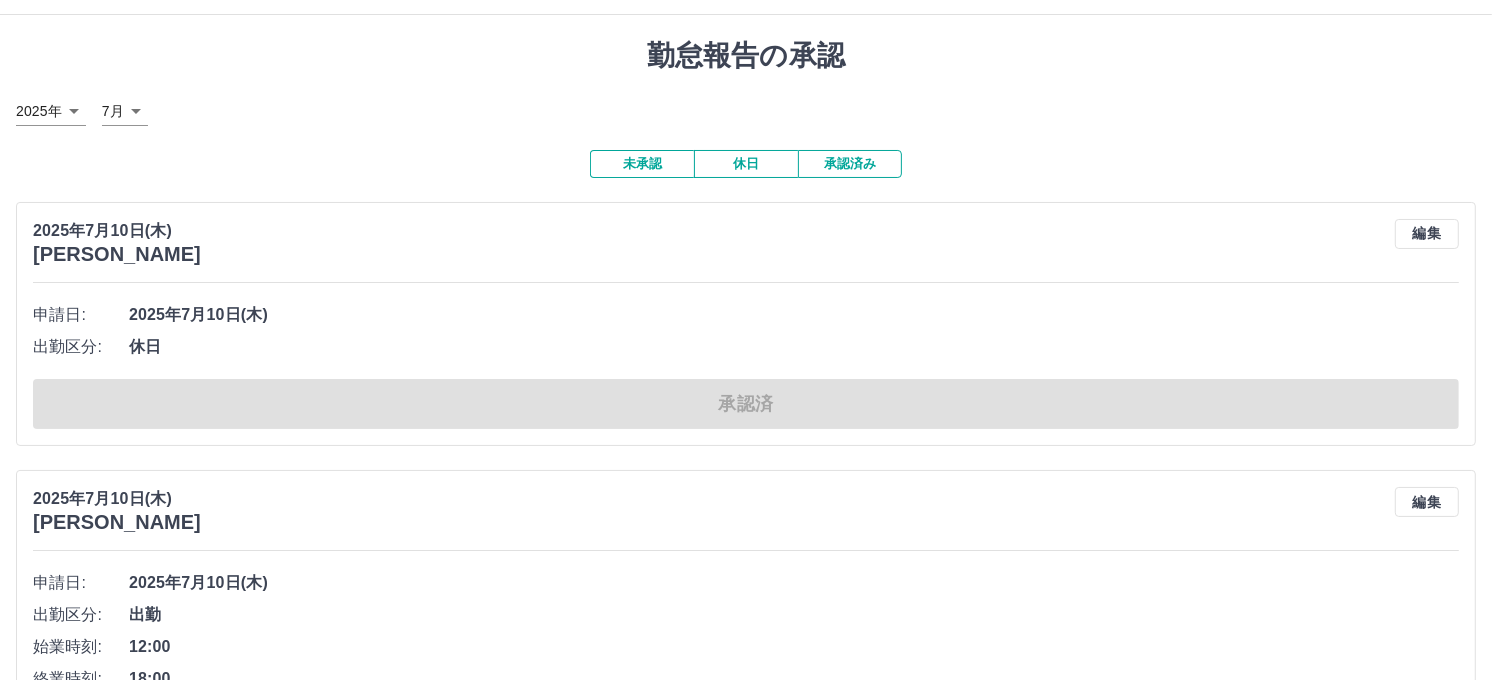 scroll, scrollTop: 0, scrollLeft: 0, axis: both 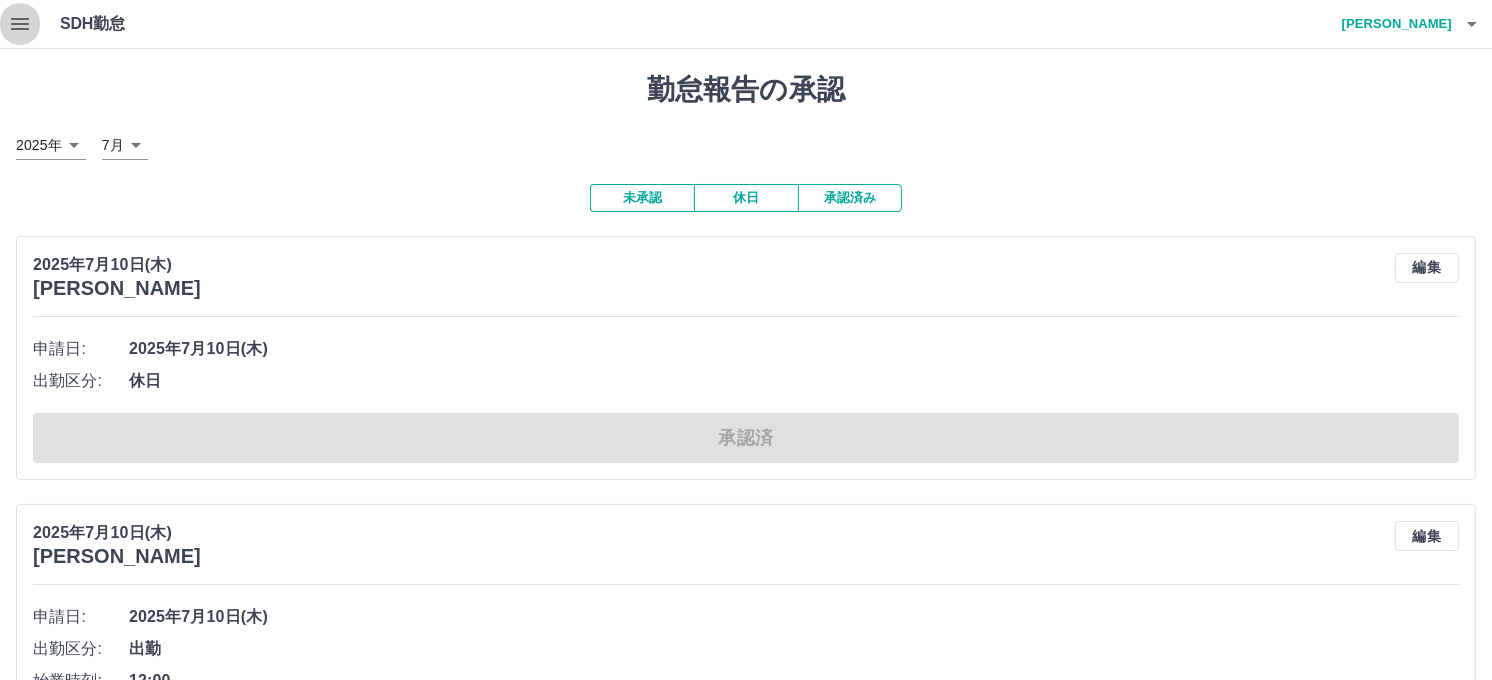 click 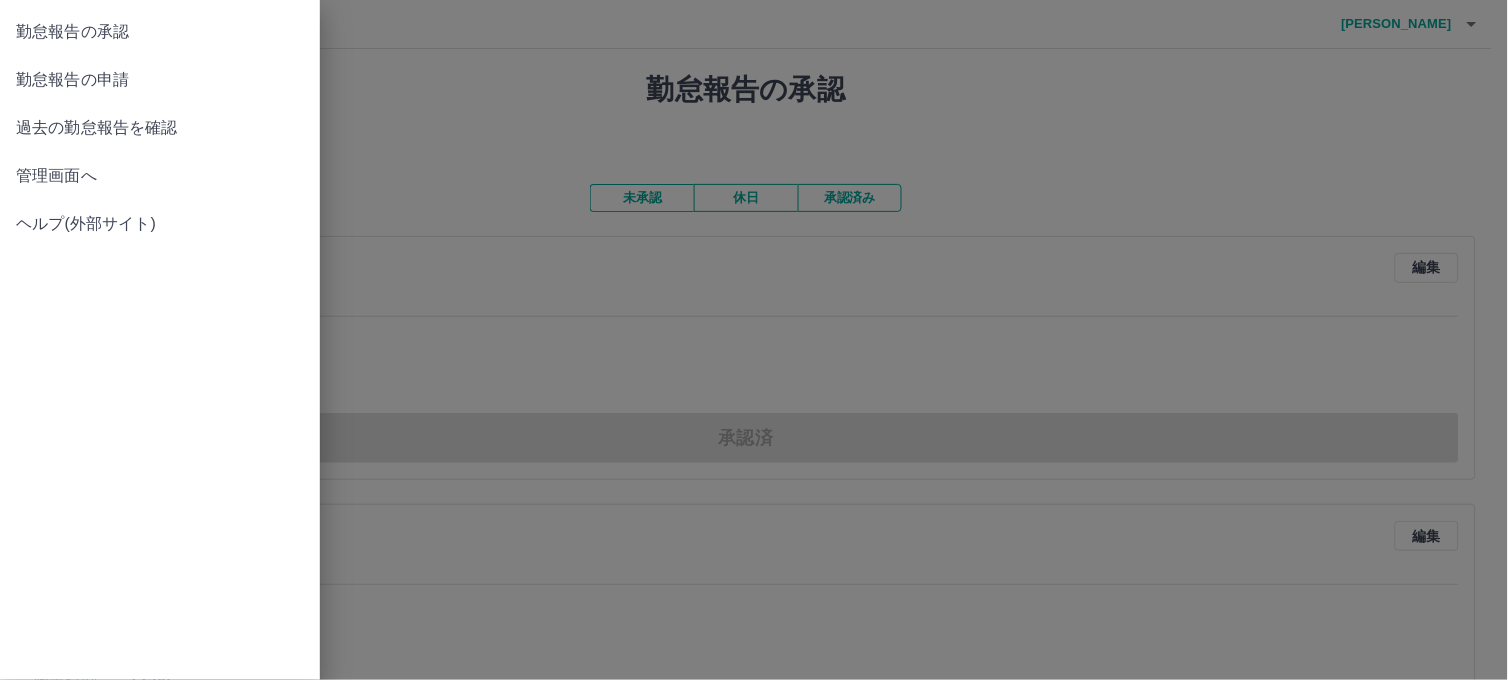 click on "管理画面へ" at bounding box center [160, 176] 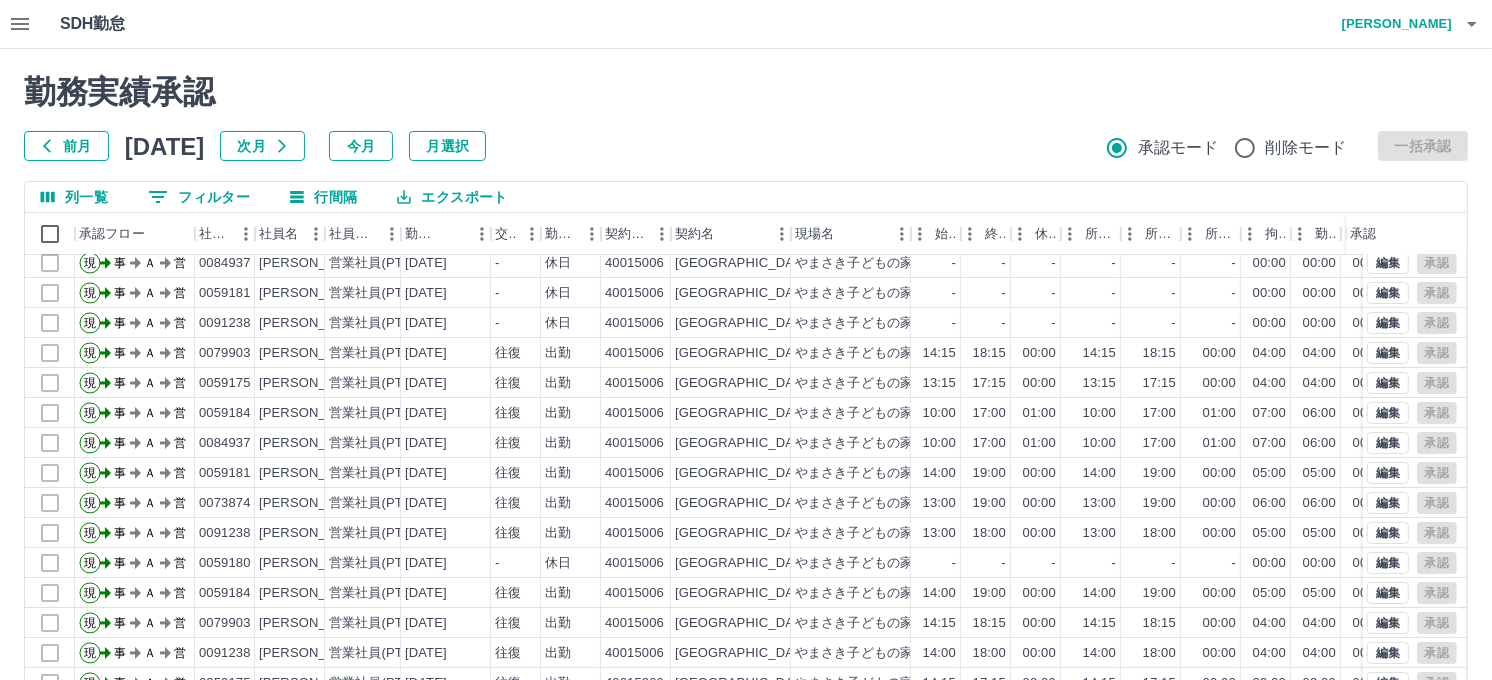 scroll, scrollTop: 103, scrollLeft: 0, axis: vertical 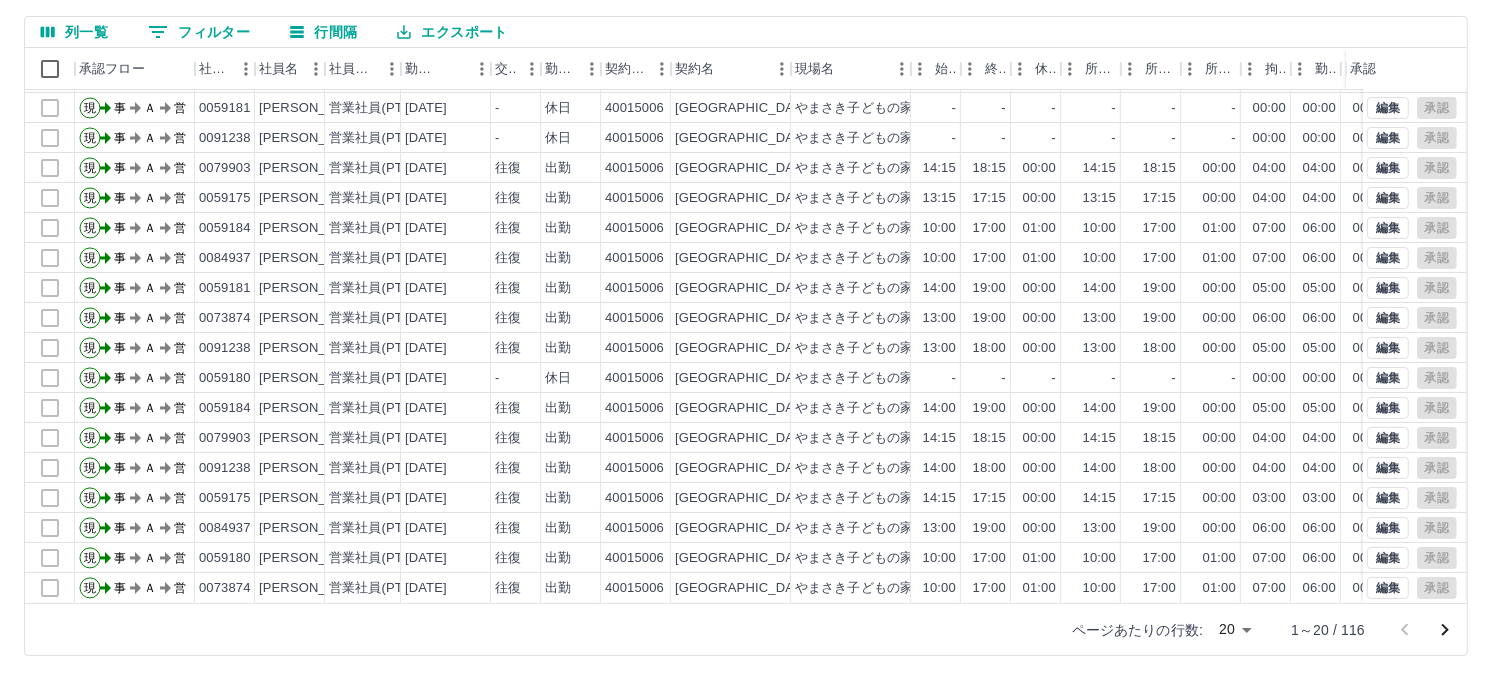 click at bounding box center (1445, 630) 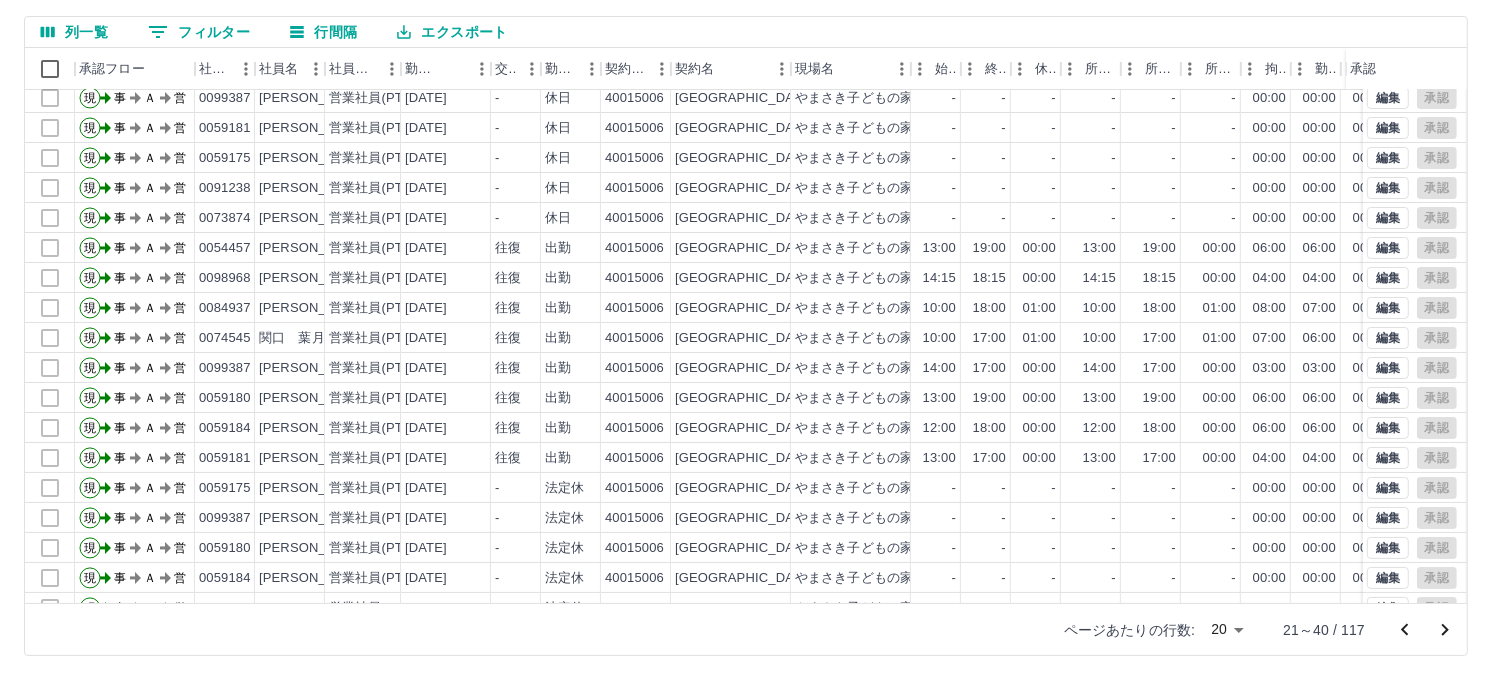 scroll, scrollTop: 103, scrollLeft: 0, axis: vertical 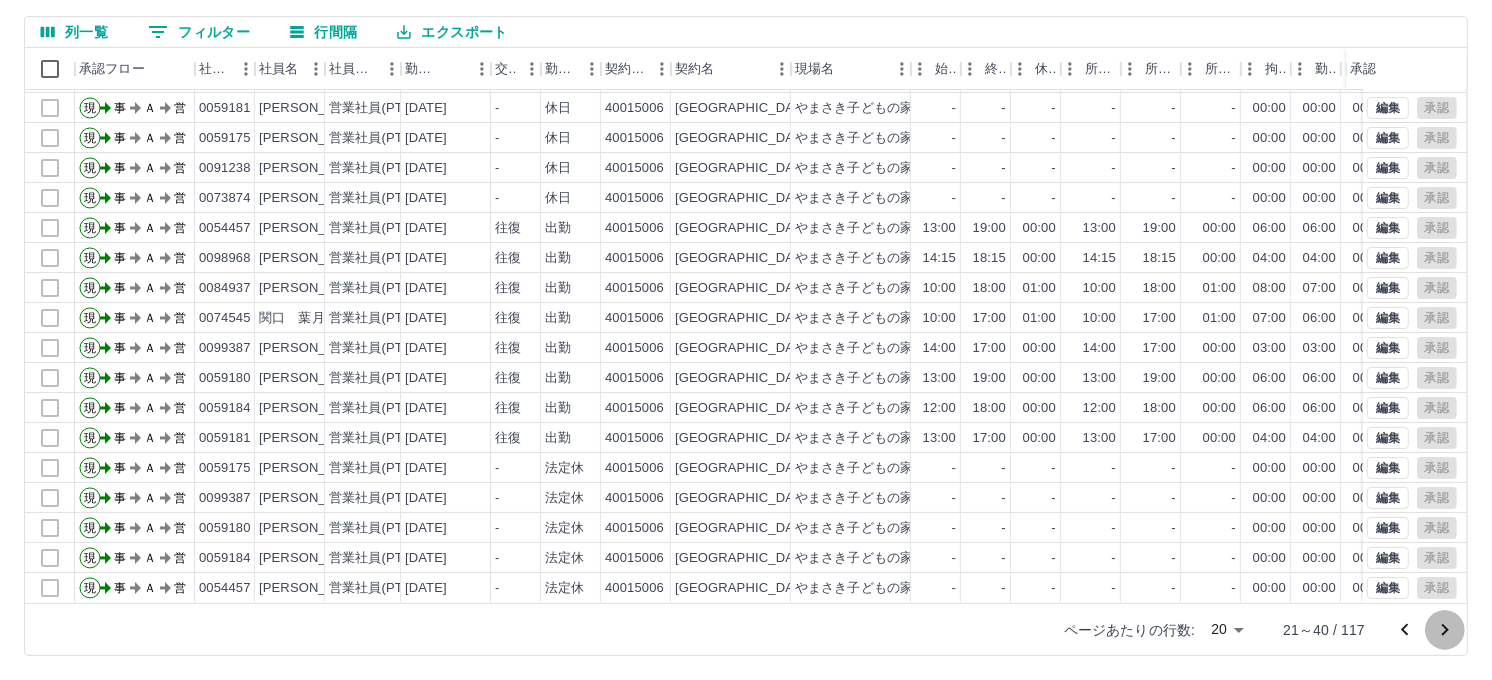 click 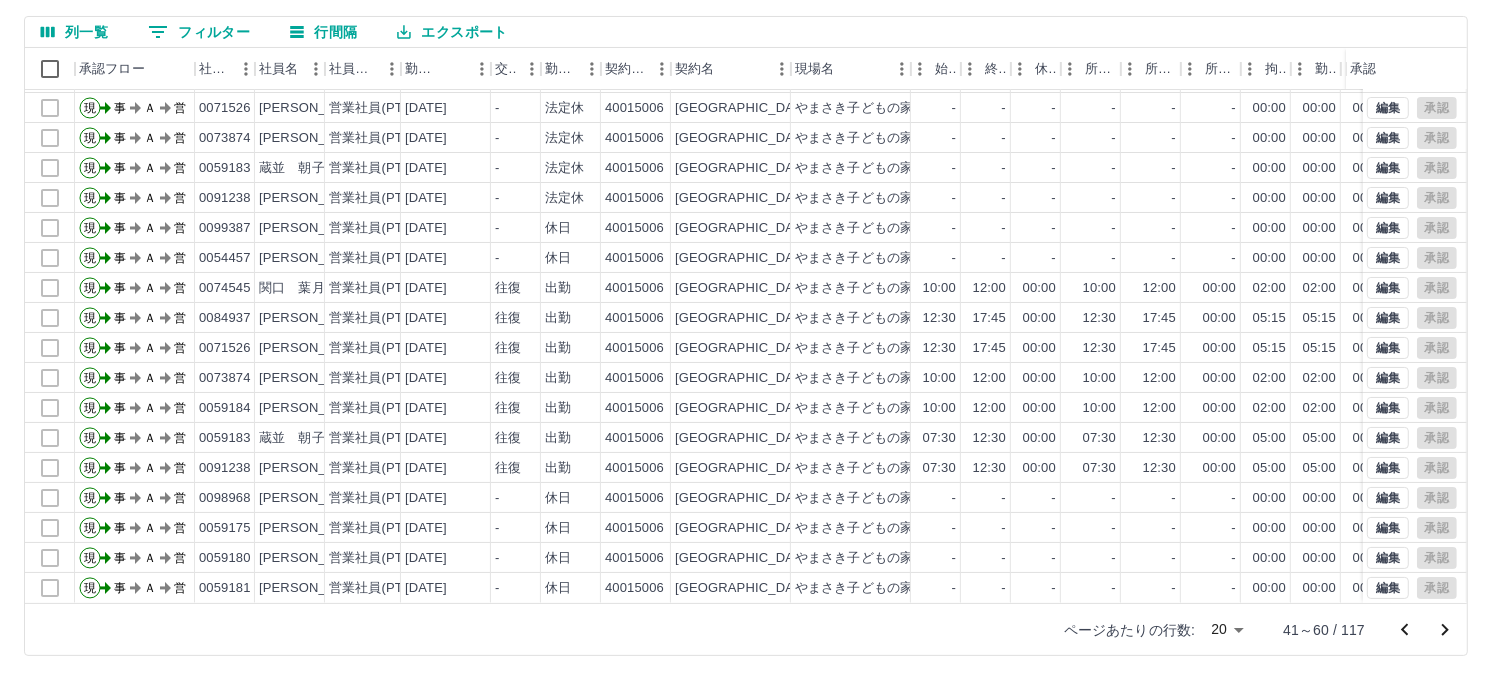 scroll, scrollTop: 103, scrollLeft: 0, axis: vertical 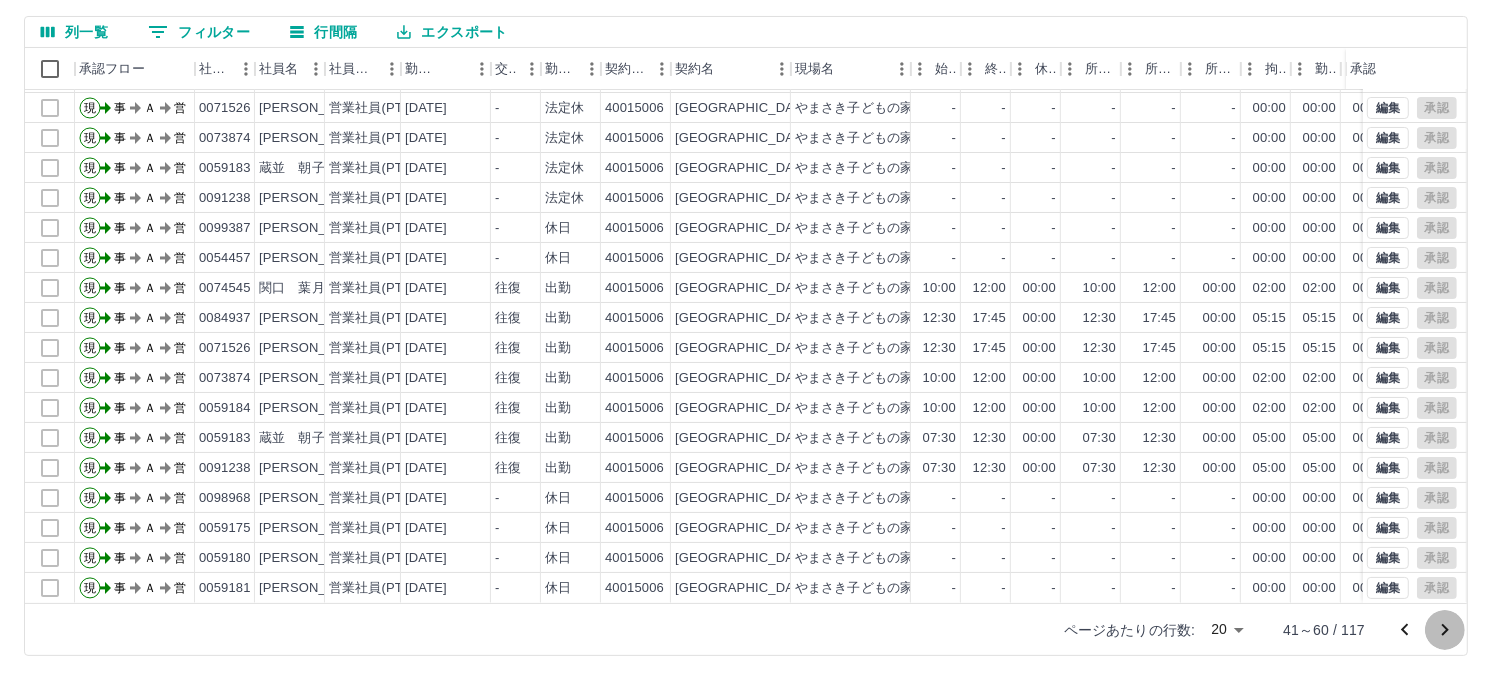 click 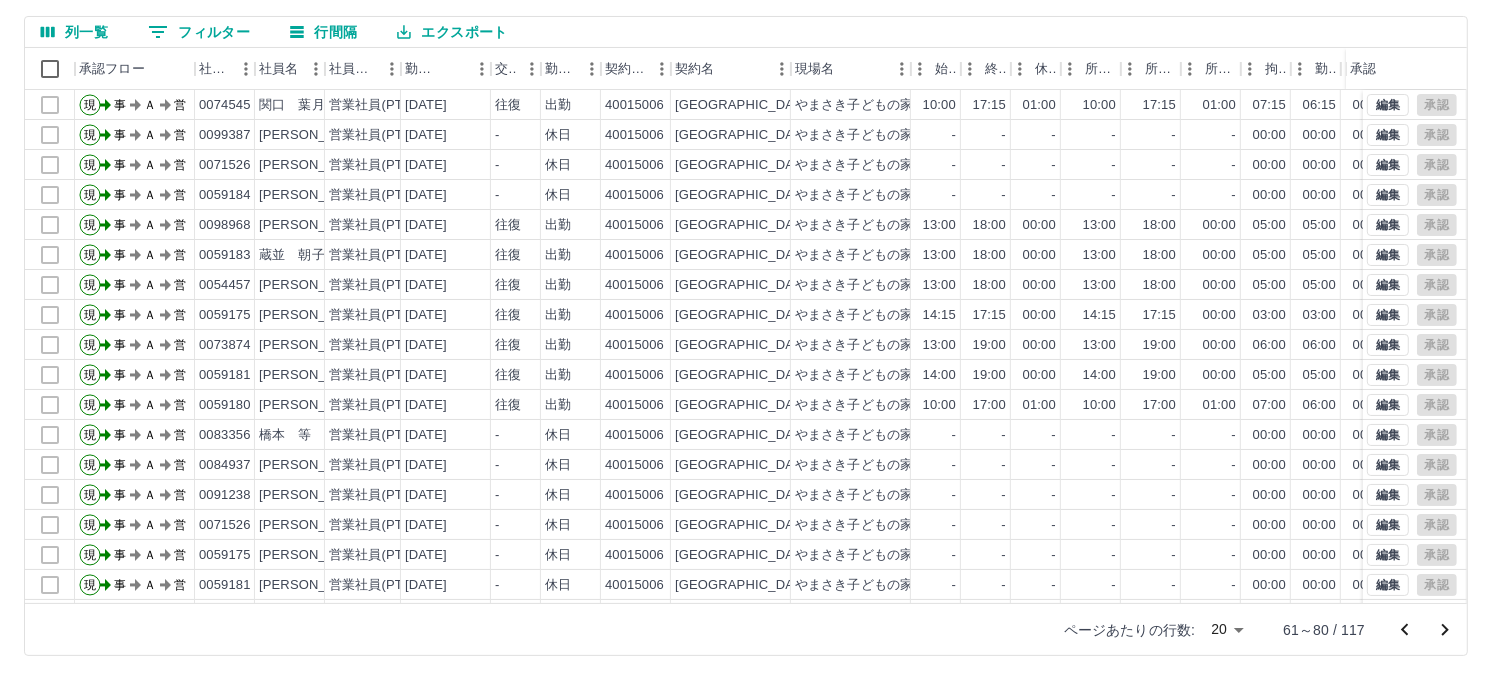 scroll, scrollTop: 103, scrollLeft: 0, axis: vertical 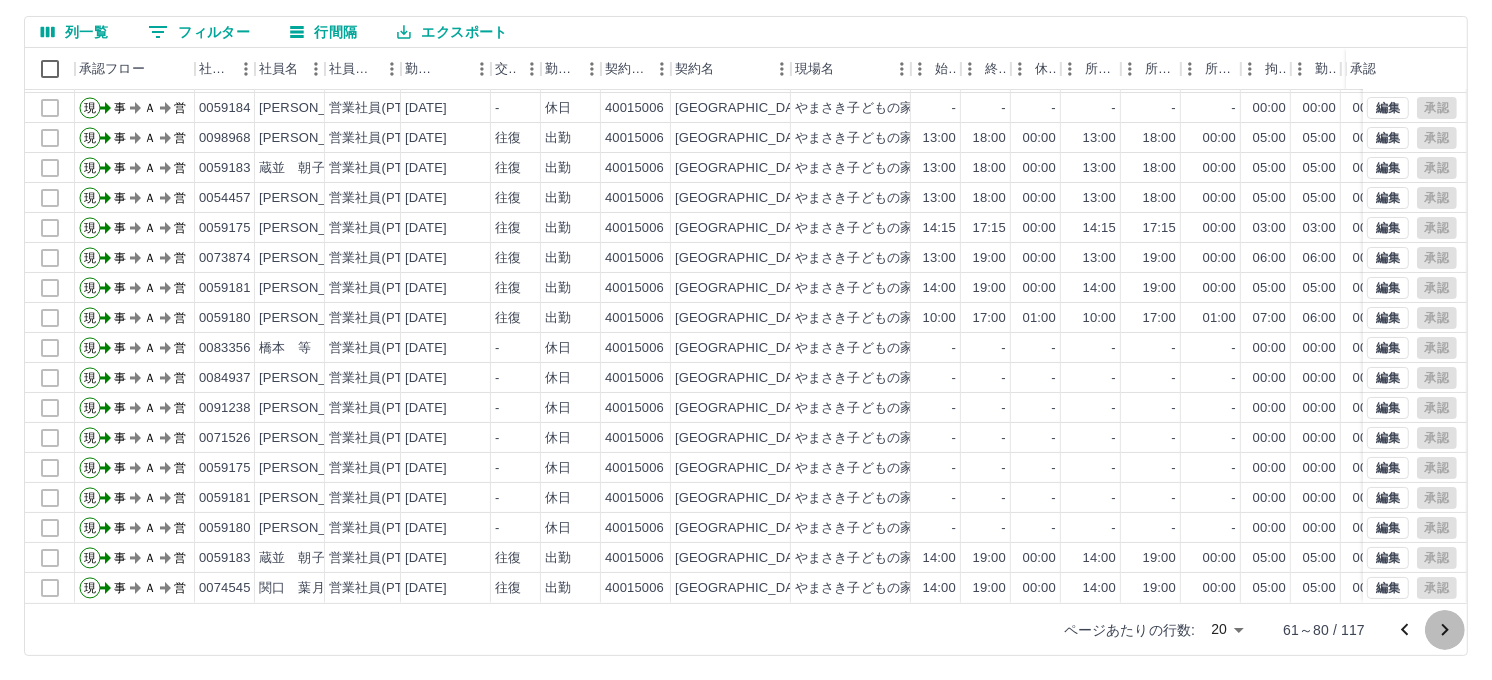 click 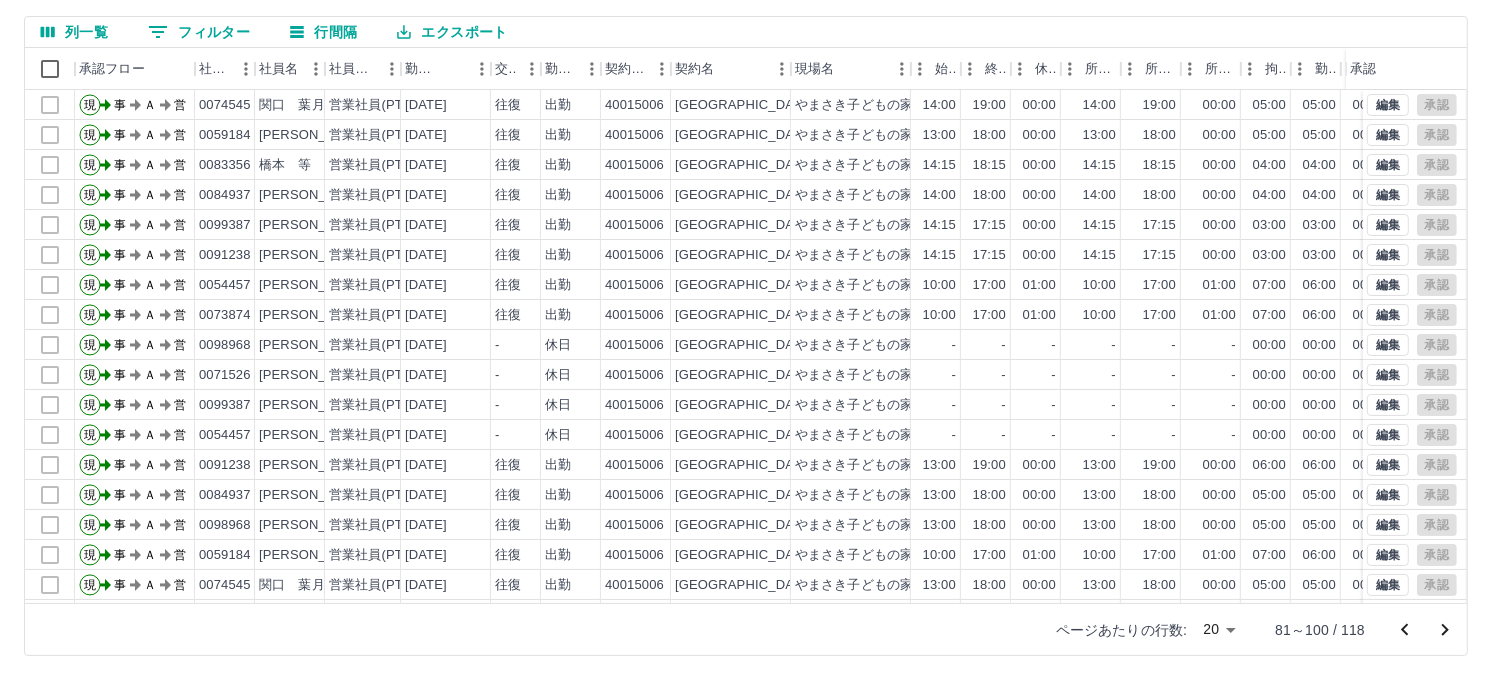 scroll, scrollTop: 103, scrollLeft: 0, axis: vertical 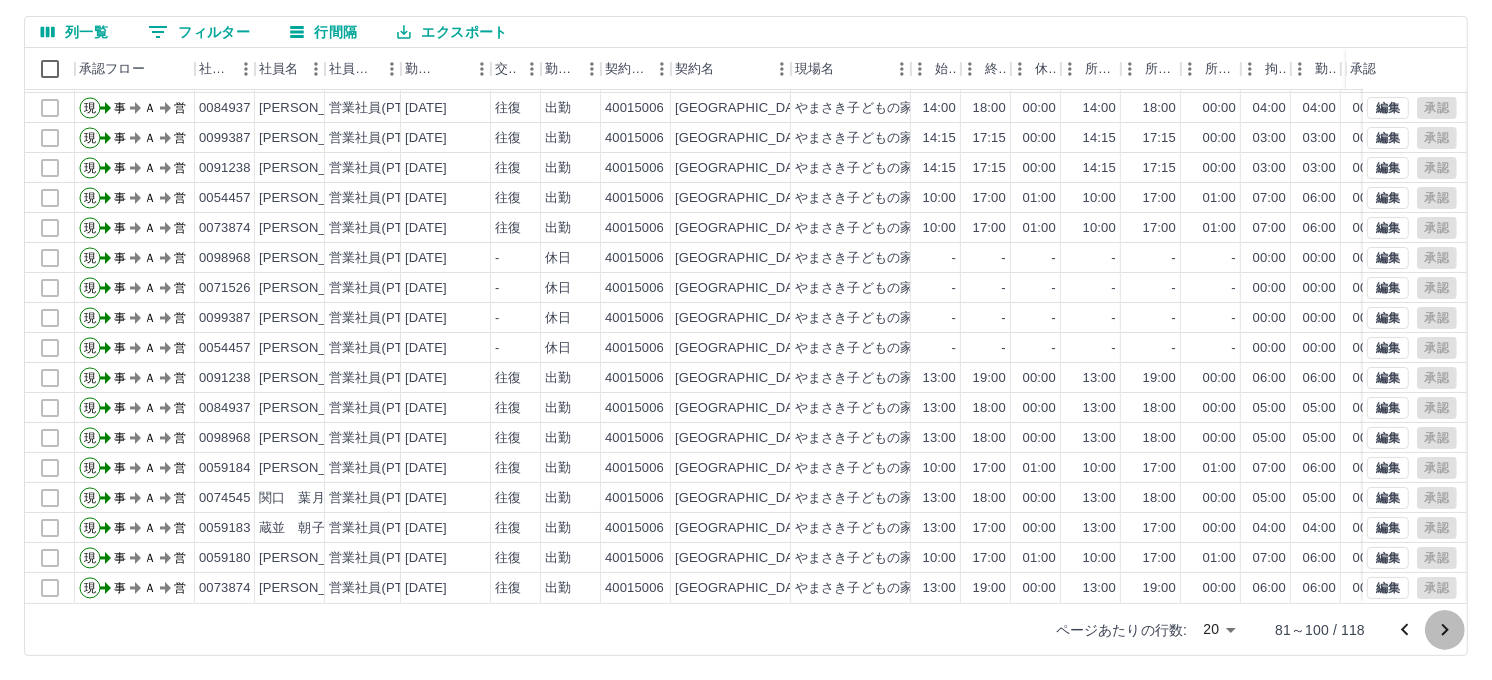 click 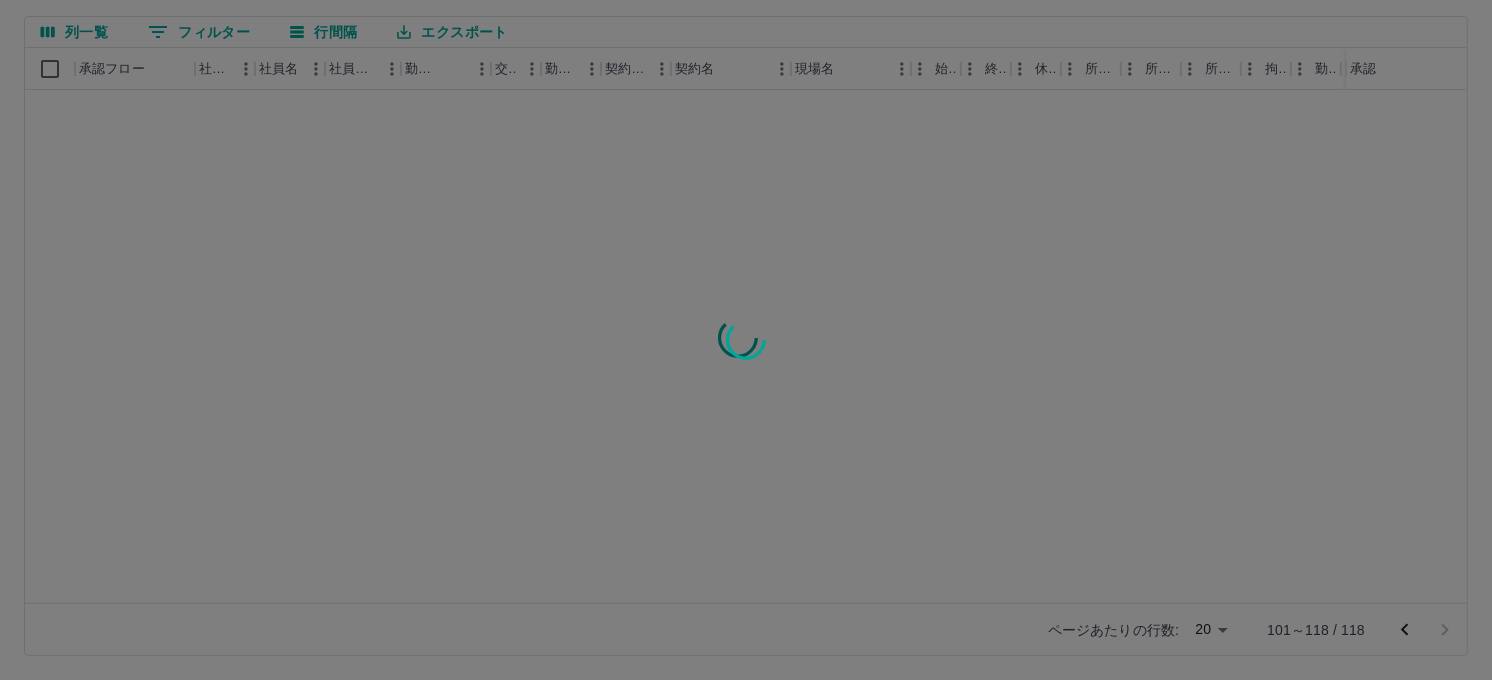 scroll, scrollTop: 0, scrollLeft: 0, axis: both 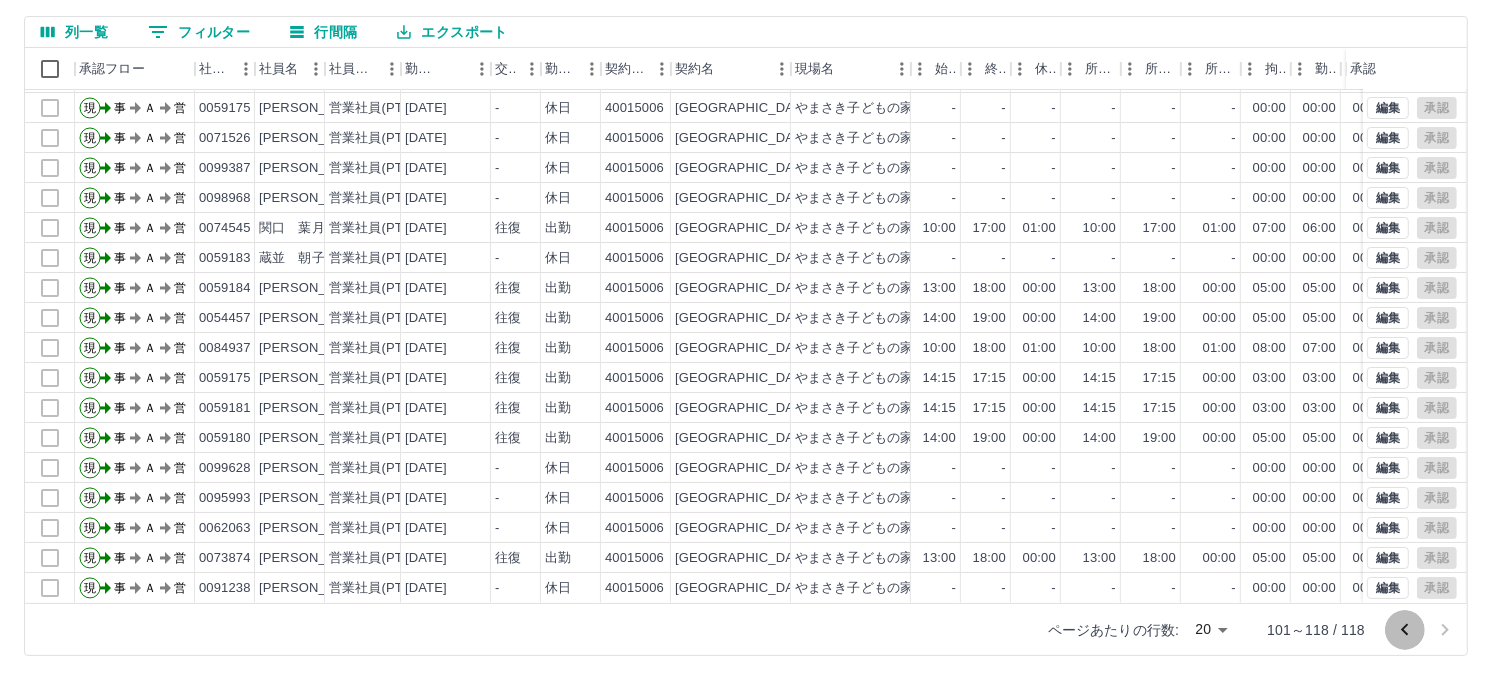 click 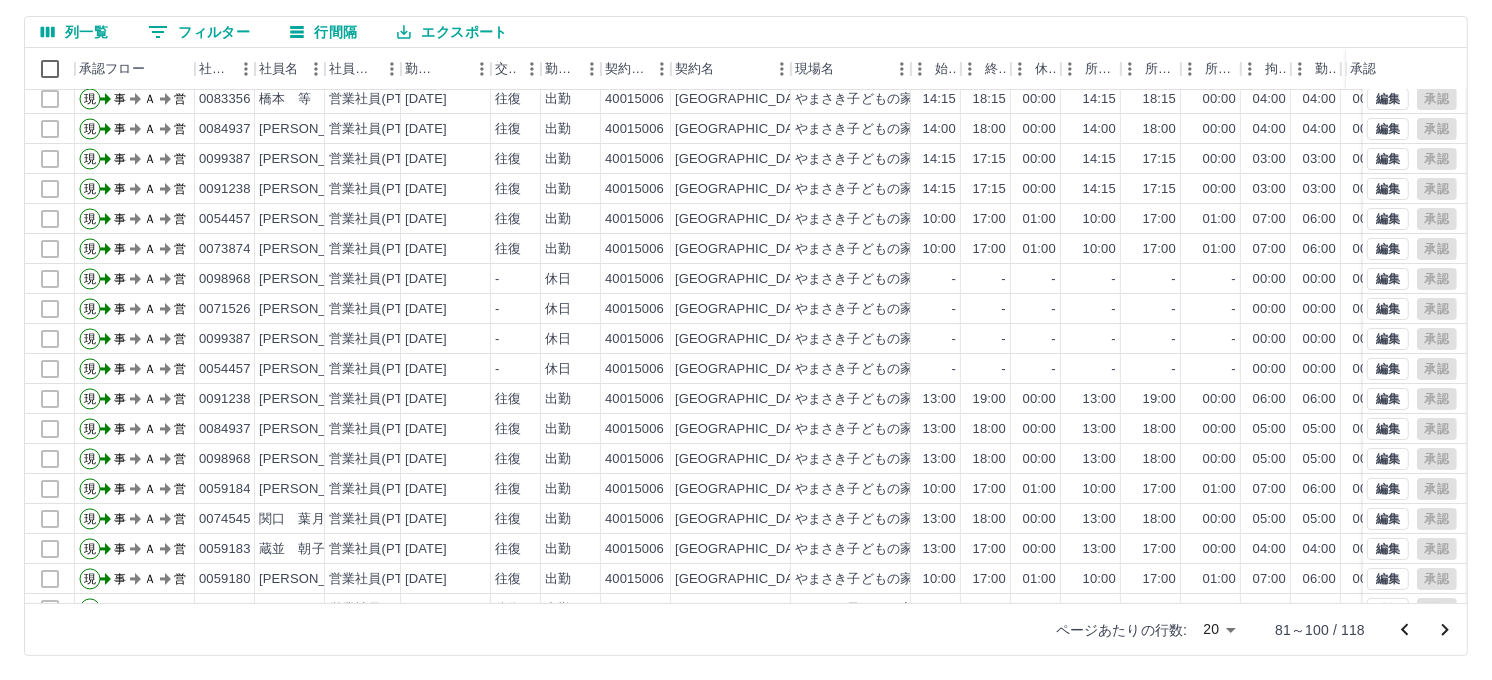 scroll, scrollTop: 103, scrollLeft: 0, axis: vertical 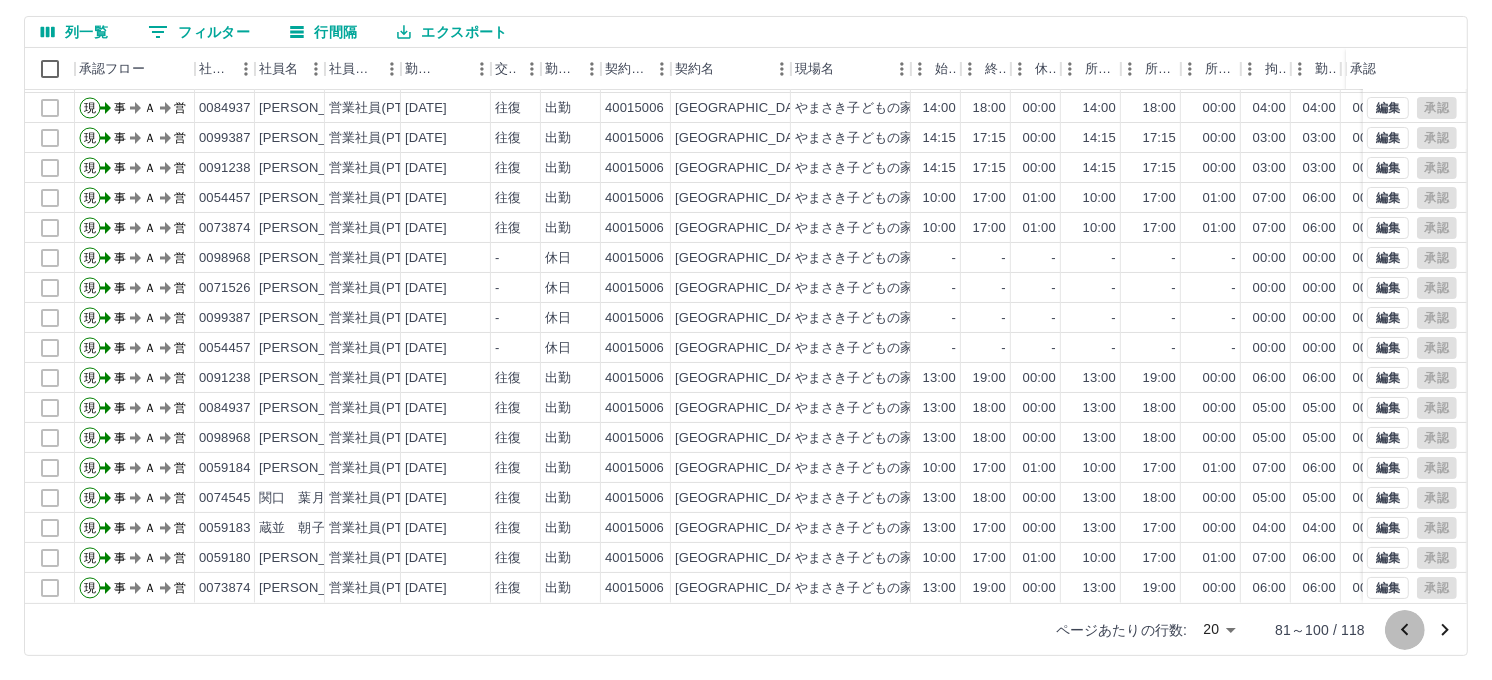 click 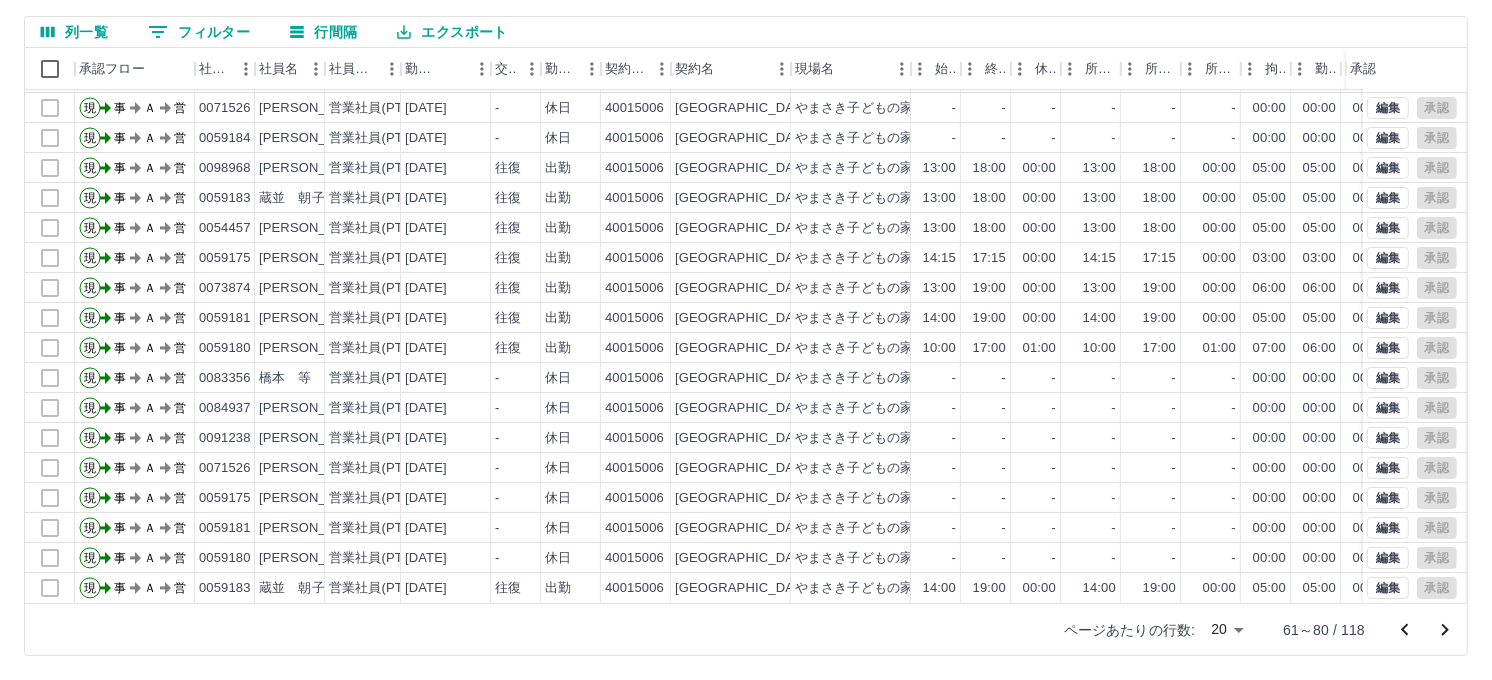 scroll, scrollTop: 0, scrollLeft: 0, axis: both 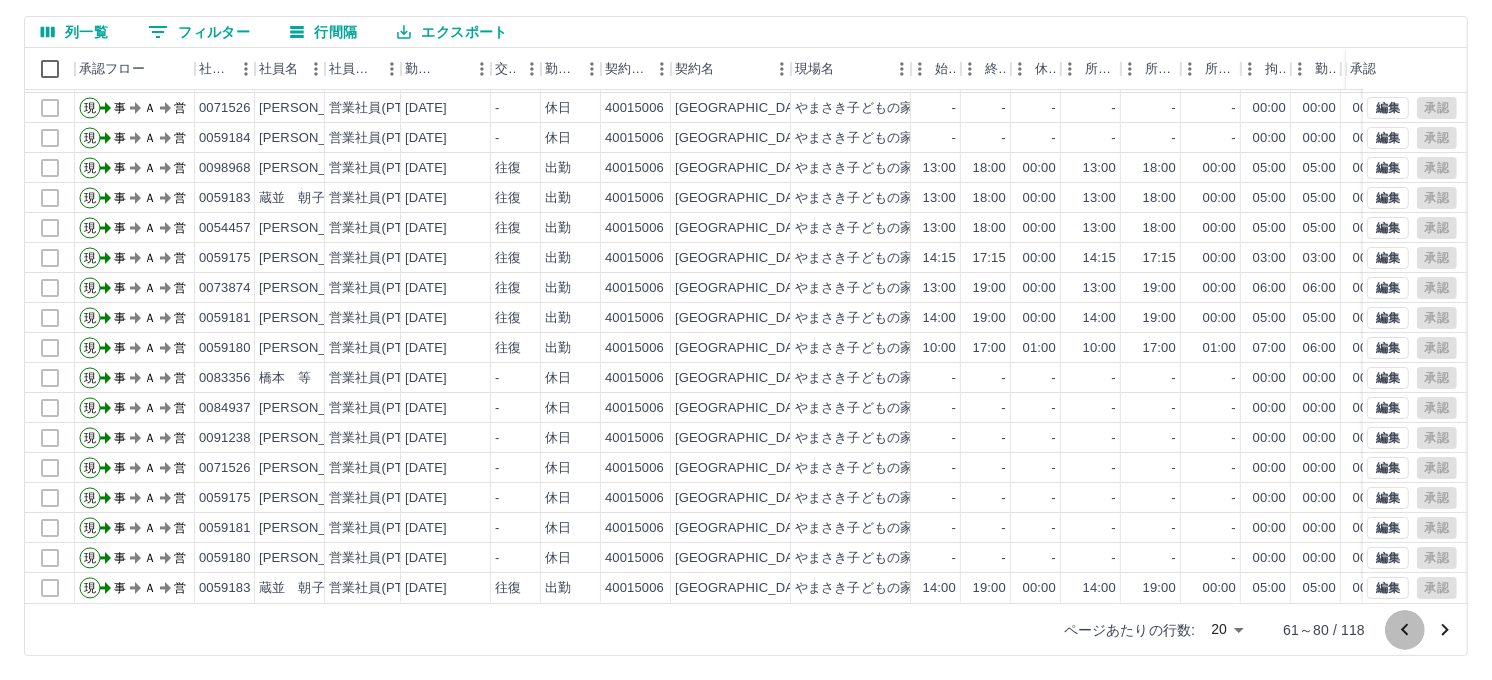 click 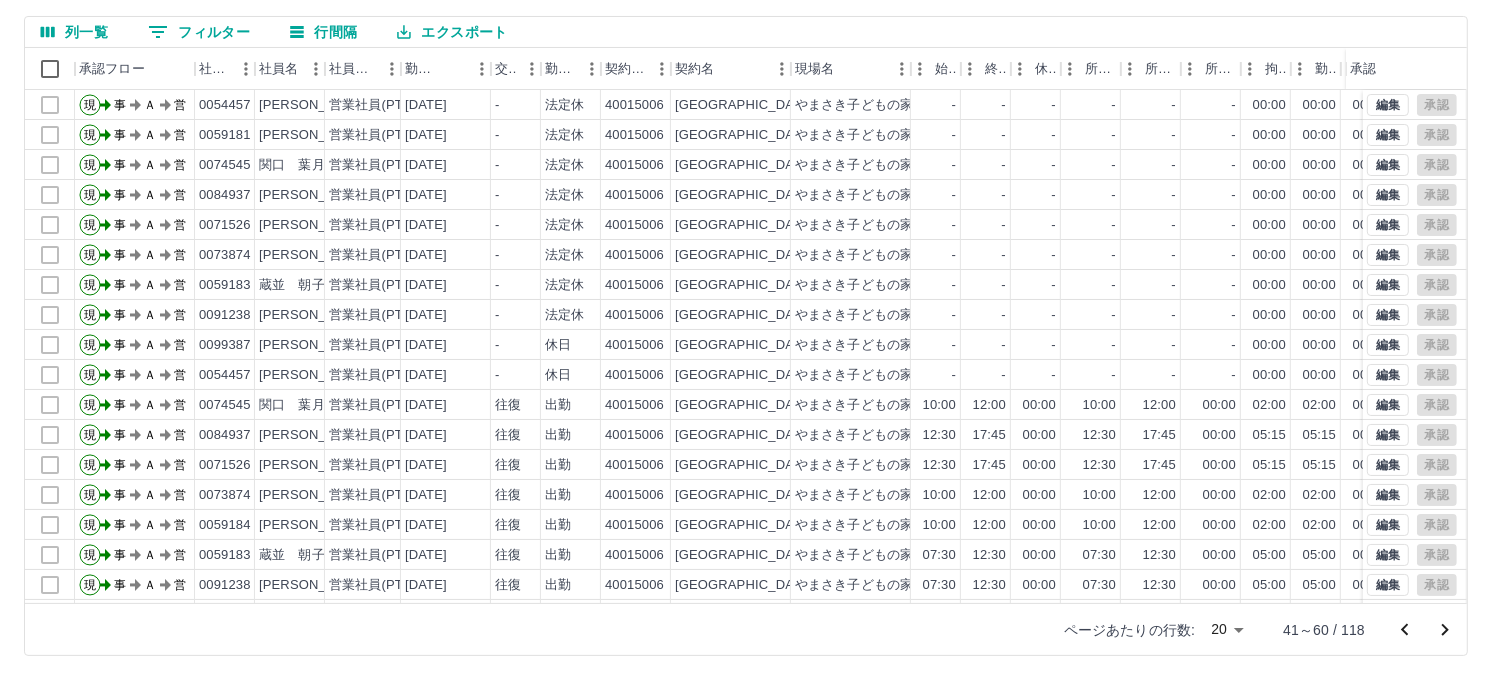 scroll, scrollTop: 103, scrollLeft: 0, axis: vertical 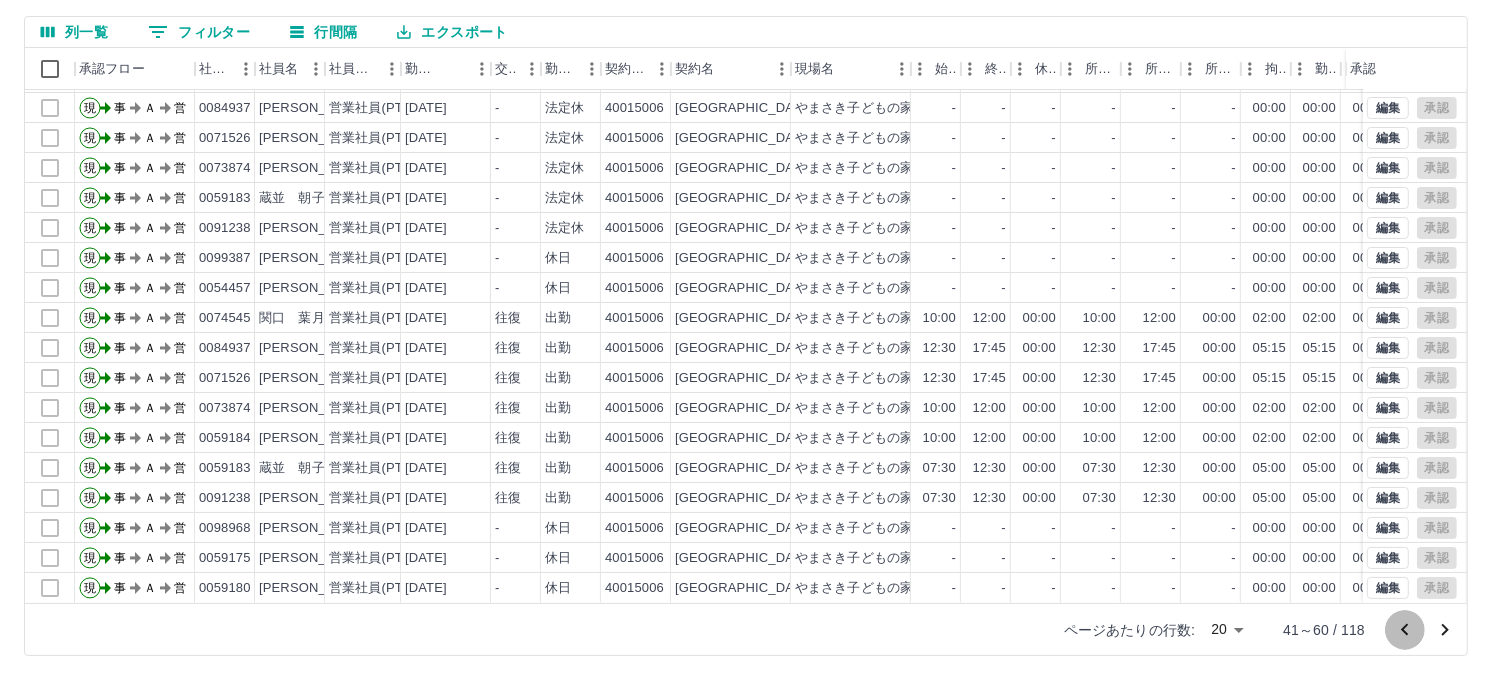 click 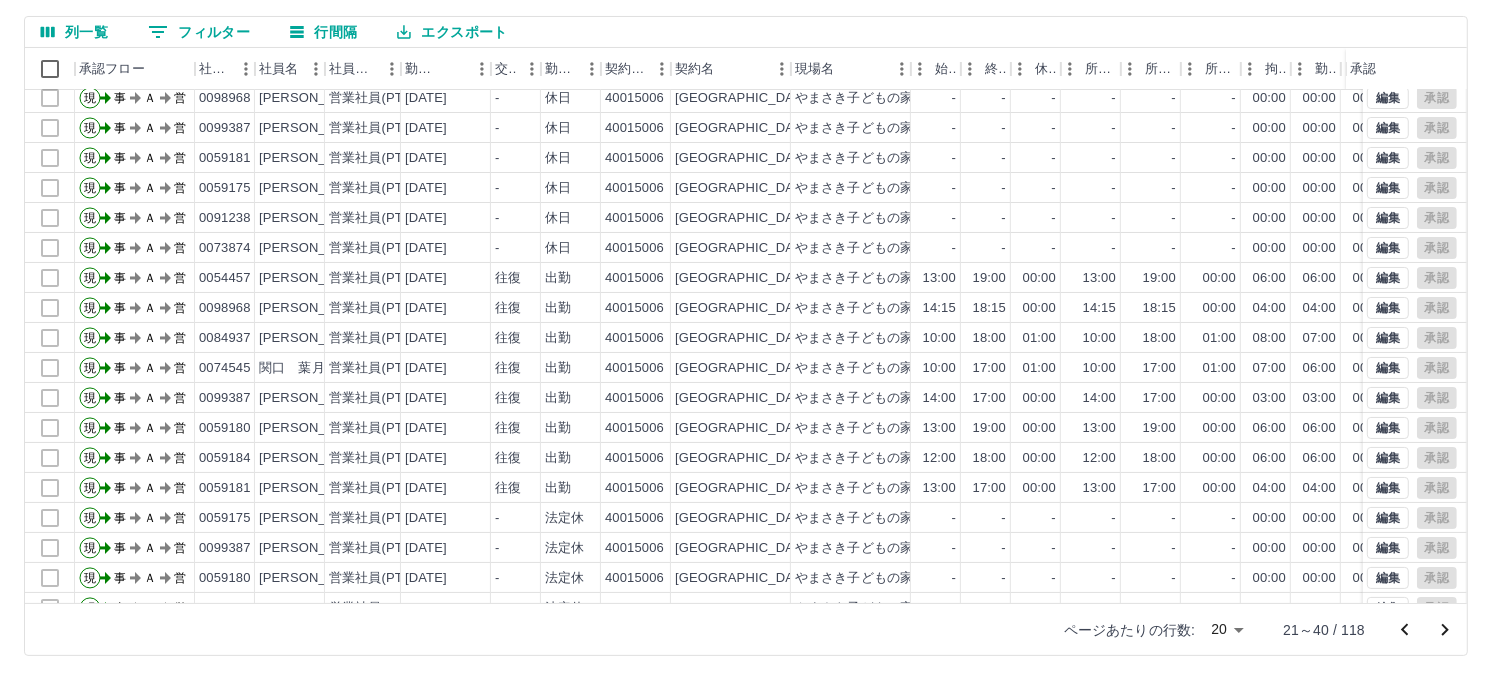 scroll, scrollTop: 103, scrollLeft: 0, axis: vertical 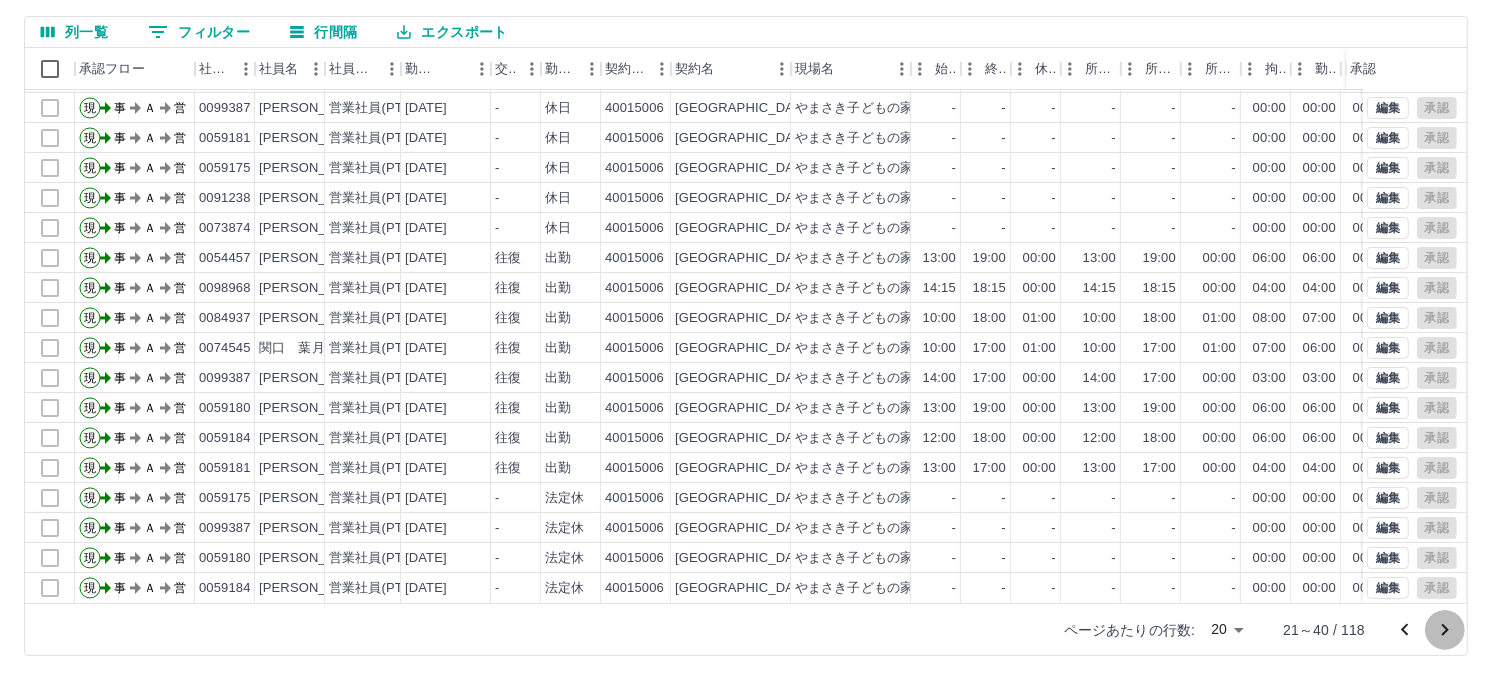 click 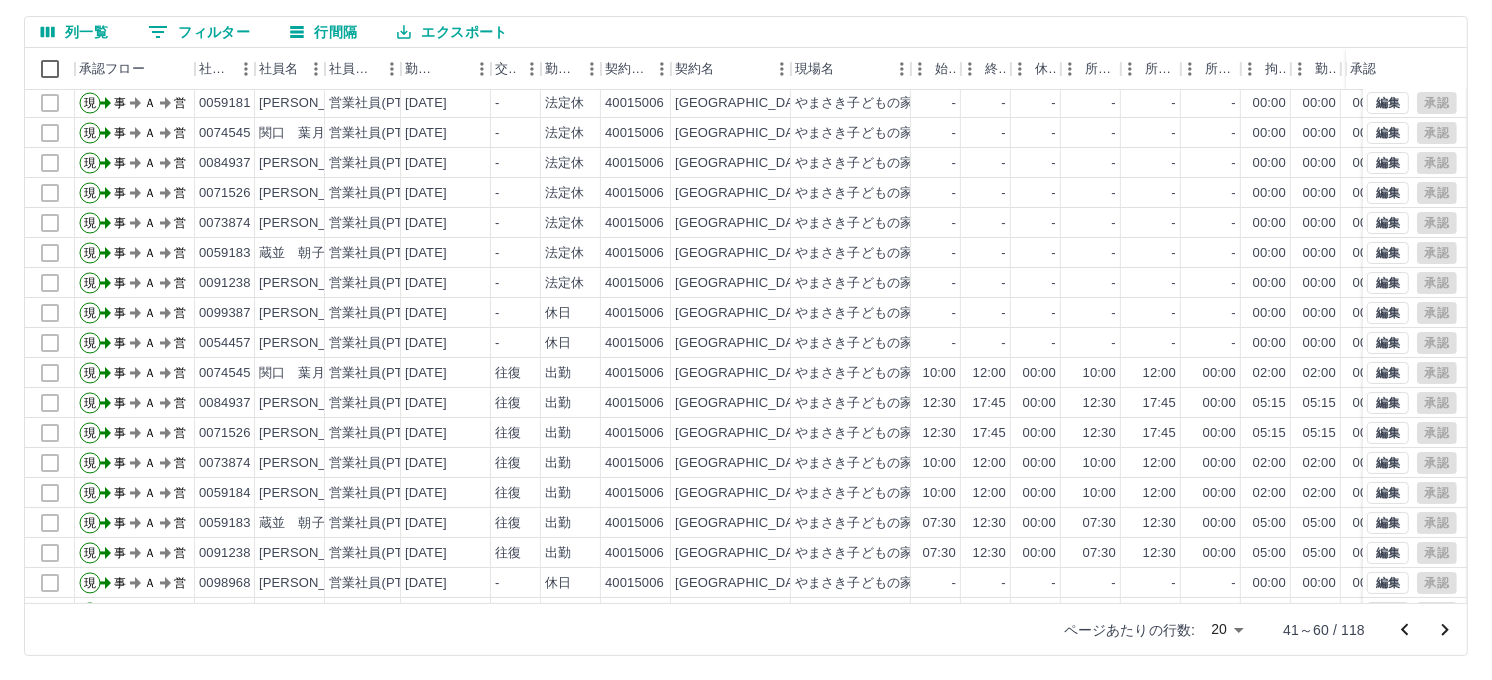 scroll, scrollTop: 0, scrollLeft: 0, axis: both 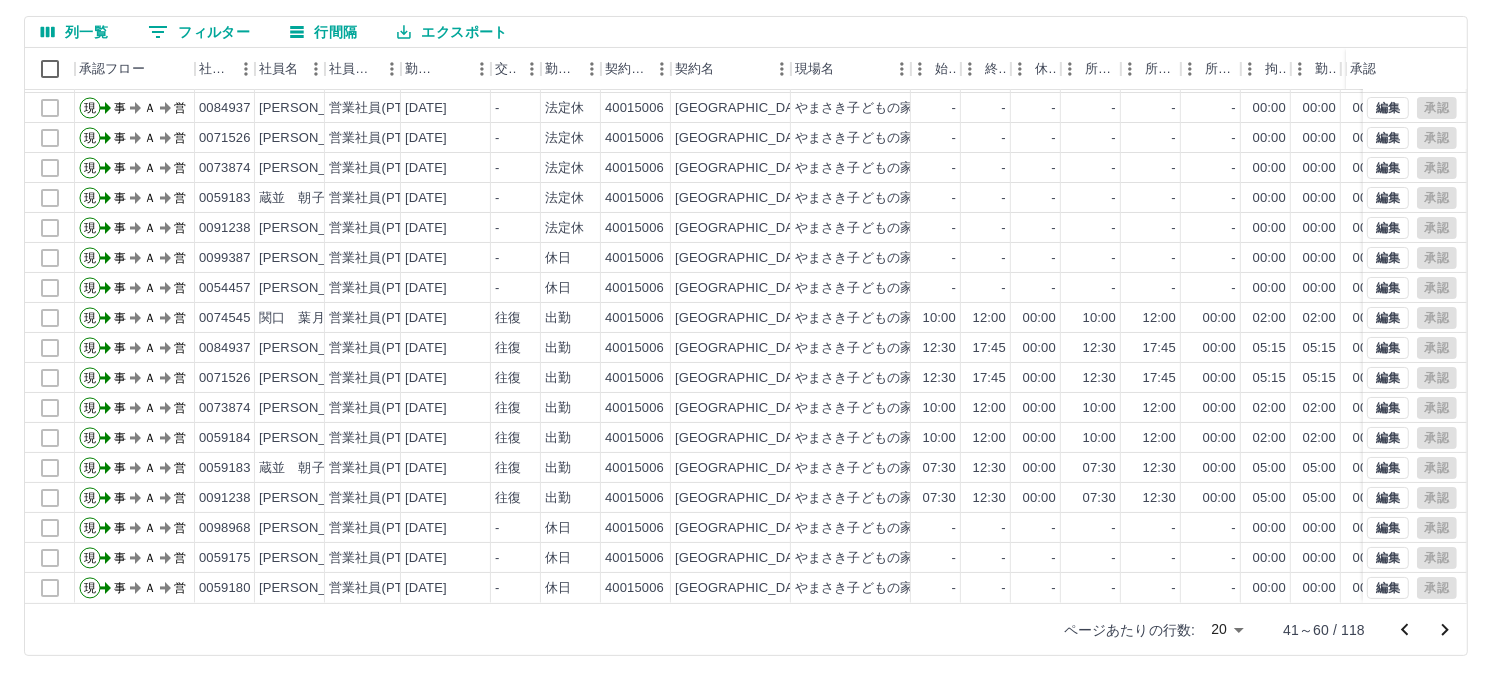 click 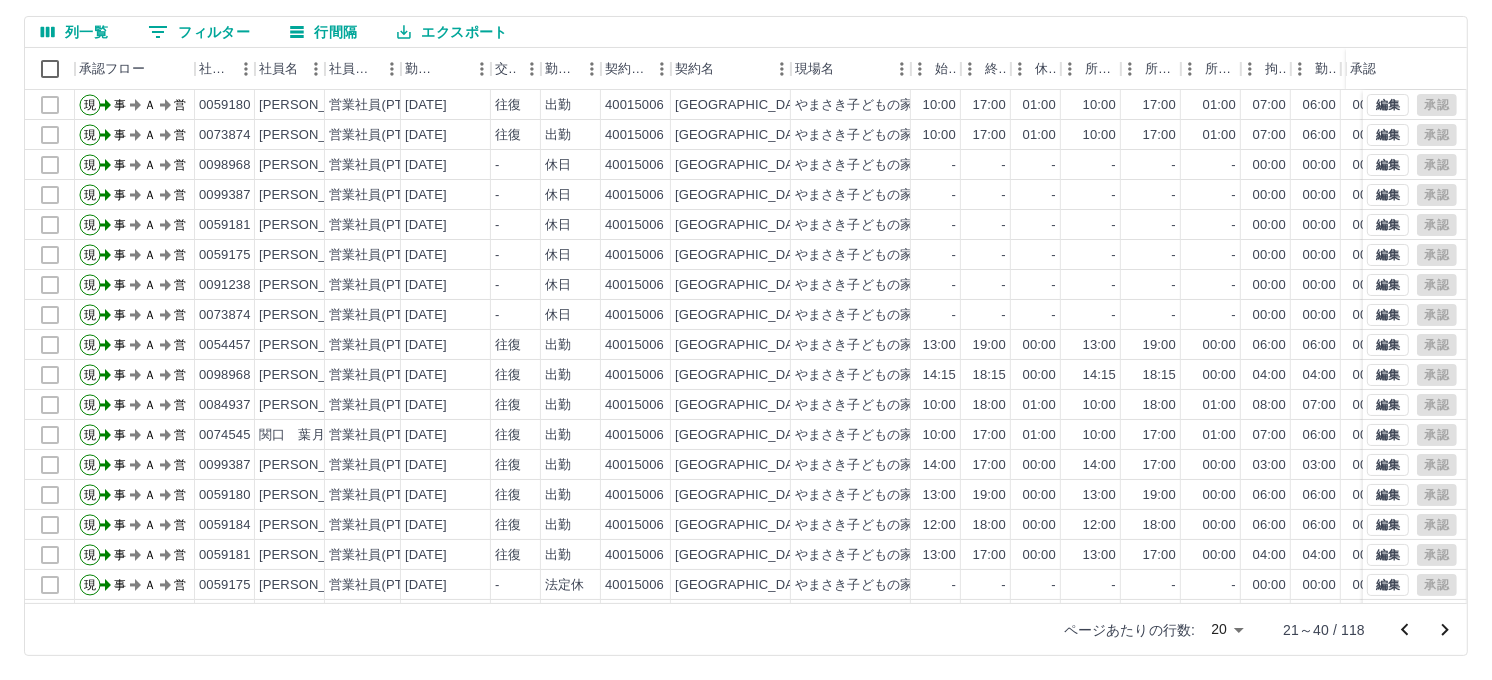 scroll, scrollTop: 103, scrollLeft: 0, axis: vertical 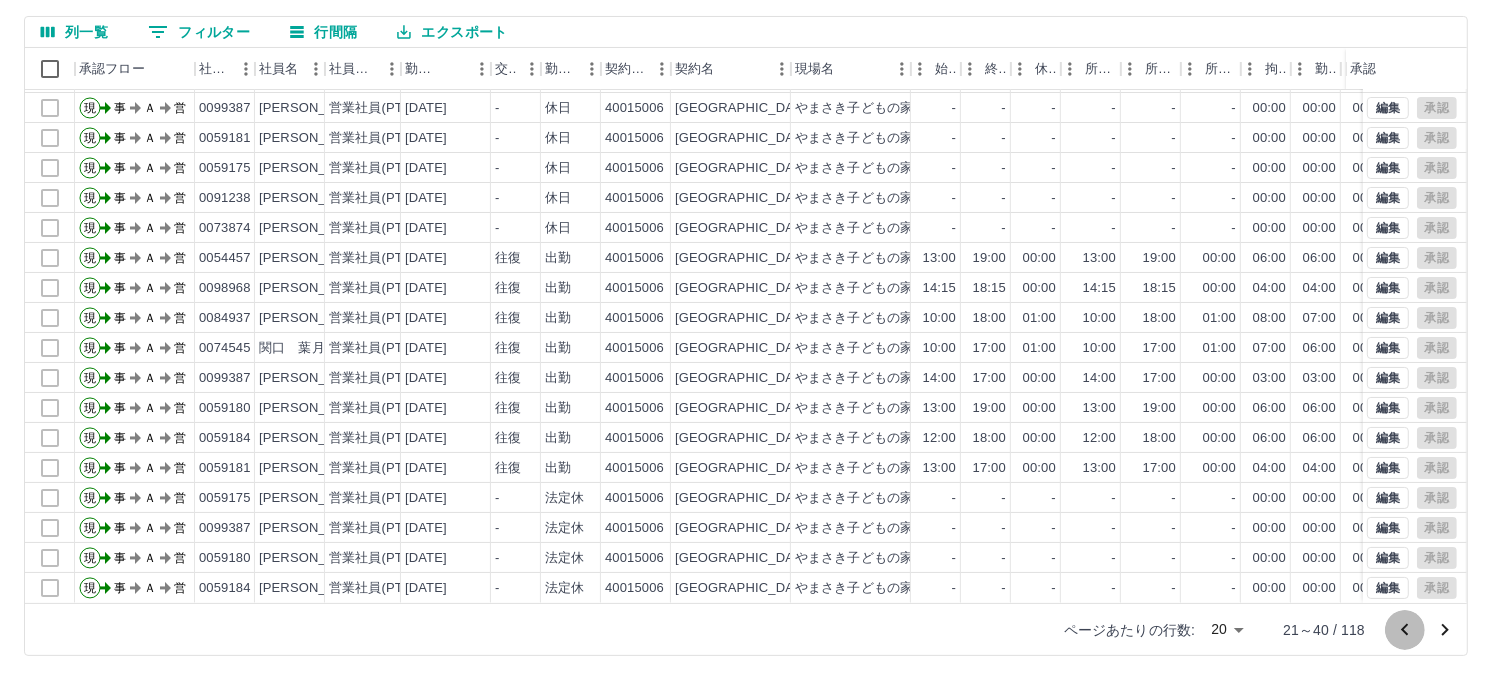click 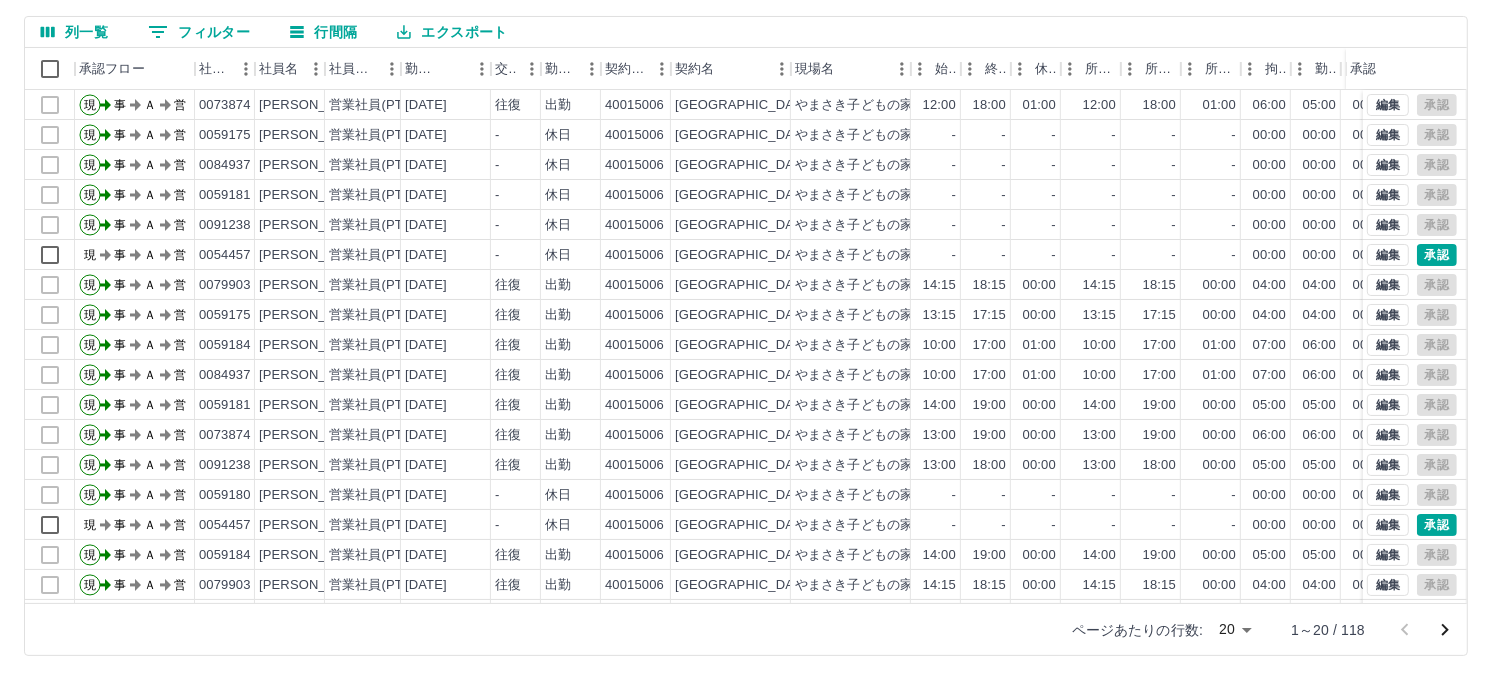 scroll, scrollTop: 103, scrollLeft: 0, axis: vertical 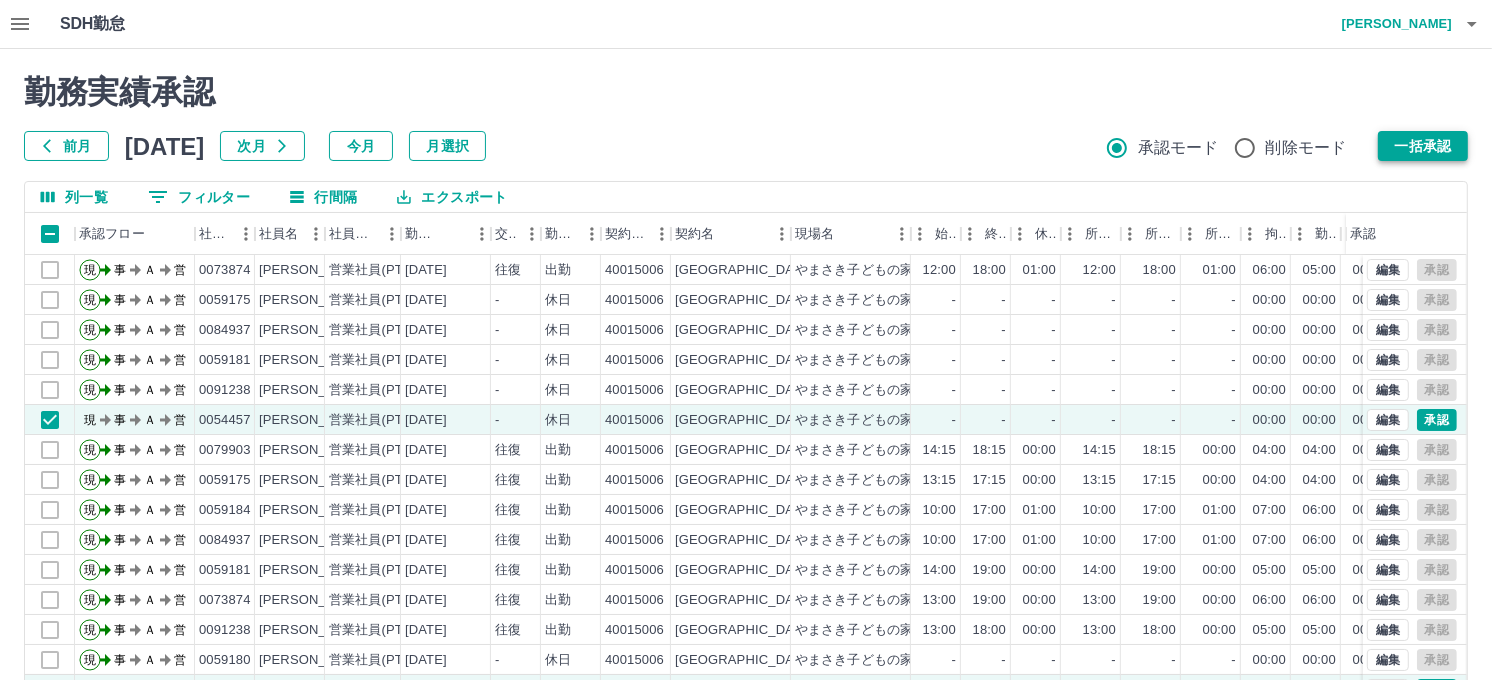 click on "一括承認" at bounding box center (1423, 146) 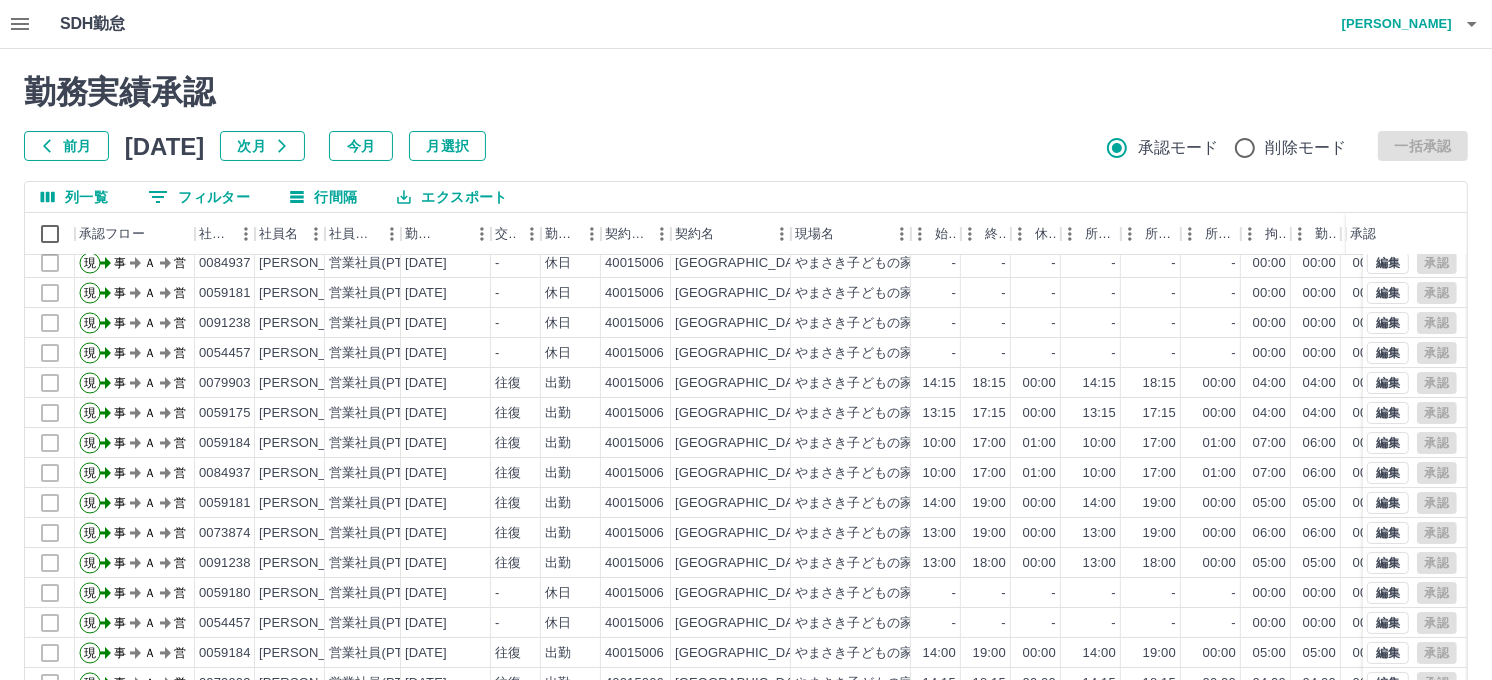 scroll, scrollTop: 103, scrollLeft: 0, axis: vertical 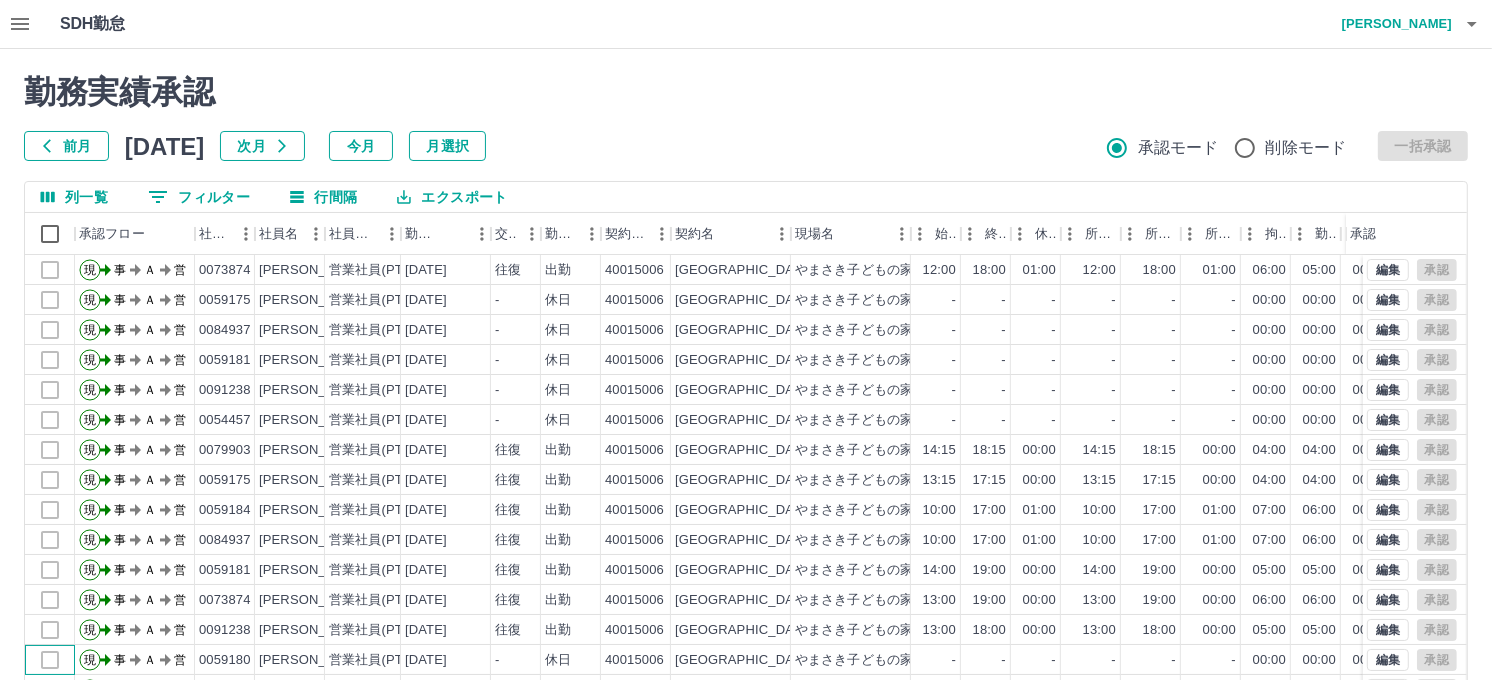 click at bounding box center [50, 660] 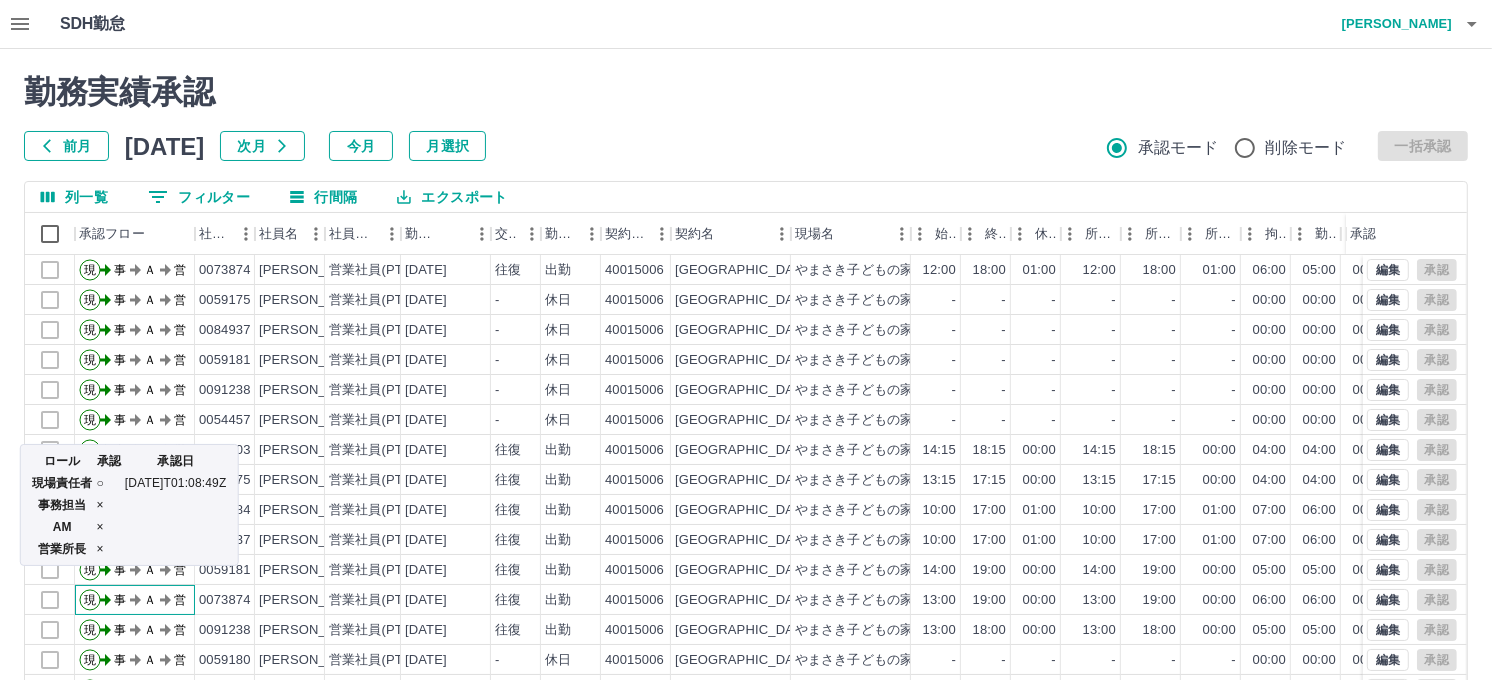 click on "現 事 Ａ 営" 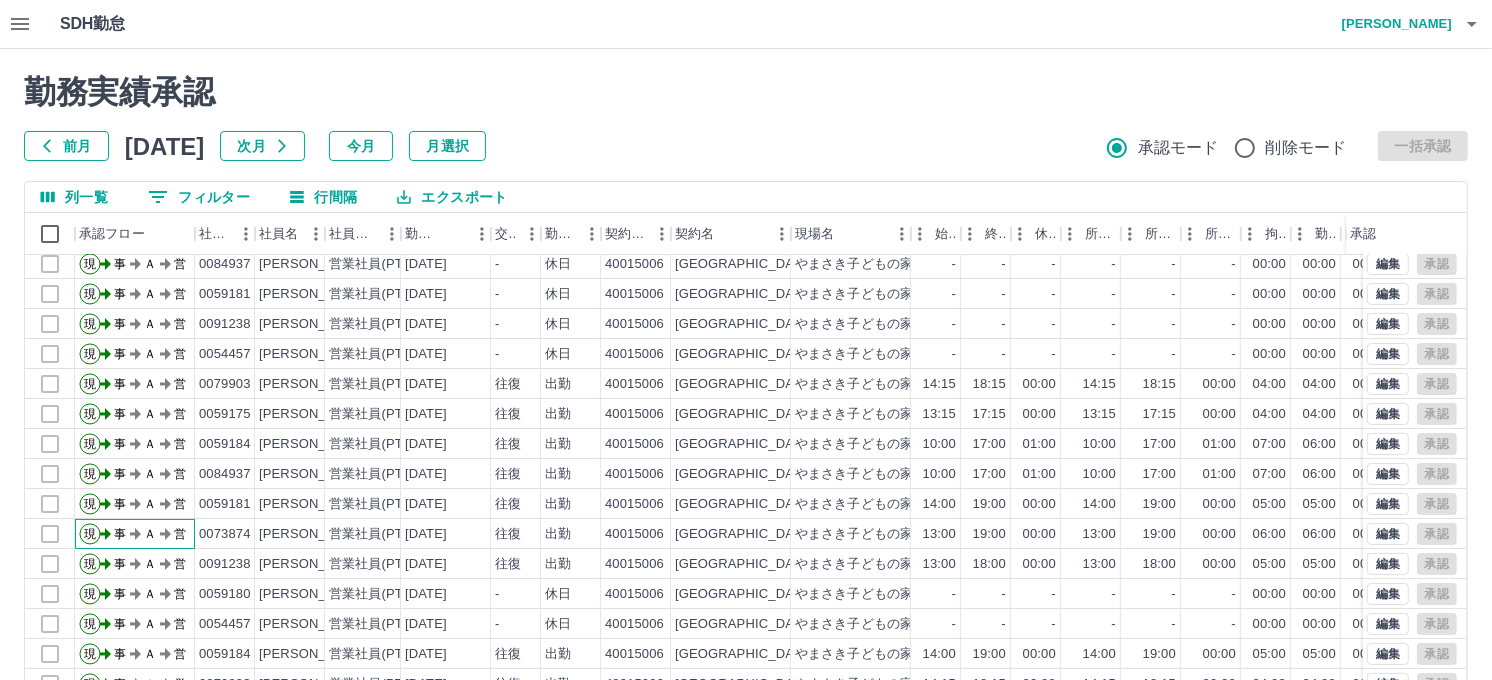 scroll, scrollTop: 103, scrollLeft: 0, axis: vertical 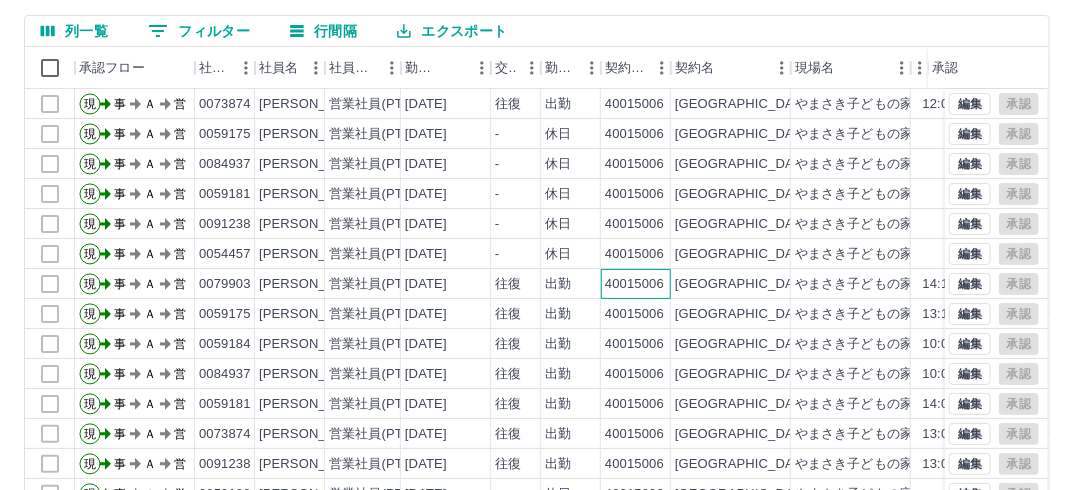 drag, startPoint x: 1447, startPoint y: 0, endPoint x: 629, endPoint y: 268, distance: 860.7834 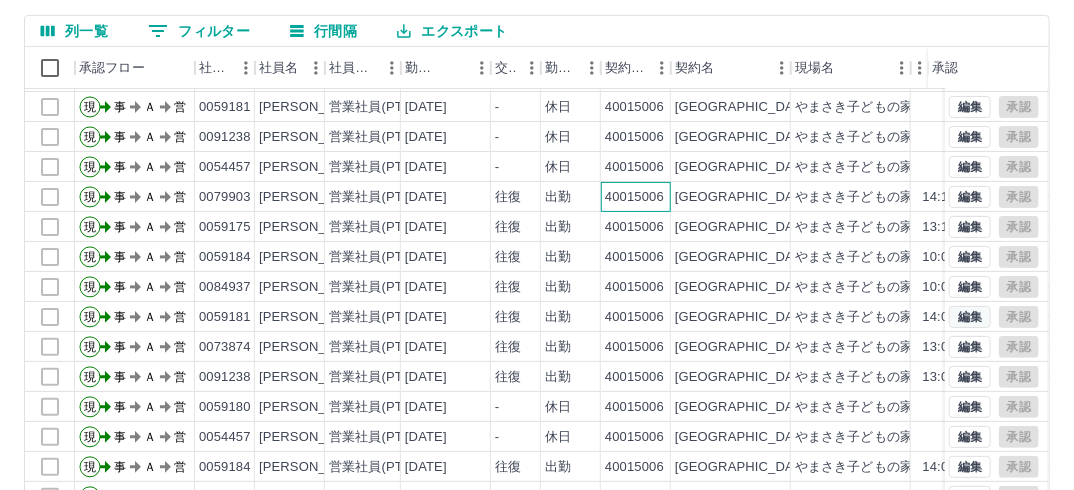 scroll, scrollTop: 98, scrollLeft: 0, axis: vertical 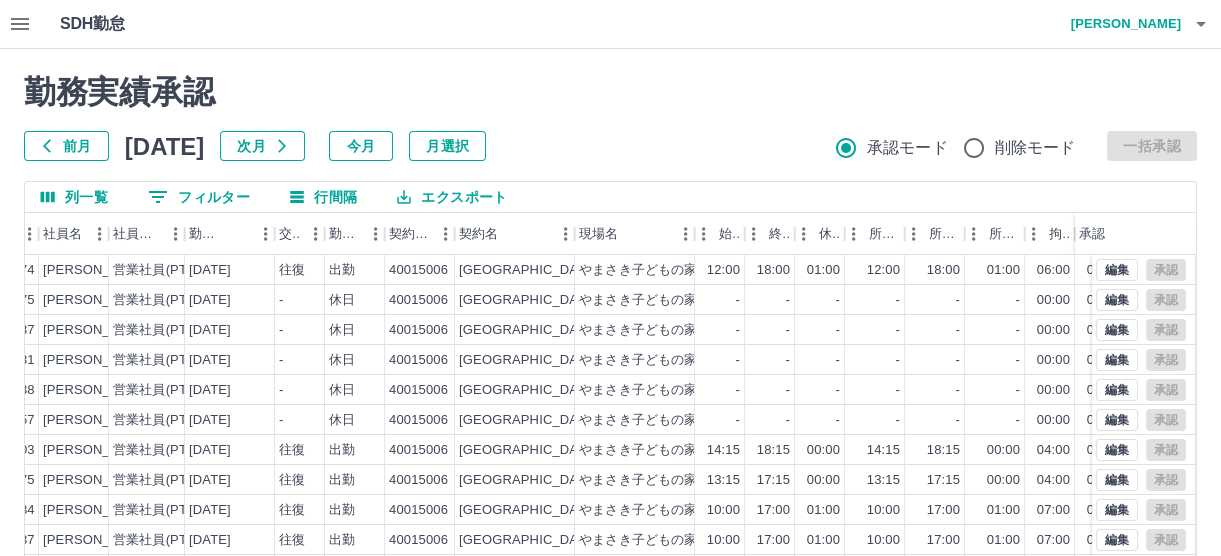 drag, startPoint x: 1180, startPoint y: 0, endPoint x: 745, endPoint y: 111, distance: 448.93875 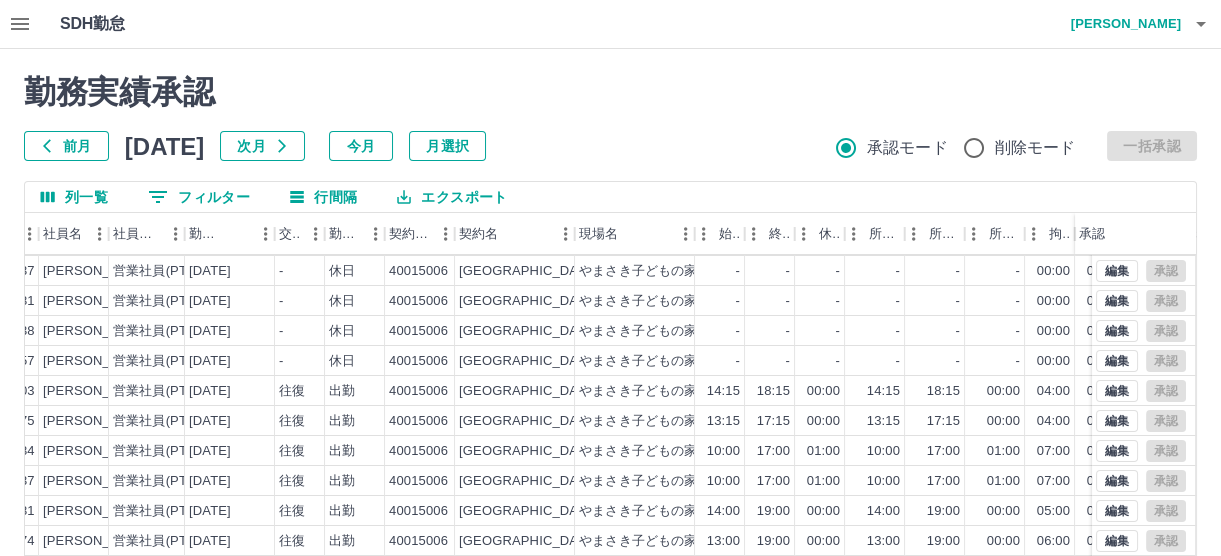 scroll, scrollTop: 100, scrollLeft: 216, axis: both 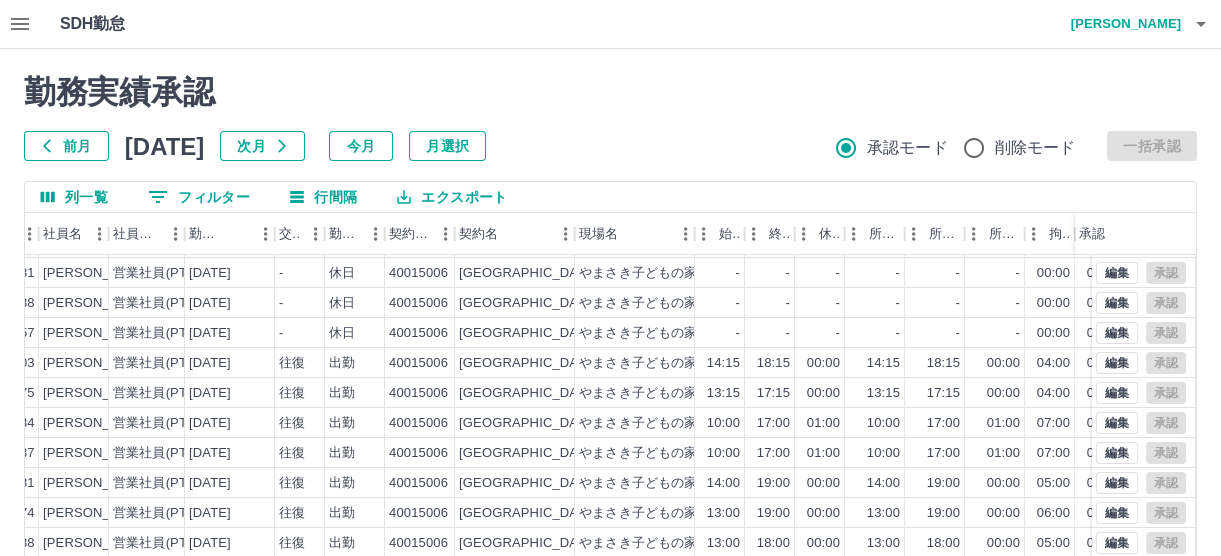 click on "勤務実績承認 前月 2025年07月 次月 今月 月選択 承認モード 削除モード 一括承認 列一覧 0 フィルター 行間隔 エクスポート 承認フロー 社員番号 社員名 社員区分 勤務日 交通費 勤務区分 契約コード 契約名 現場名 始業 終業 休憩 所定開始 所定終業 所定休憩 拘束 勤務 遅刻等 コメント ステータス 承認 現 事 Ａ 営 0059175 小川　紀代美 営業社員(PT契約) 2025-07-10  -  休日 40015006 鎌倉市 やまさき子どもの家 - - - - - - 00:00 00:00 00:00 事務担当者承認待 現 事 Ａ 営 0084937 笠井　妙 営業社員(PT契約) 2025-07-10  -  休日 40015006 鎌倉市 やまさき子どもの家 - - - - - - 00:00 00:00 00:00 事務担当者承認待 現 事 Ａ 営 0059181 大山　美奈子 営業社員(PT契約) 2025-07-10  -  休日 40015006 鎌倉市 やまさき子どもの家 - - - - - - 00:00 00:00 00:00 事務担当者承認待 現 事 Ａ 営 0091238 山本　英美子 2025-07-10" at bounding box center (610, 447) 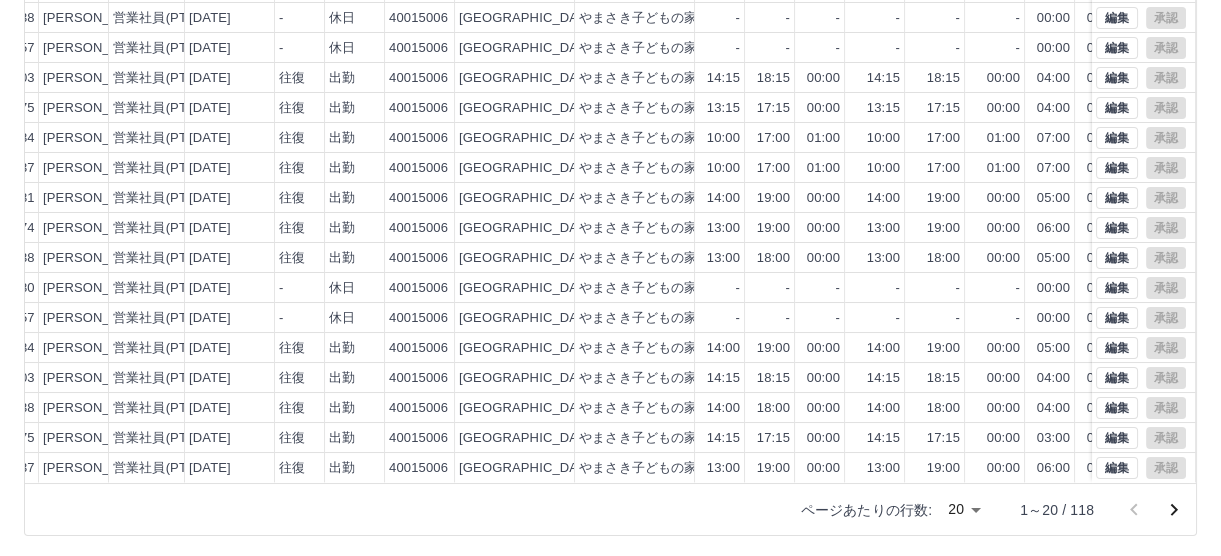 scroll, scrollTop: 289, scrollLeft: 0, axis: vertical 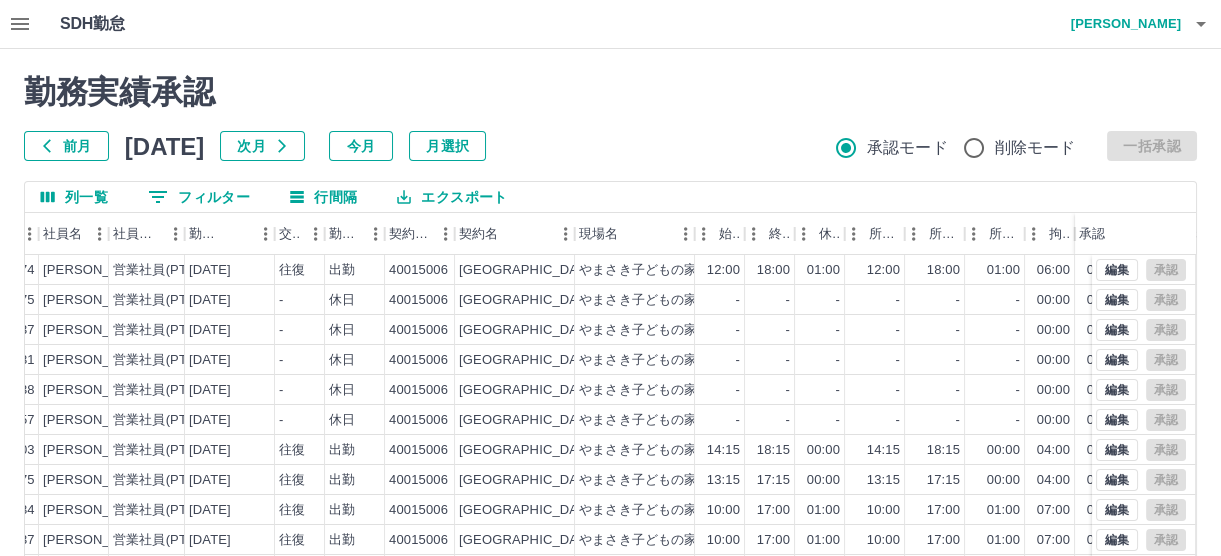 click on "列一覧 0 フィルター 行間隔 エクスポート 承認フロー 社員番号 社員名 社員区分 勤務日 交通費 勤務区分 契約コード 契約名 現場名 始業 終業 休憩 所定開始 所定終業 所定休憩 拘束 勤務 遅刻等 コメント ステータス 承認 現 事 Ａ 営 0073874 横山　寿子 営業社員(PT契約) 2025-07-10 往復 出勤 40015006 鎌倉市 やまさき子どもの家 12:00 18:00 01:00 12:00 18:00 01:00 06:00 05:00 00:00 事務担当者承認待 現 事 Ａ 営 0059175 小川　紀代美 営業社員(PT契約) 2025-07-10  -  休日 40015006 鎌倉市 やまさき子どもの家 - - - - - - 00:00 00:00 00:00 事務担当者承認待 現 事 Ａ 営 0084937 笠井　妙 営業社員(PT契約) 2025-07-10  -  休日 40015006 鎌倉市 やまさき子どもの家 - - - - - - 00:00 00:00 00:00 事務担当者承認待 現 事 Ａ 営 0059181 大山　美奈子 営業社員(PT契約) 2025-07-10  -  休日 40015006 鎌倉市 やまさき子どもの家 - -" at bounding box center (610, 501) 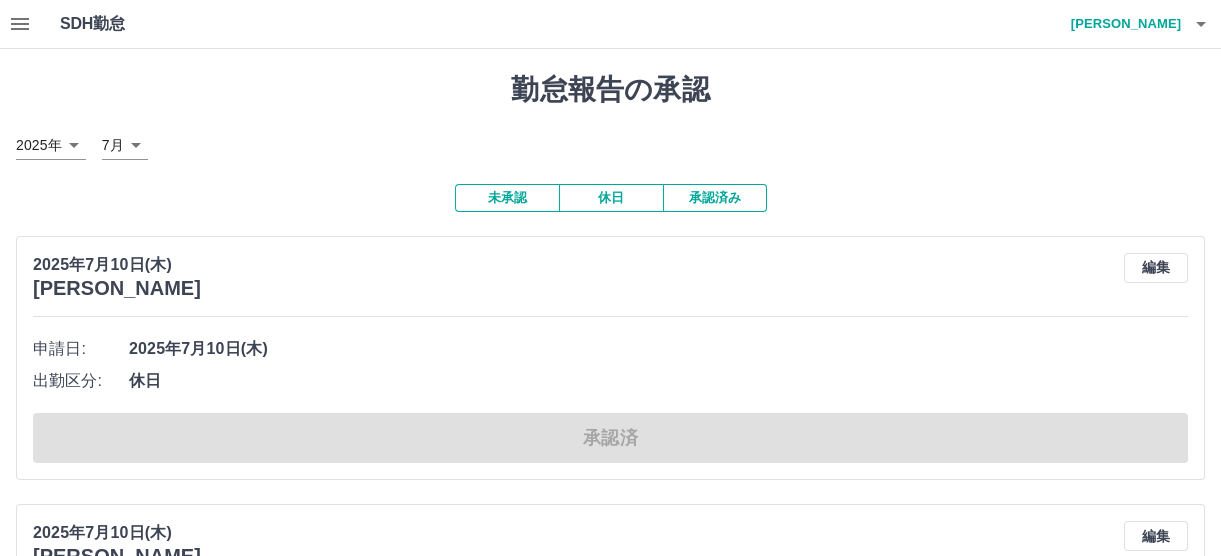 click on "承認済み" at bounding box center (715, 198) 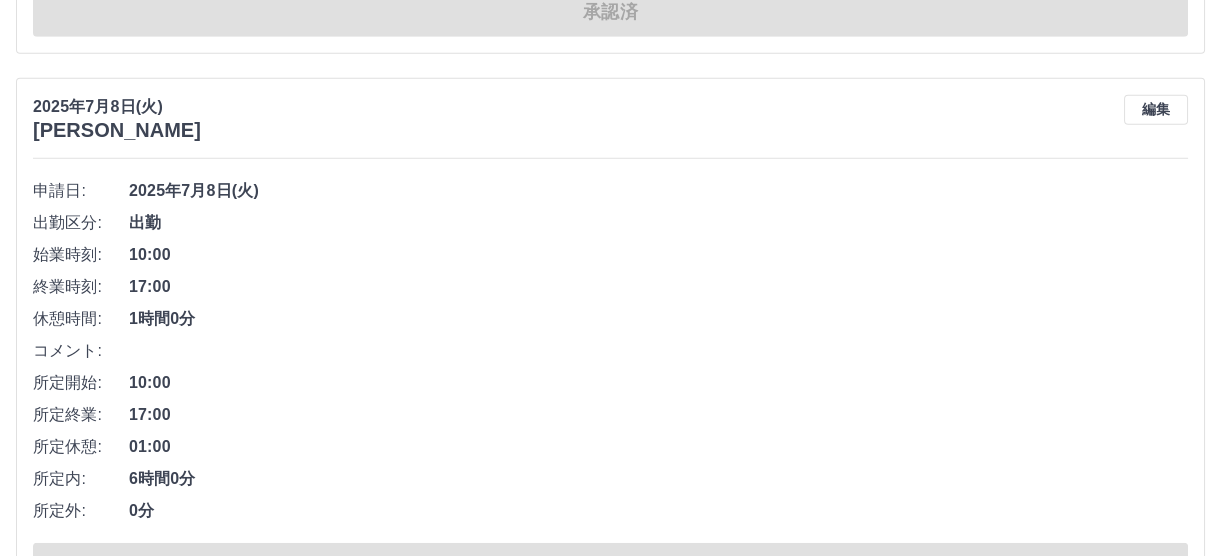 scroll, scrollTop: 10770, scrollLeft: 0, axis: vertical 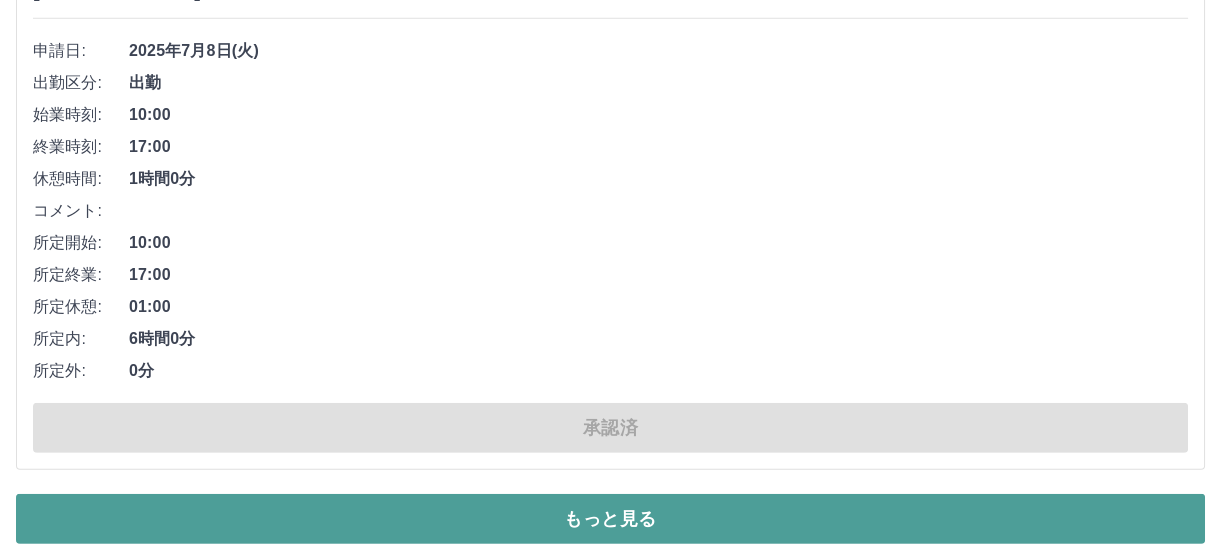 click on "もっと見る" at bounding box center (610, 519) 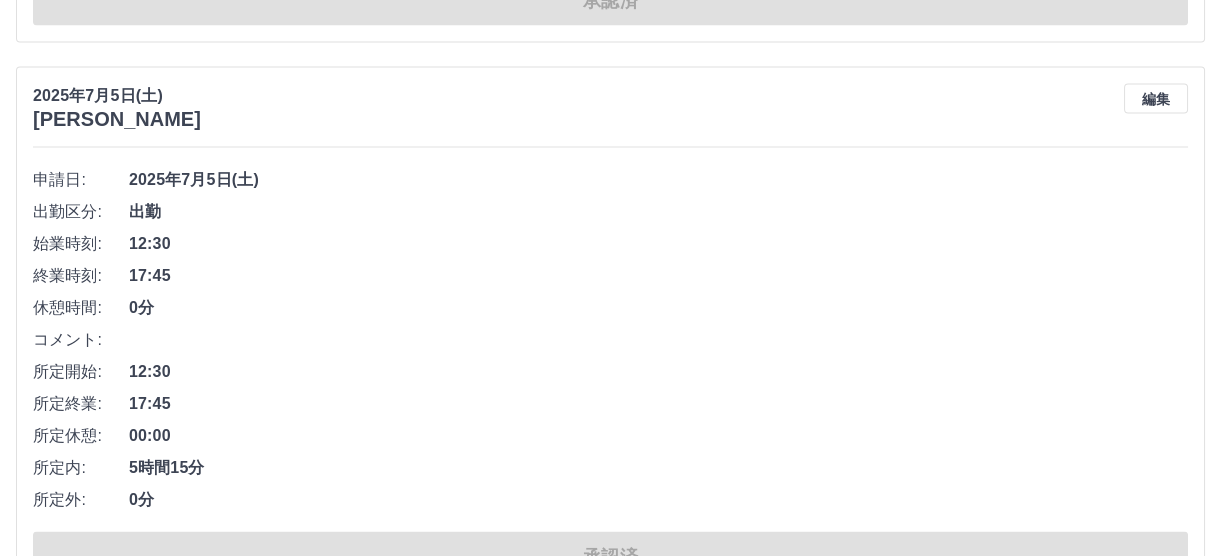 scroll, scrollTop: 20346, scrollLeft: 0, axis: vertical 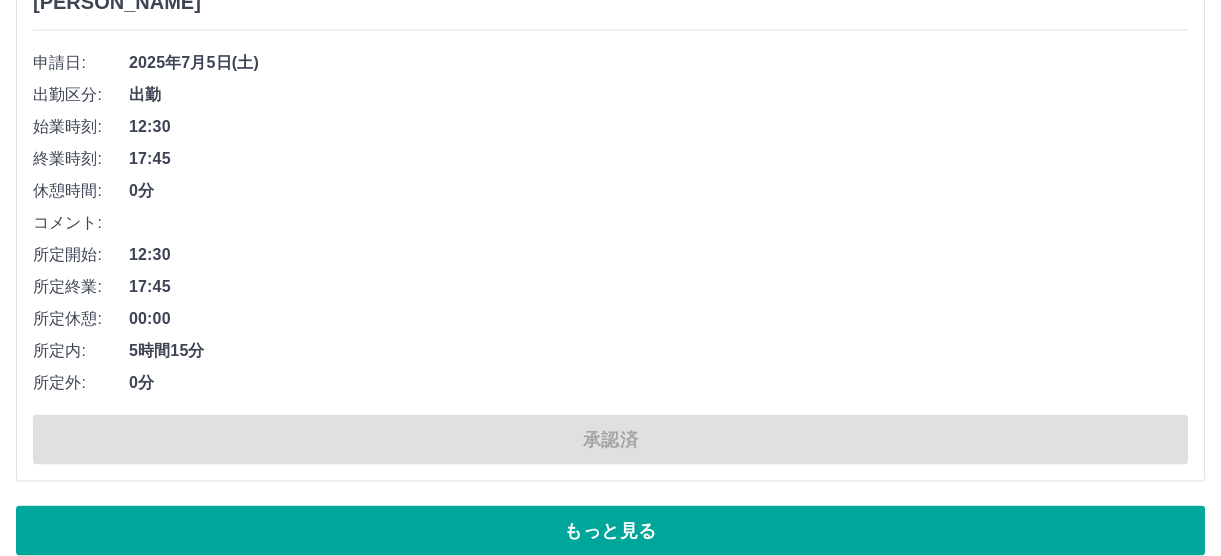 click on "もっと見る" at bounding box center [610, 531] 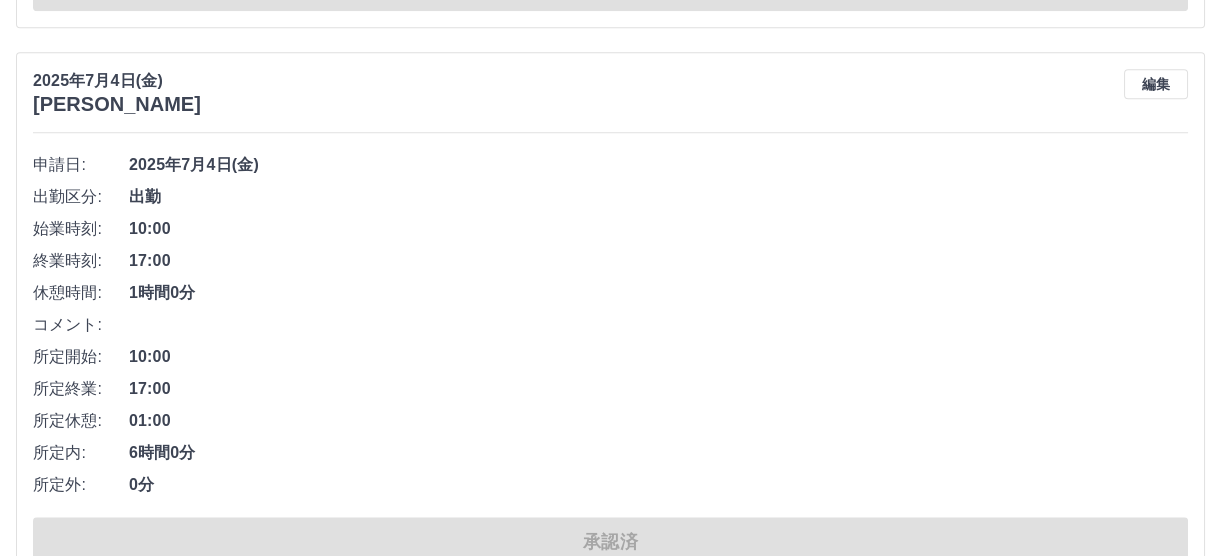 scroll, scrollTop: 30787, scrollLeft: 0, axis: vertical 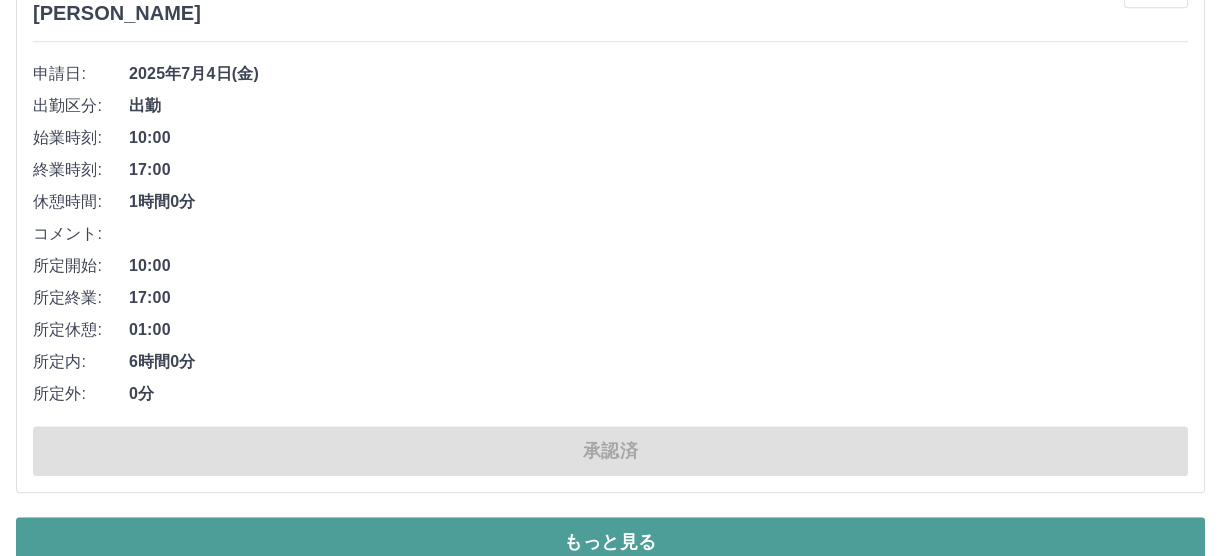 click on "もっと見る" at bounding box center (610, 542) 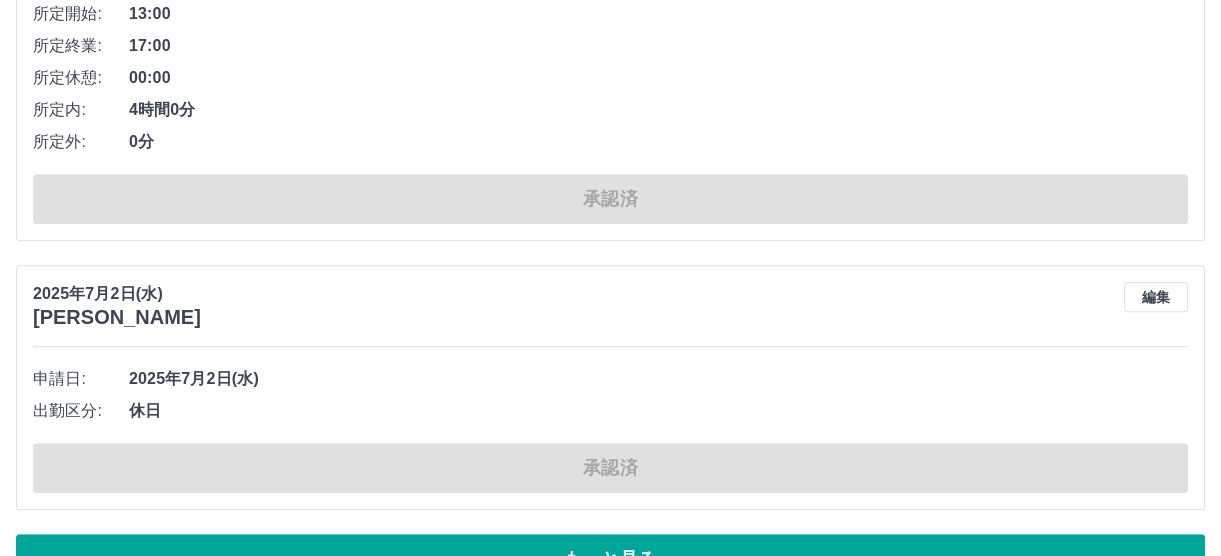 scroll, scrollTop: 42378, scrollLeft: 0, axis: vertical 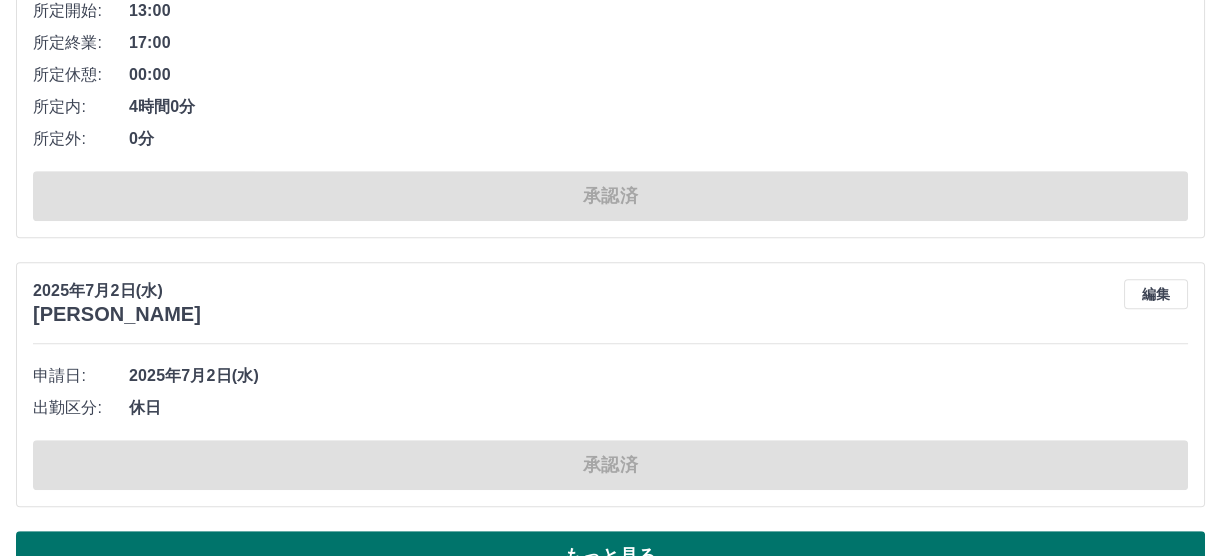 click on "もっと見る" at bounding box center [610, 556] 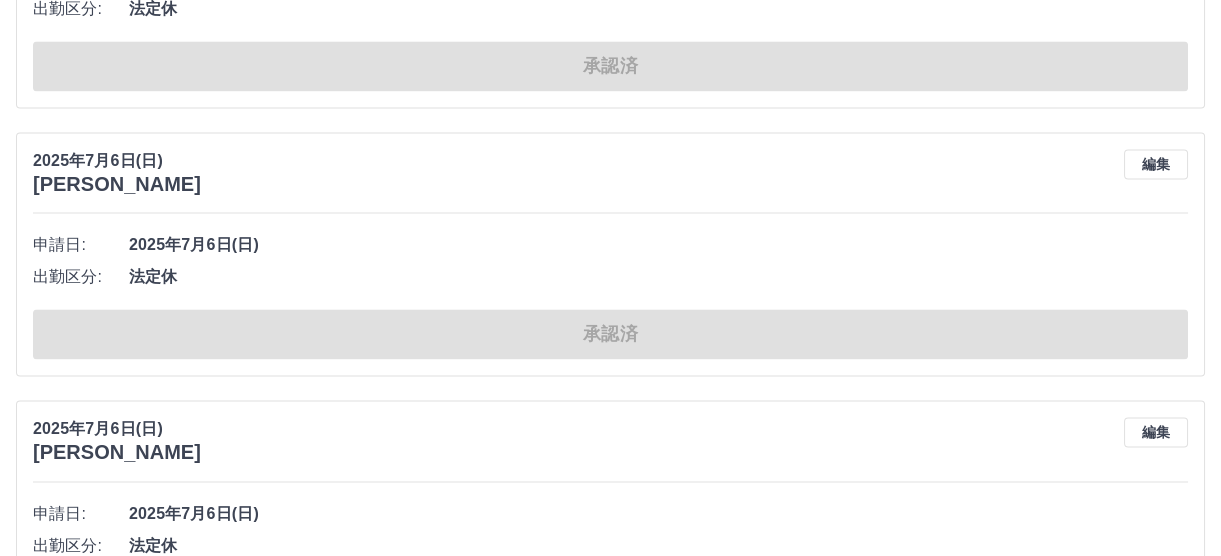 scroll, scrollTop: 18520, scrollLeft: 0, axis: vertical 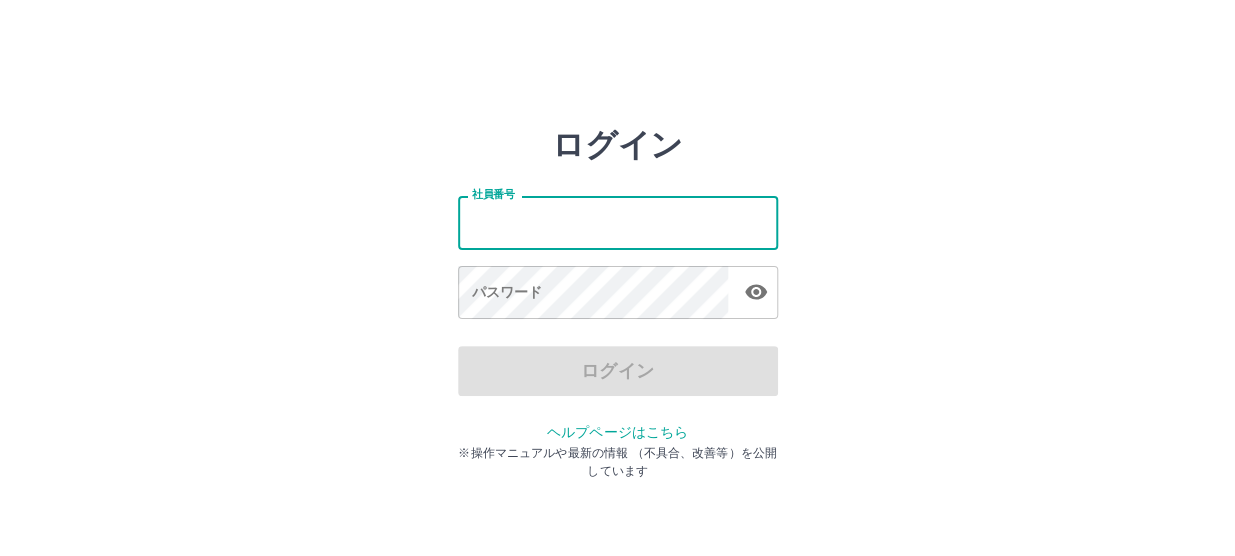 click on "社員番号" at bounding box center (618, 222) 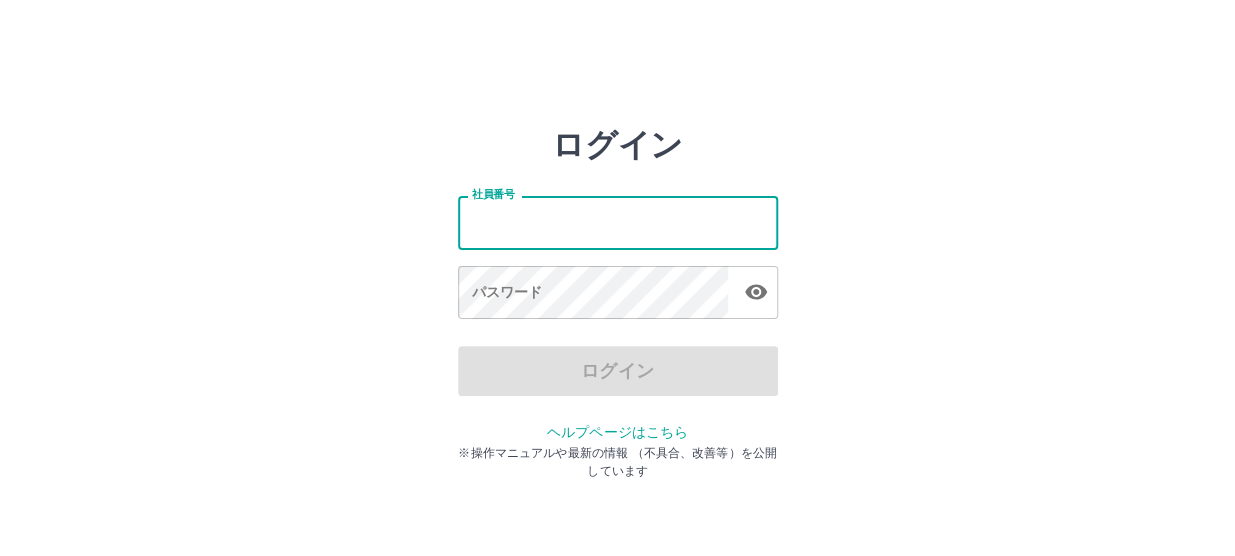 type on "*******" 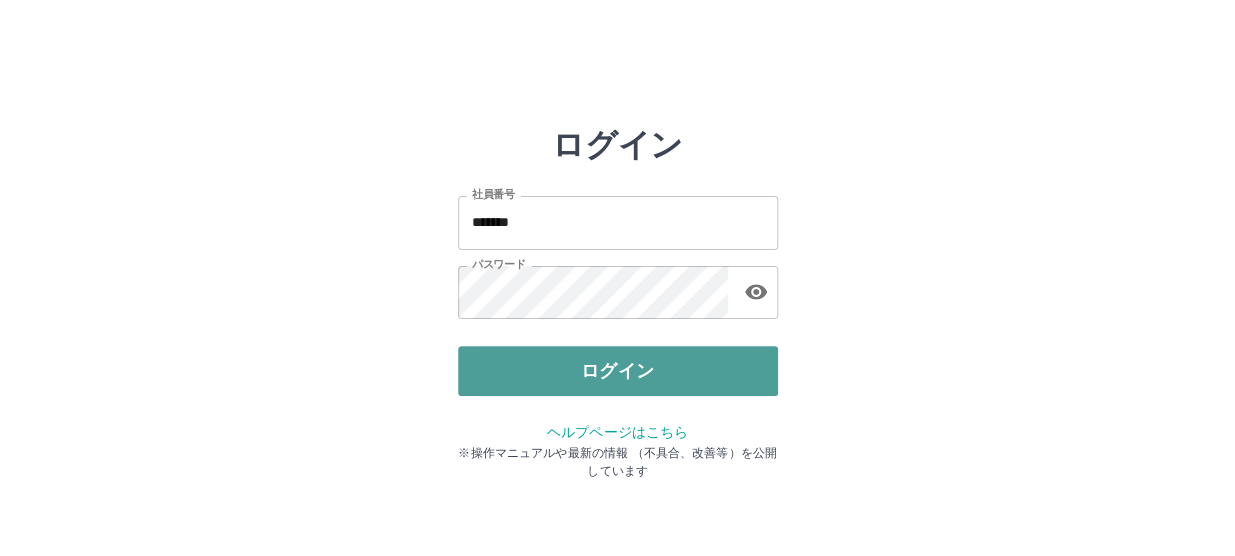 click on "ログイン" at bounding box center [618, 371] 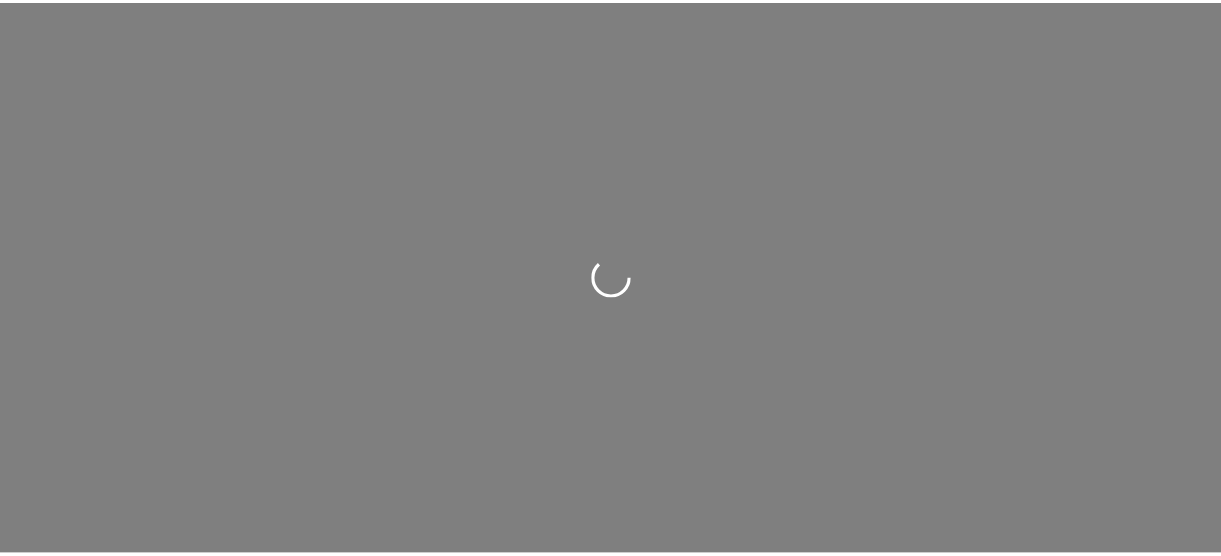 scroll, scrollTop: 0, scrollLeft: 0, axis: both 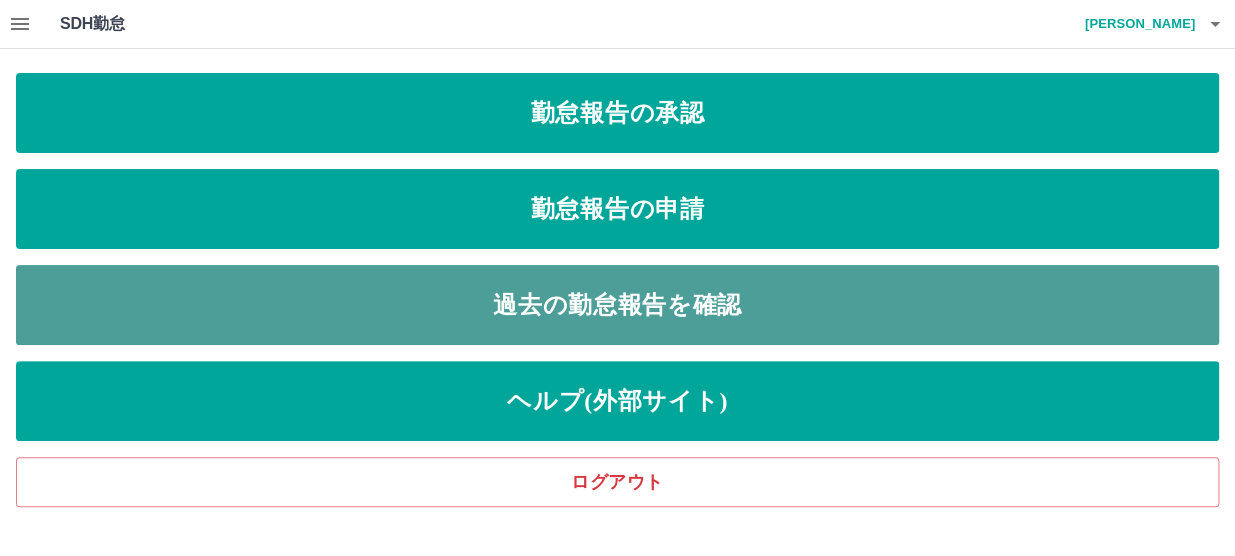 click on "過去の勤怠報告を確認" at bounding box center (617, 305) 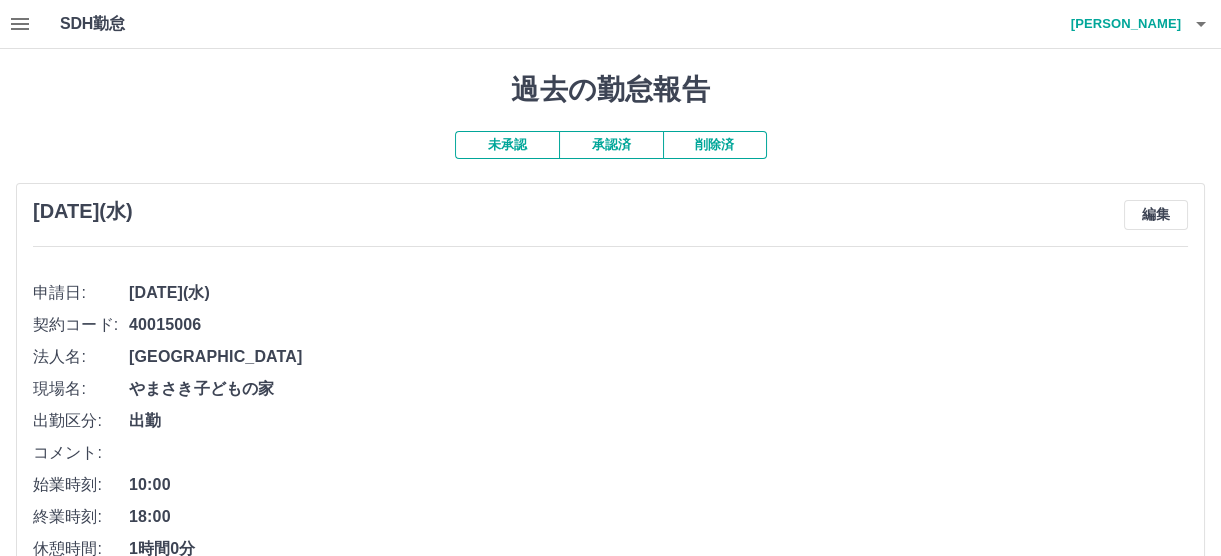 click on "削除済" at bounding box center (715, 145) 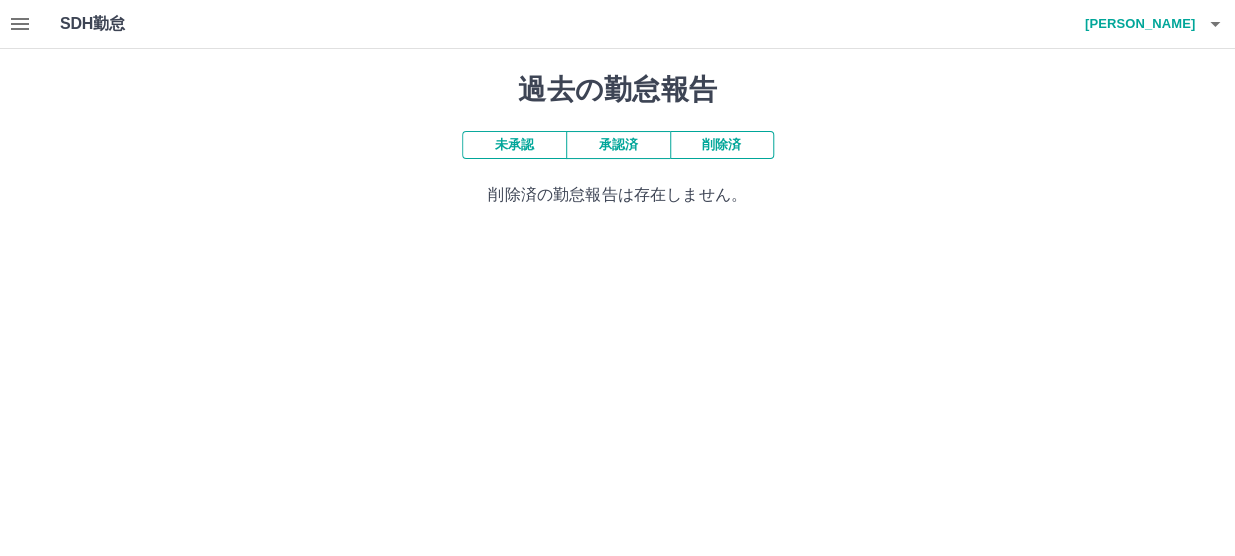 click on "承認済" at bounding box center (618, 145) 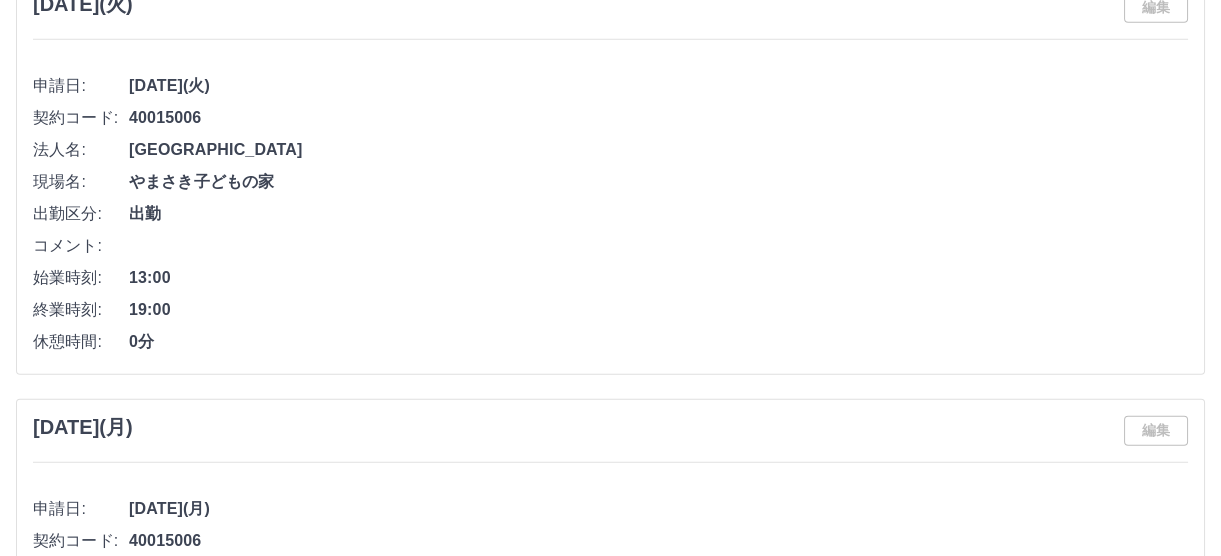 scroll, scrollTop: 9272, scrollLeft: 0, axis: vertical 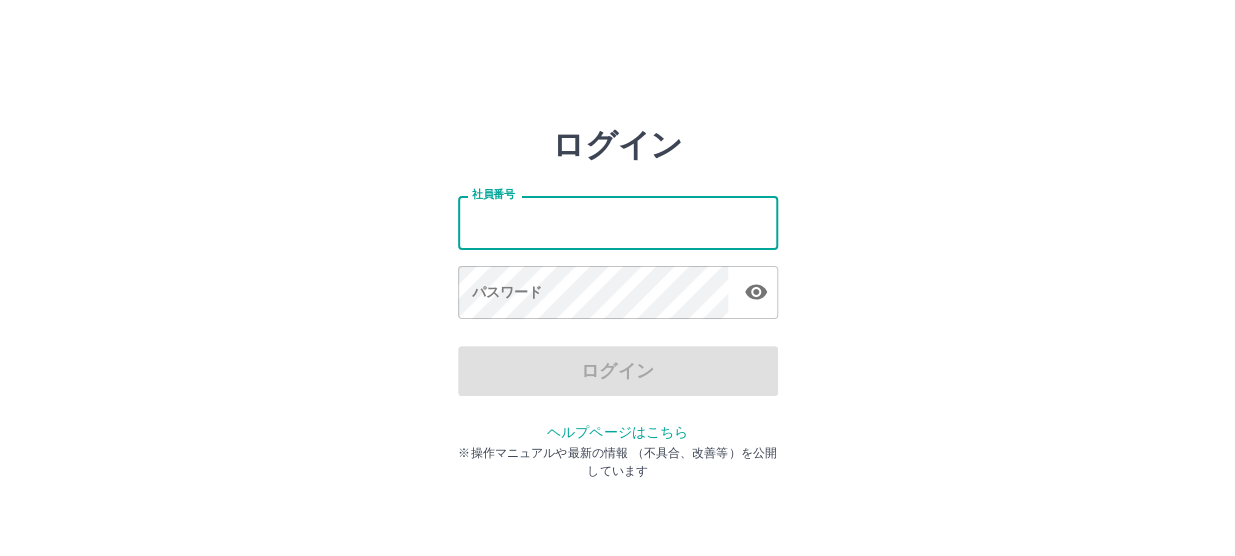 click on "社員番号" at bounding box center [618, 222] 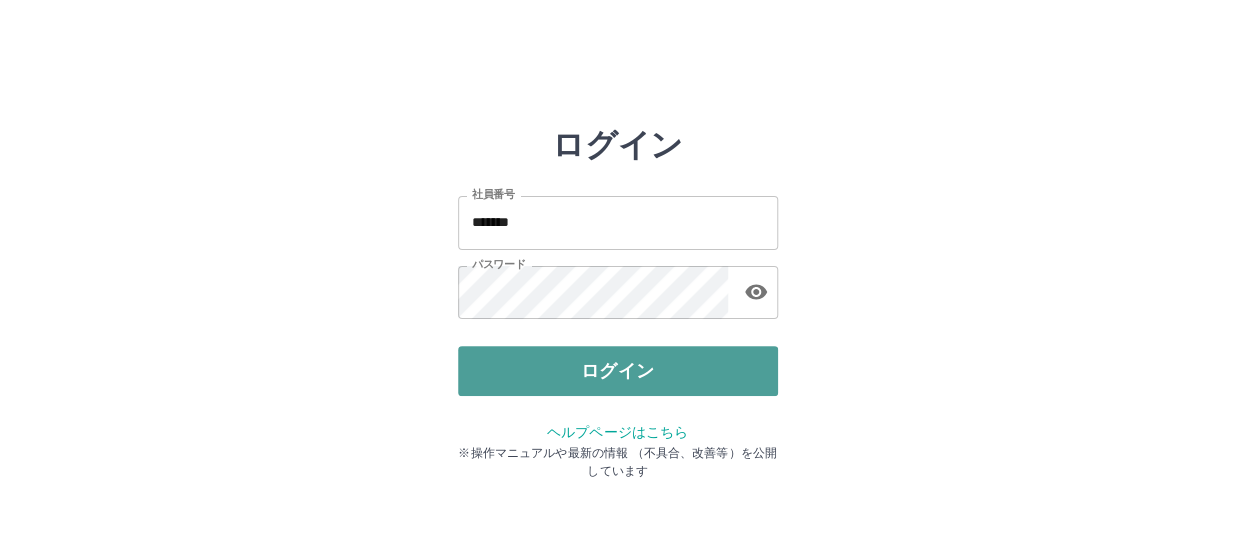 click on "ログイン" at bounding box center (618, 371) 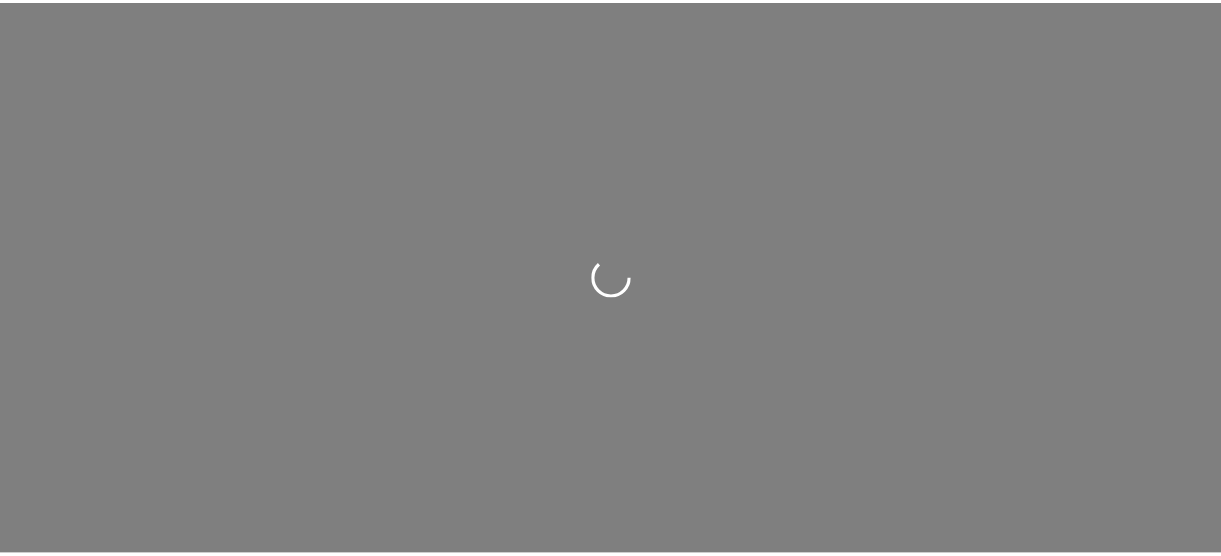 scroll, scrollTop: 0, scrollLeft: 0, axis: both 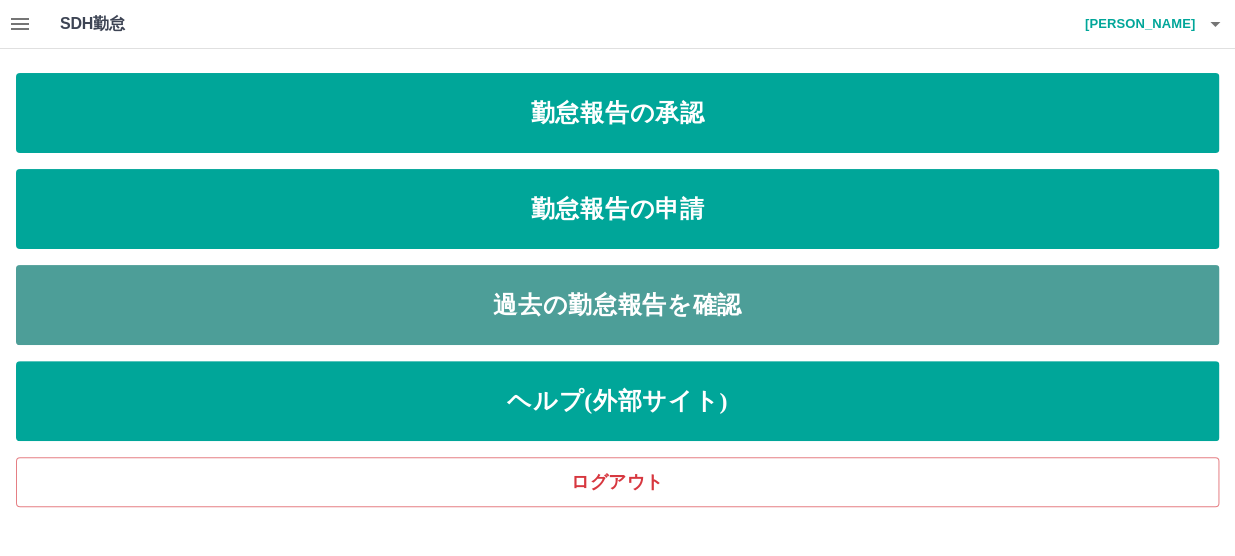 click on "過去の勤怠報告を確認" at bounding box center (617, 305) 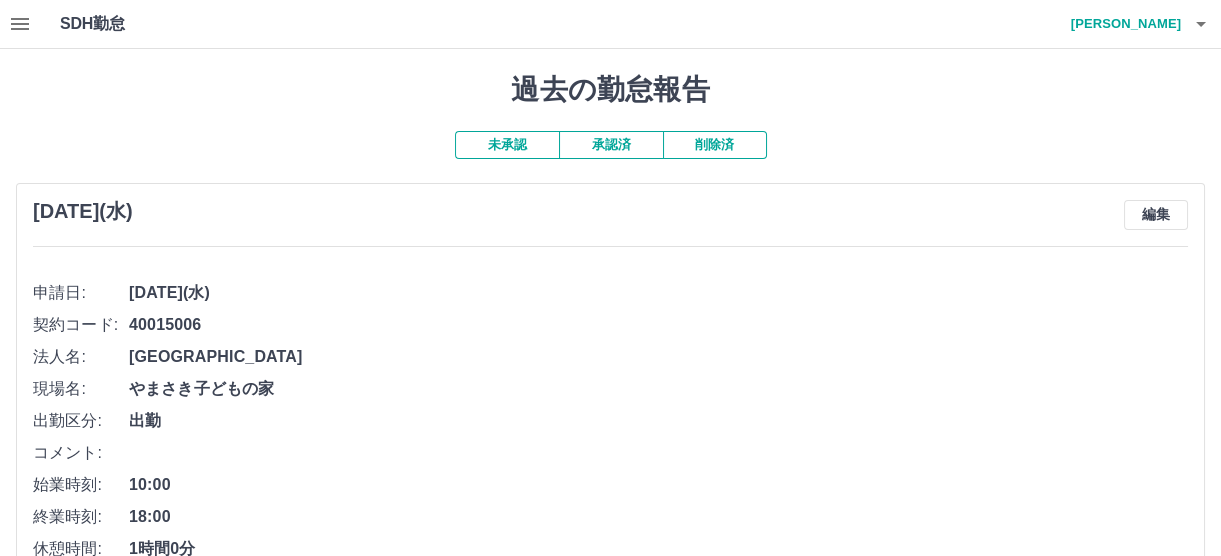 click on "承認済" at bounding box center [611, 145] 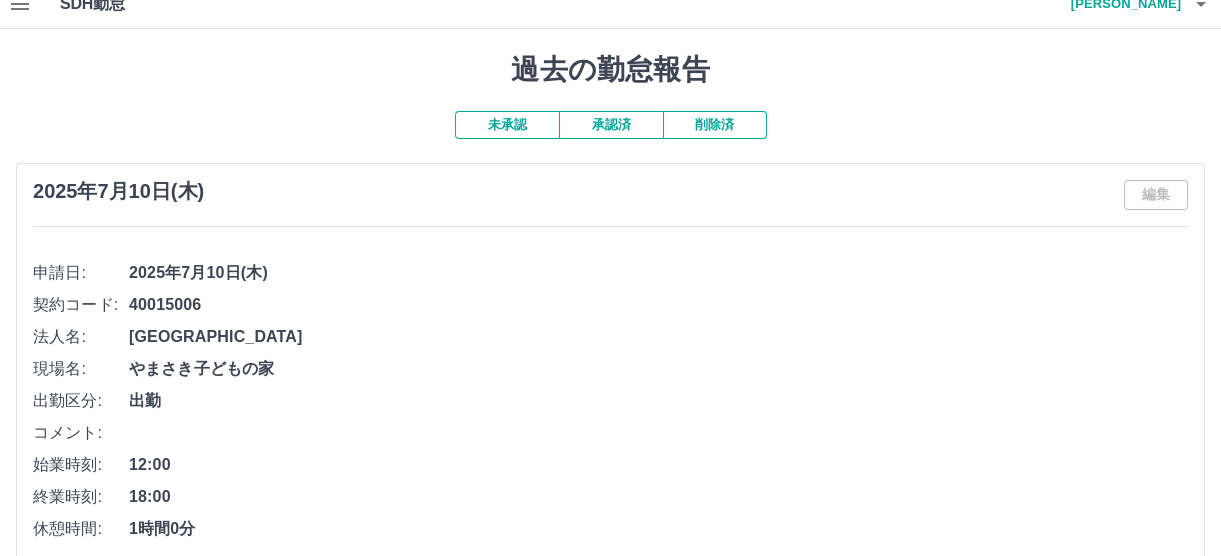 scroll, scrollTop: 0, scrollLeft: 0, axis: both 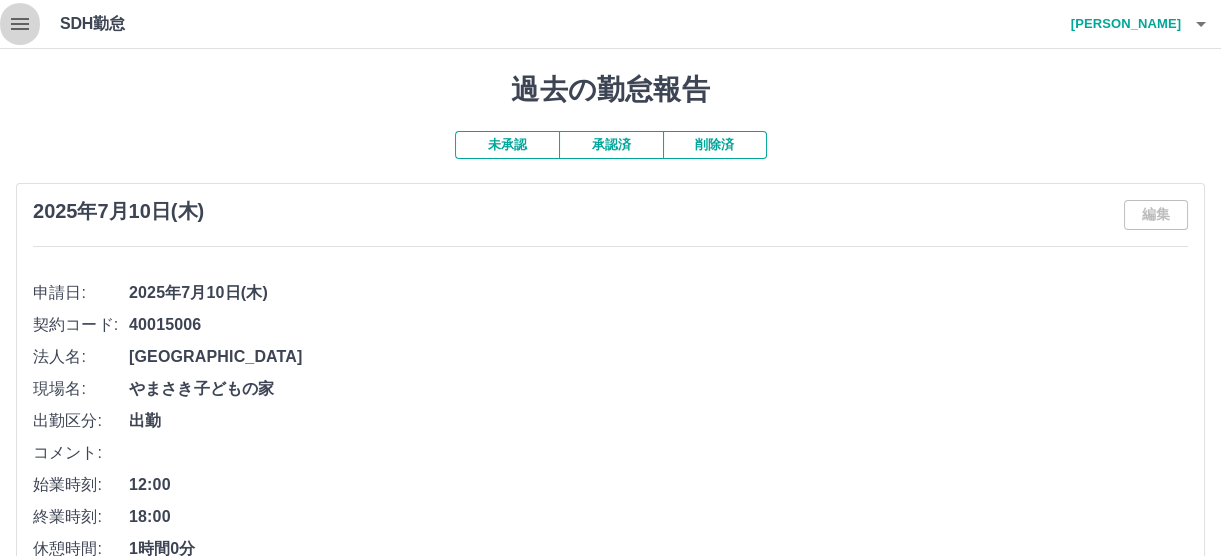 click 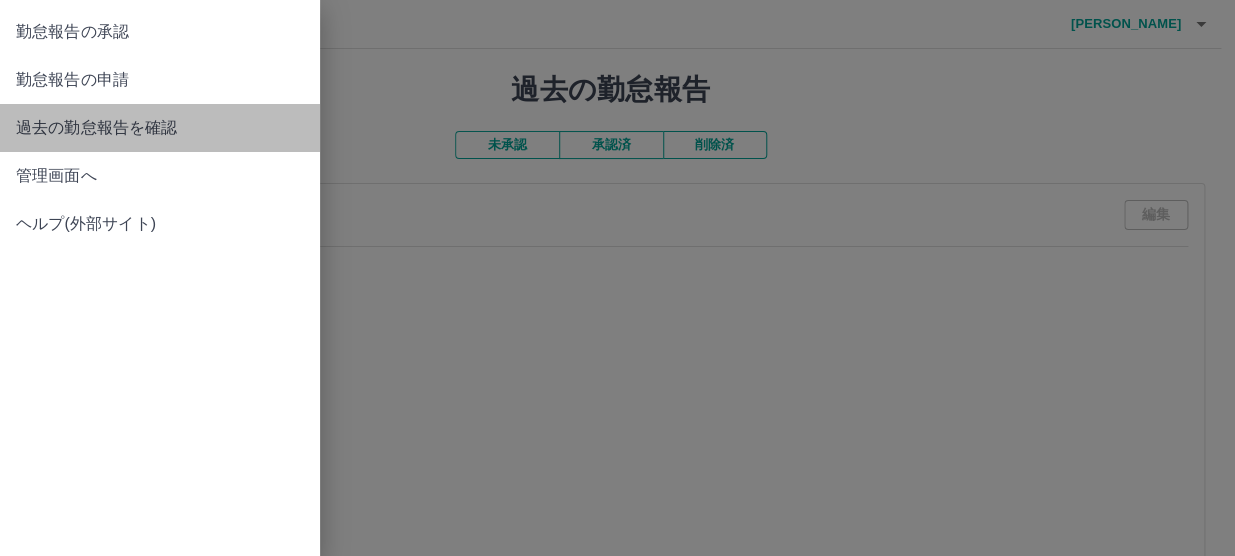 click on "過去の勤怠報告を確認" at bounding box center [160, 128] 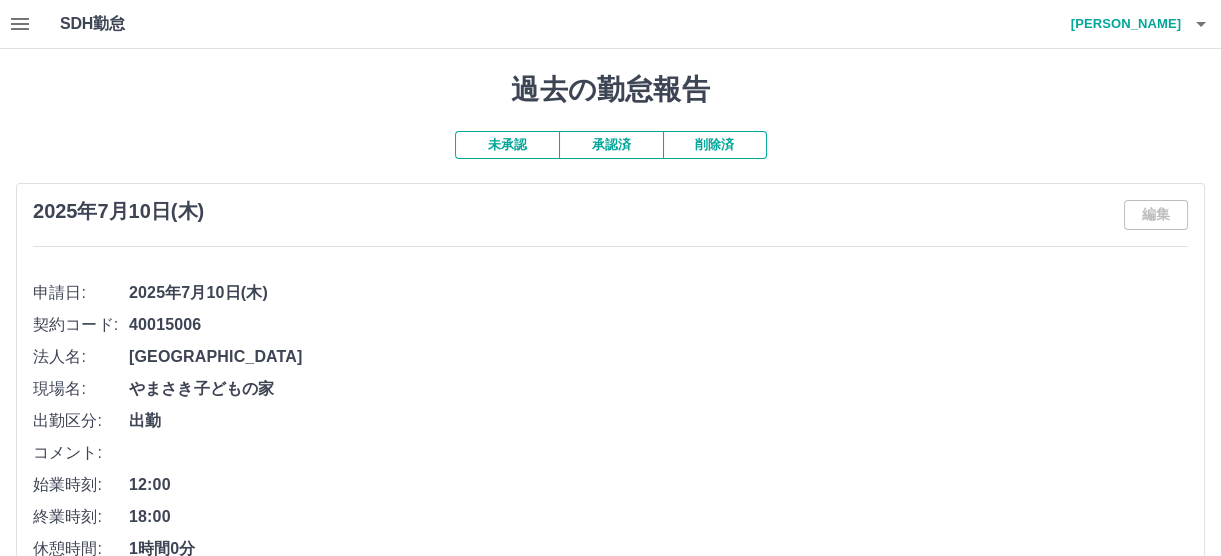 scroll, scrollTop: 0, scrollLeft: 0, axis: both 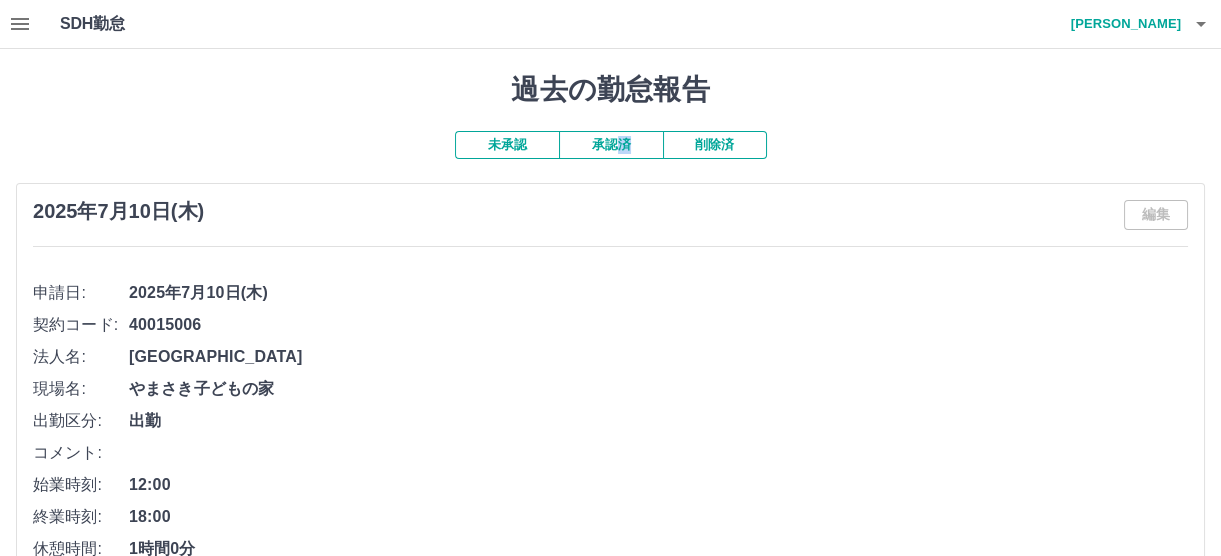 click on "未承認 承認済 削除済 2025年7月10日(木) 編集 申請日: 2025年7月10日(木) 契約コード: 40015006 法人名: 鎌倉市 現場名: やまさき子どもの家 出勤区分: 出勤 コメント: 始業時刻: 12:00 終業時刻: 18:00 休憩時間: 1時間0分 2025年7月9日(水) 編集 申請日: 2025年7月9日(水) 契約コード: 40015006 法人名: 鎌倉市 現場名: やまさき子どもの家 出勤区分: 出勤 コメント: 始業時刻: 13:00 終業時刻: 19:00 休憩時間: 0分 2025年7月8日(火) 編集 申請日: 2025年7月8日(火) 契約コード: 40015006 法人名: 鎌倉市 現場名: やまさき子どもの家 出勤区分: 出勤 コメント: 始業時刻: 10:00 終業時刻: 17:00 休憩時間: 1時間0分 2025年7月7日(月) 編集 申請日: 2025年7月7日(月) 契約コード: 40015006 法人名: 鎌倉市 現場名: やまさき子どもの家 出勤区分: 休日 2025年7月6日(日) 編集 申請日: 2025年7月6日(日) 契約コード: 40015006 10:00" at bounding box center [610, 5037] 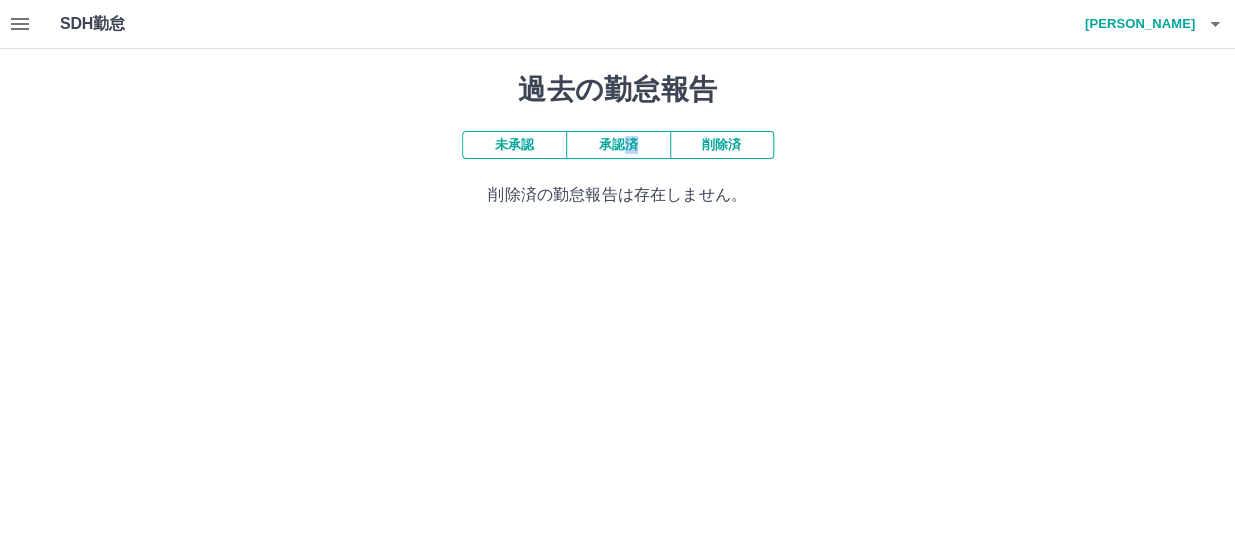 click on "承認済" at bounding box center (618, 145) 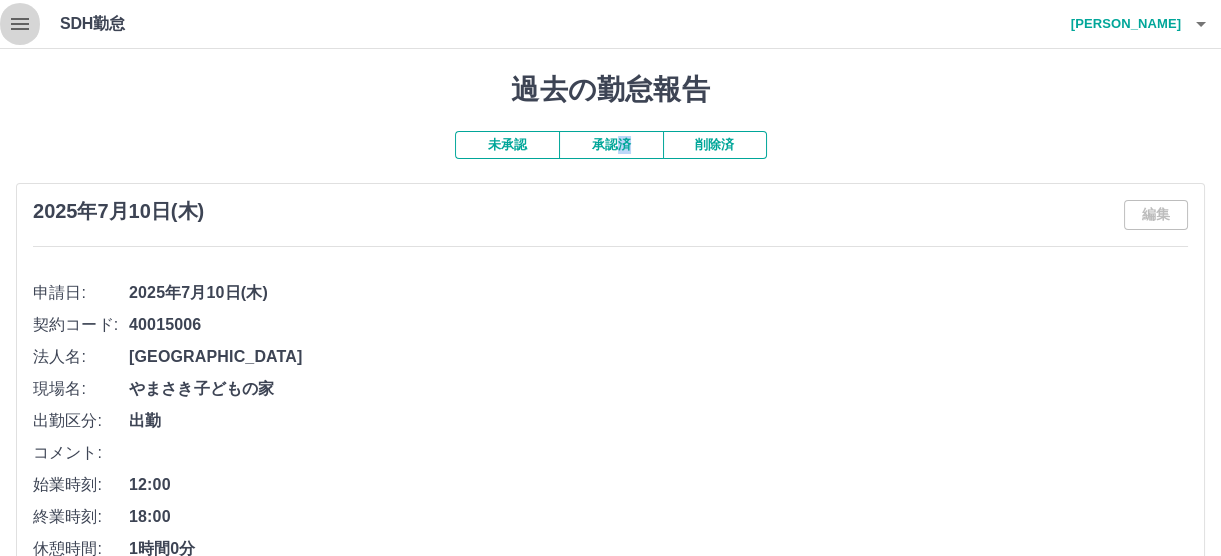 click 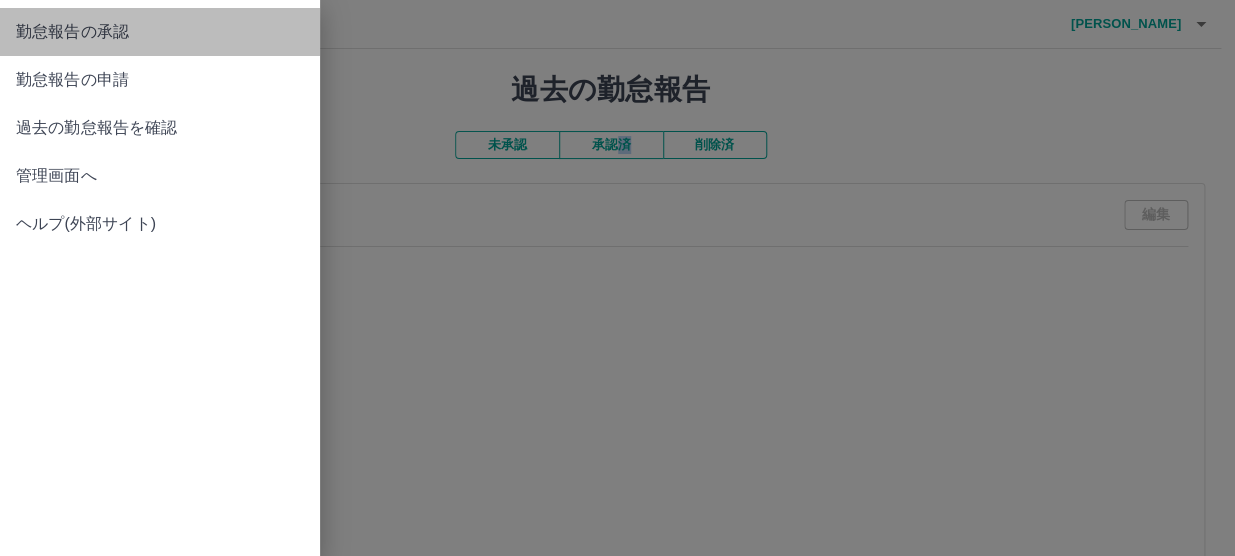 click on "勤怠報告の承認" at bounding box center (160, 32) 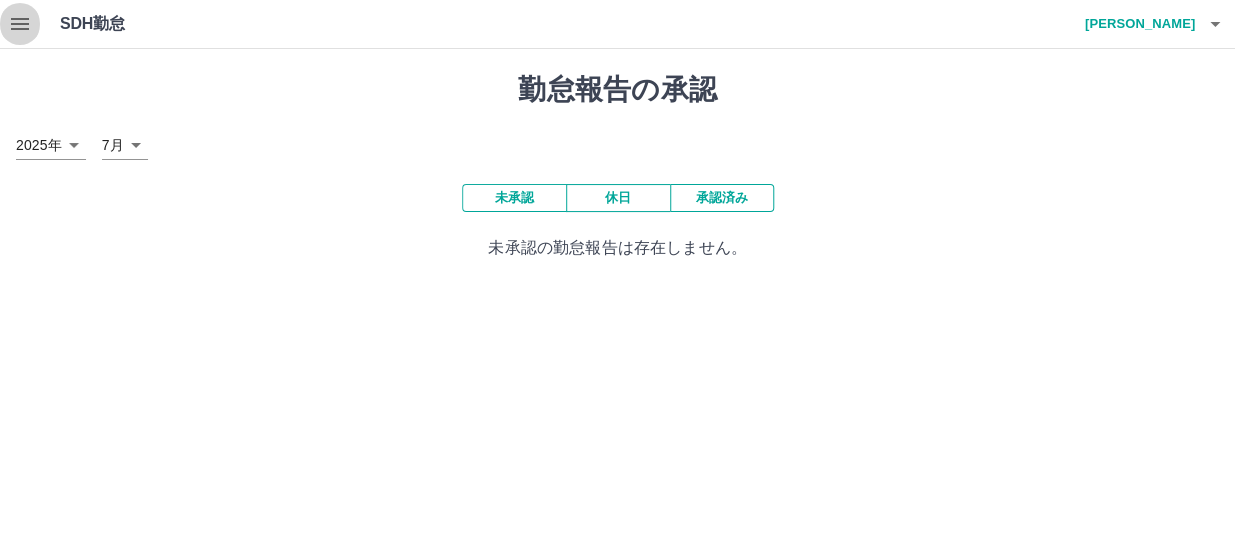click 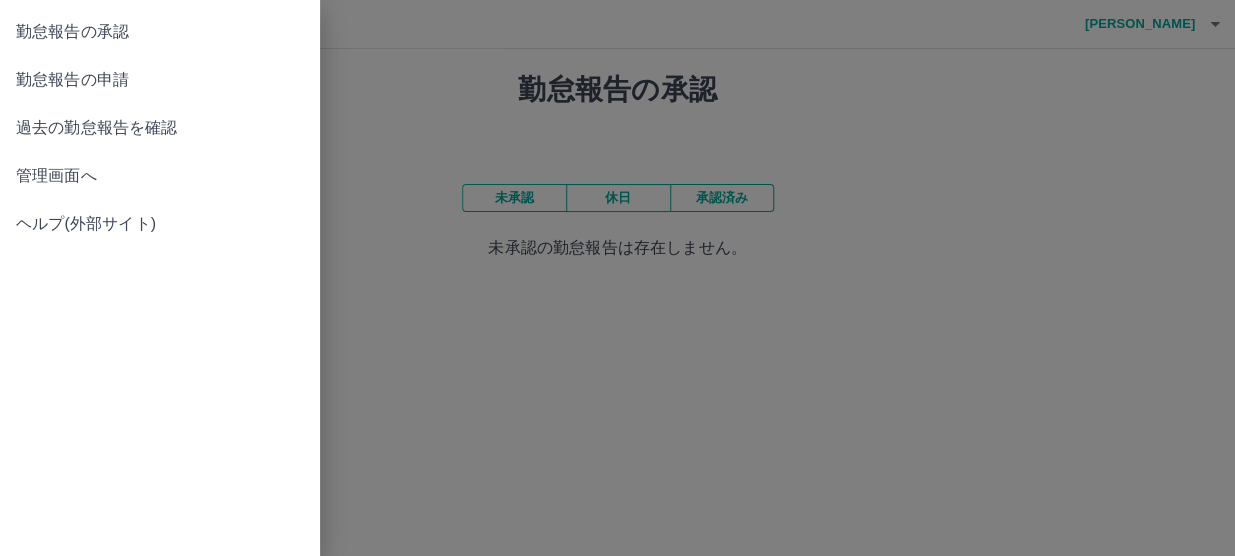 click on "管理画面へ" at bounding box center (160, 176) 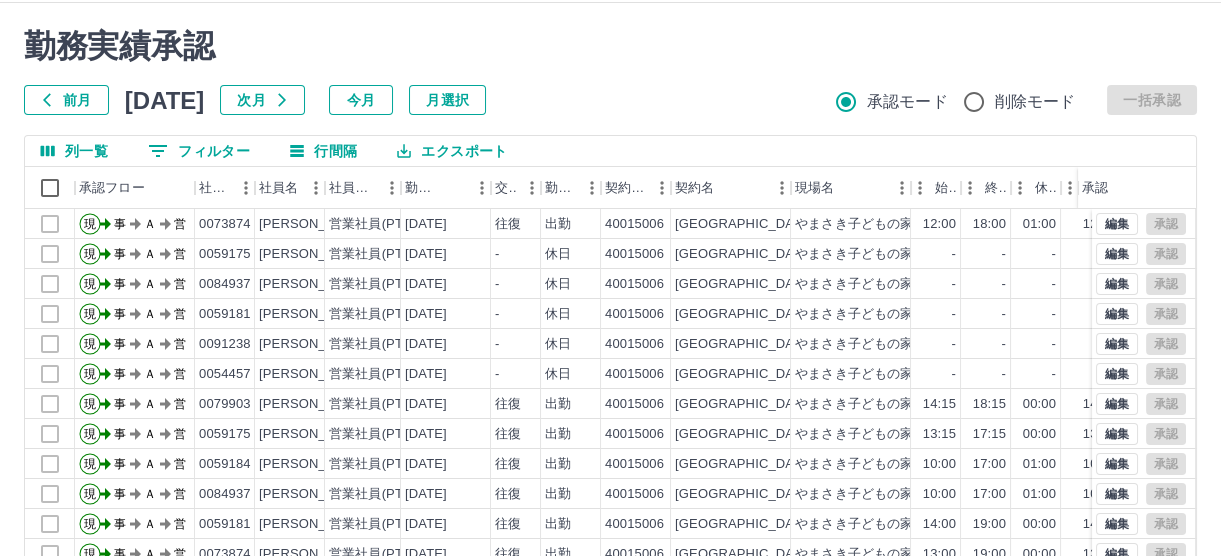 scroll, scrollTop: 90, scrollLeft: 0, axis: vertical 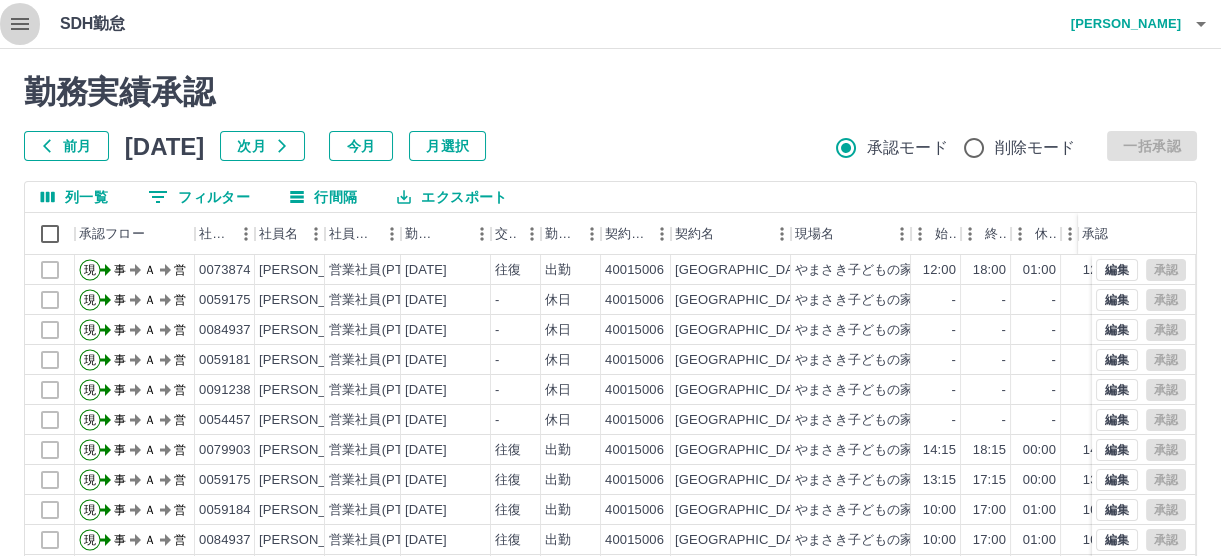 click 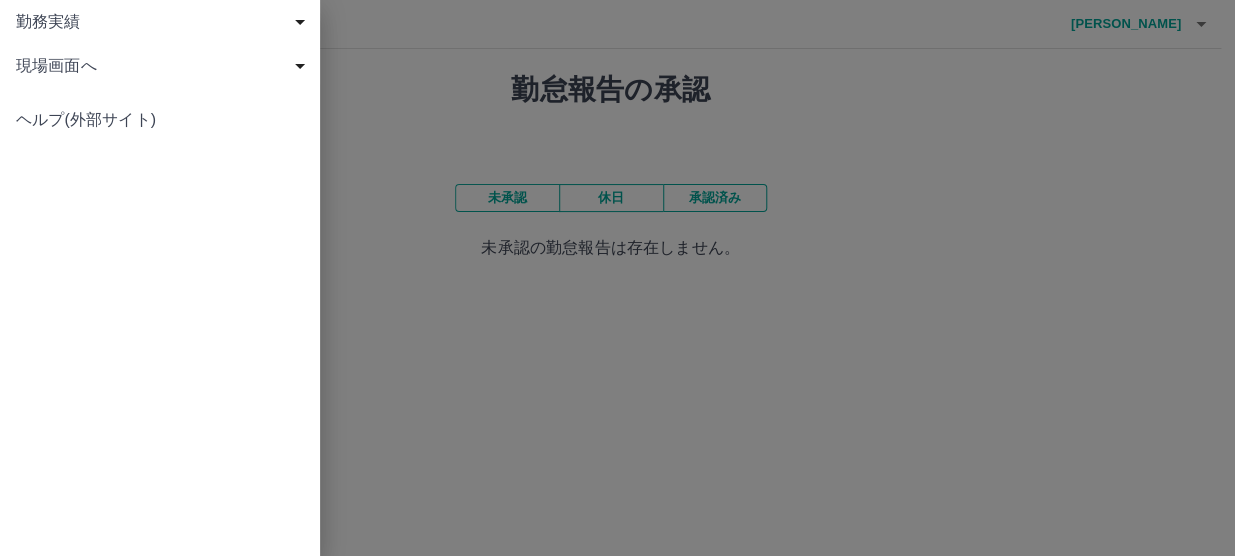 click on "現場画面へ" at bounding box center [164, 66] 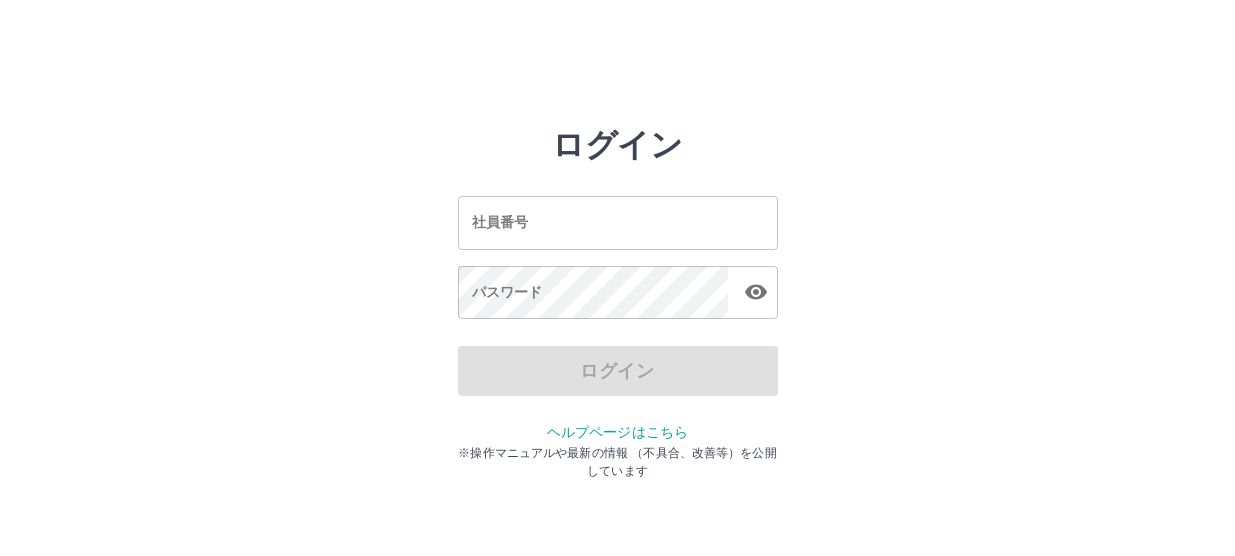 scroll, scrollTop: 0, scrollLeft: 0, axis: both 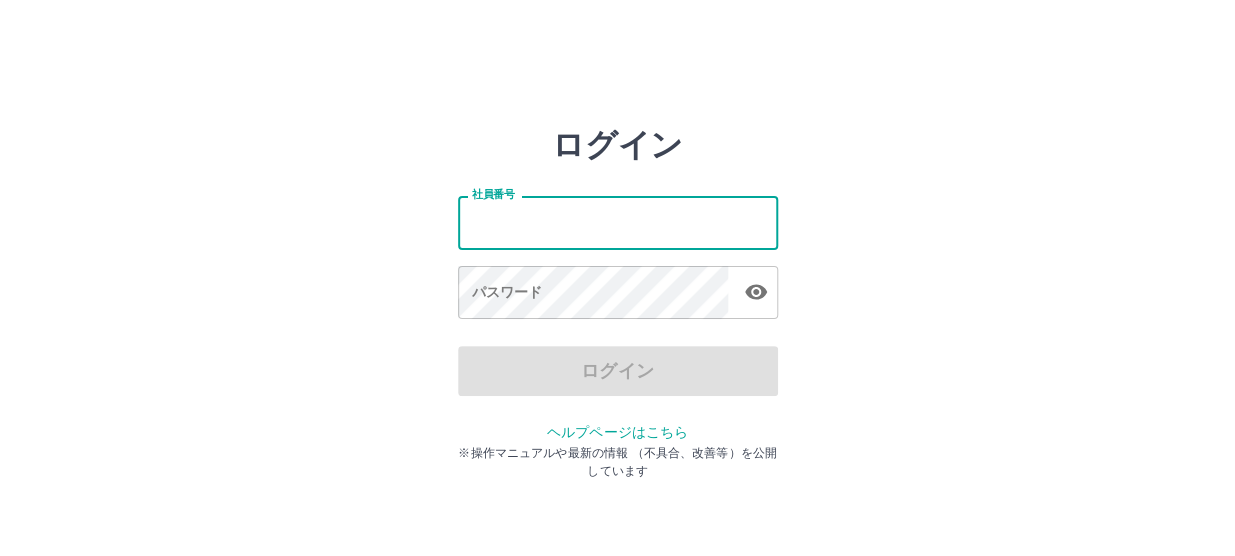 click on "社員番号" at bounding box center [618, 222] 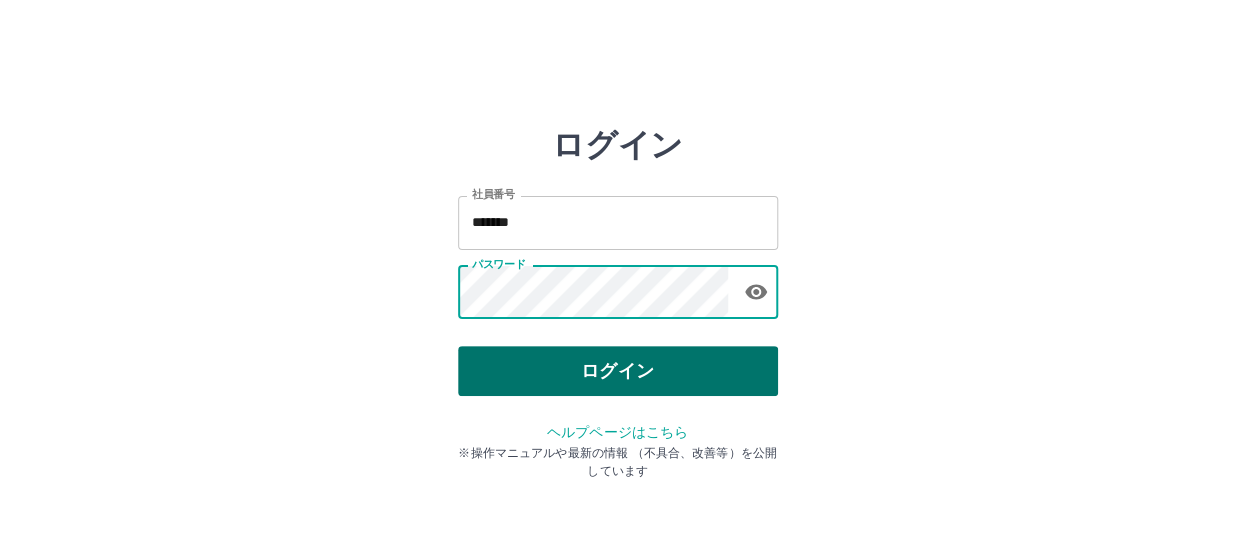 click on "ログイン" at bounding box center [618, 371] 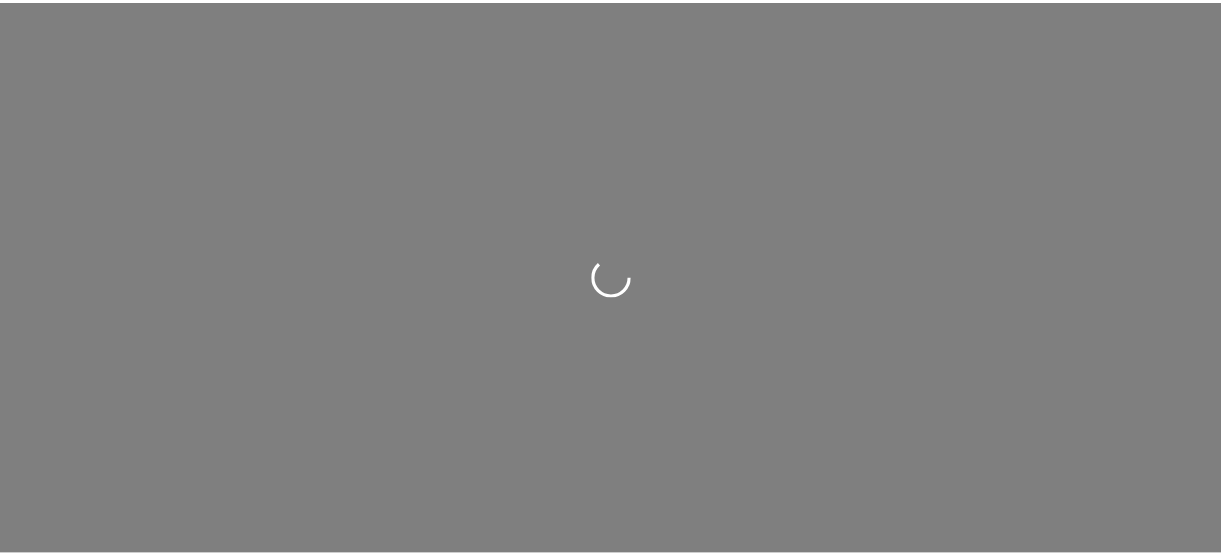 scroll, scrollTop: 0, scrollLeft: 0, axis: both 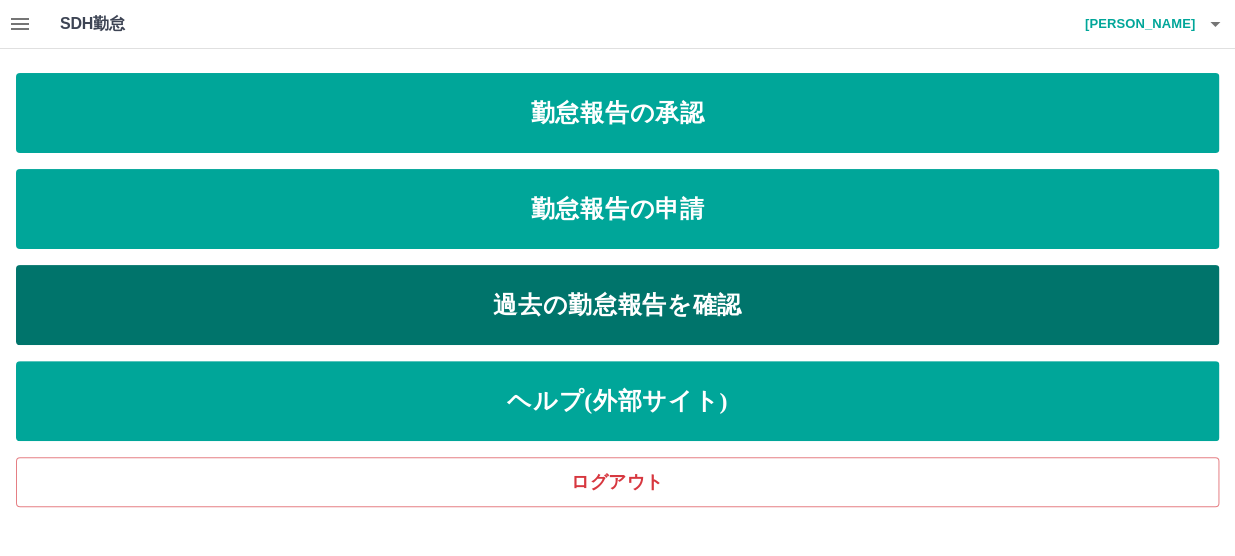 click on "過去の勤怠報告を確認" at bounding box center (617, 305) 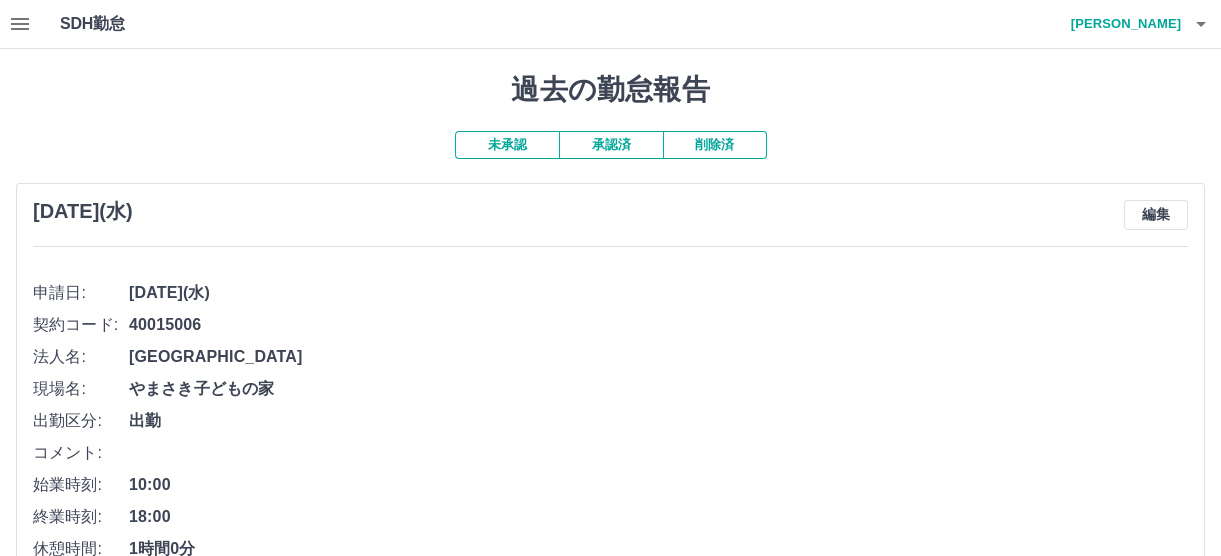 click on "承認済" at bounding box center [611, 145] 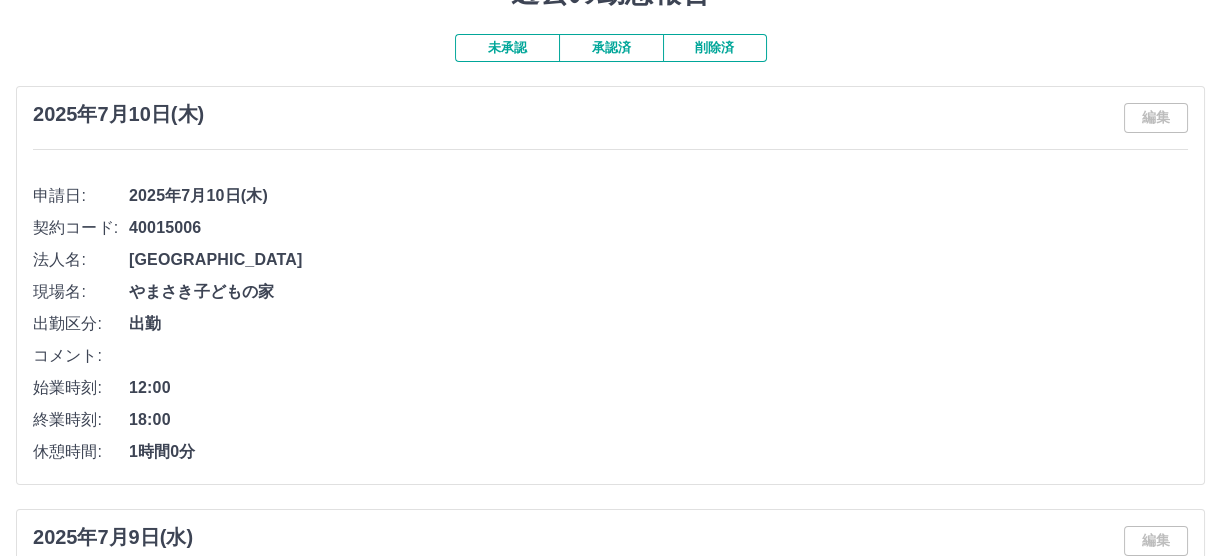scroll, scrollTop: 0, scrollLeft: 0, axis: both 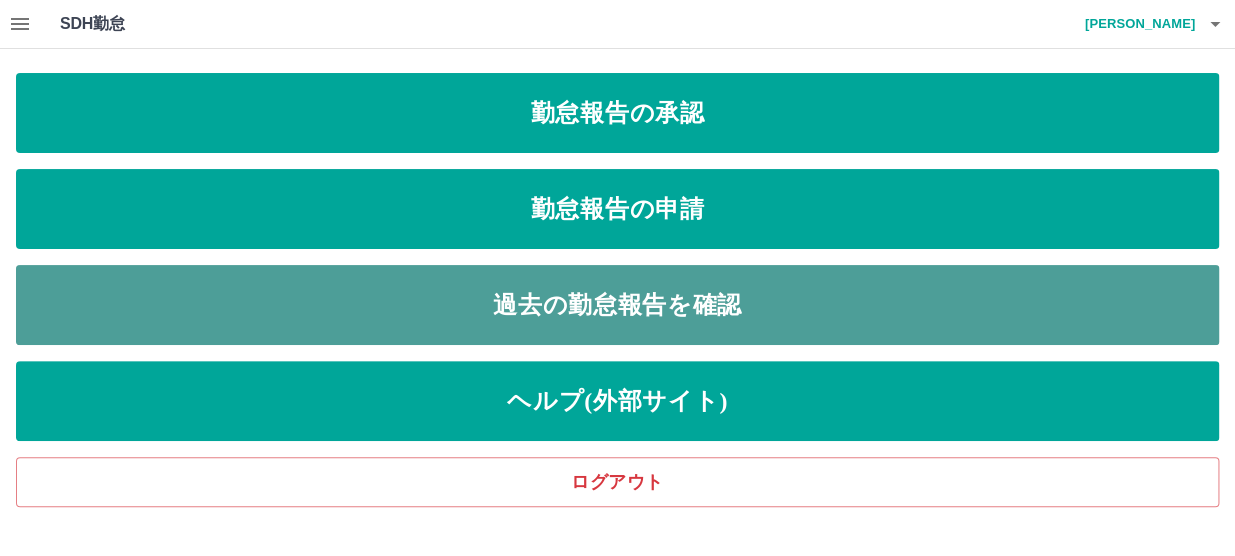 click on "過去の勤怠報告を確認" at bounding box center [617, 305] 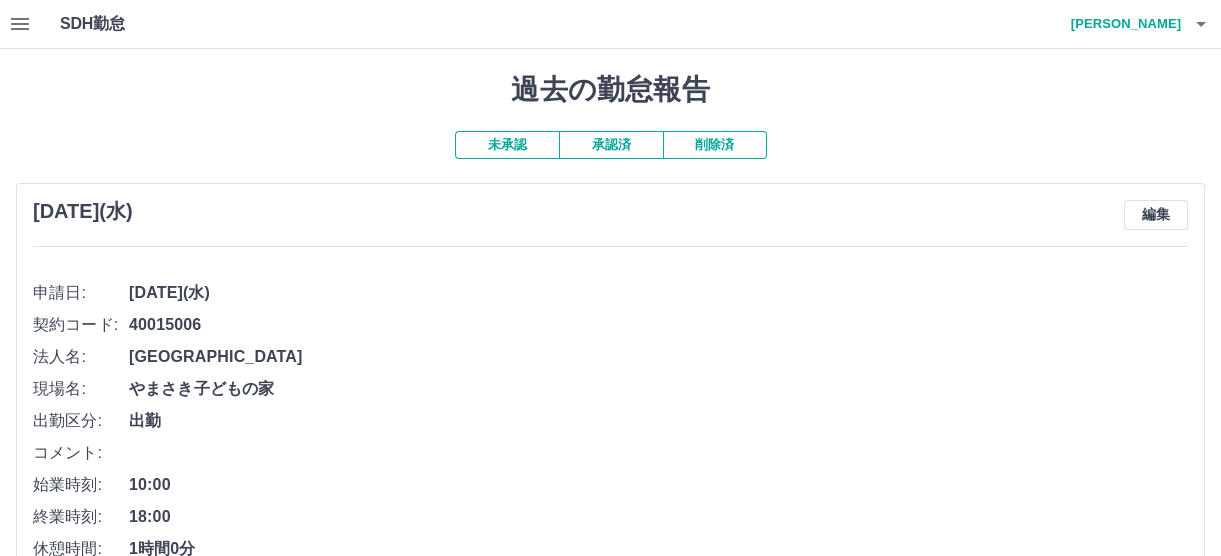 click on "未承認" at bounding box center (507, 145) 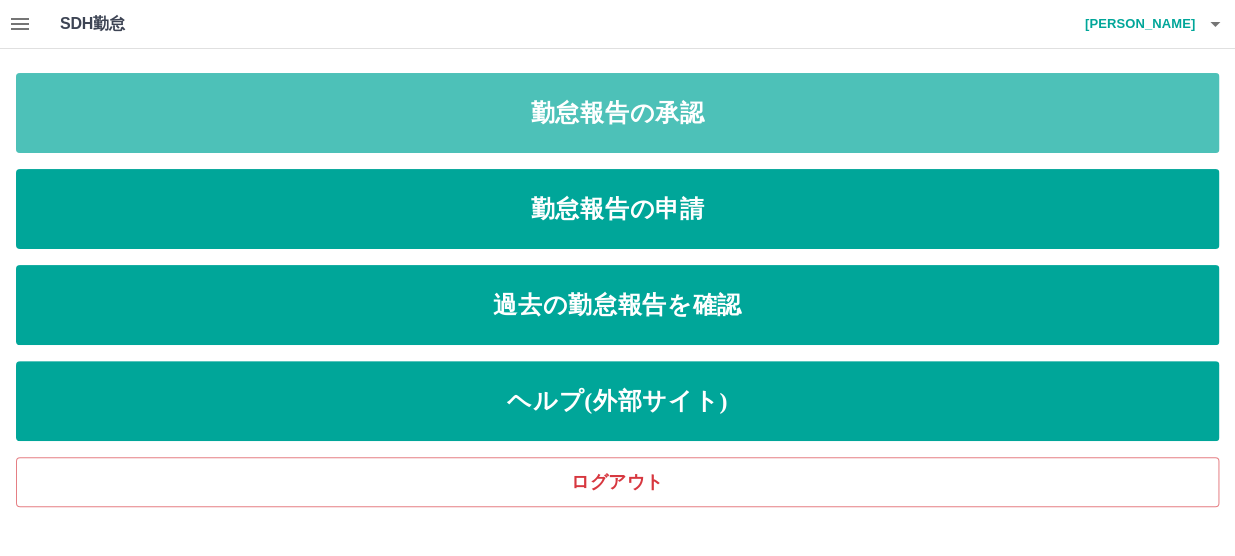click on "勤怠報告の承認" at bounding box center (617, 113) 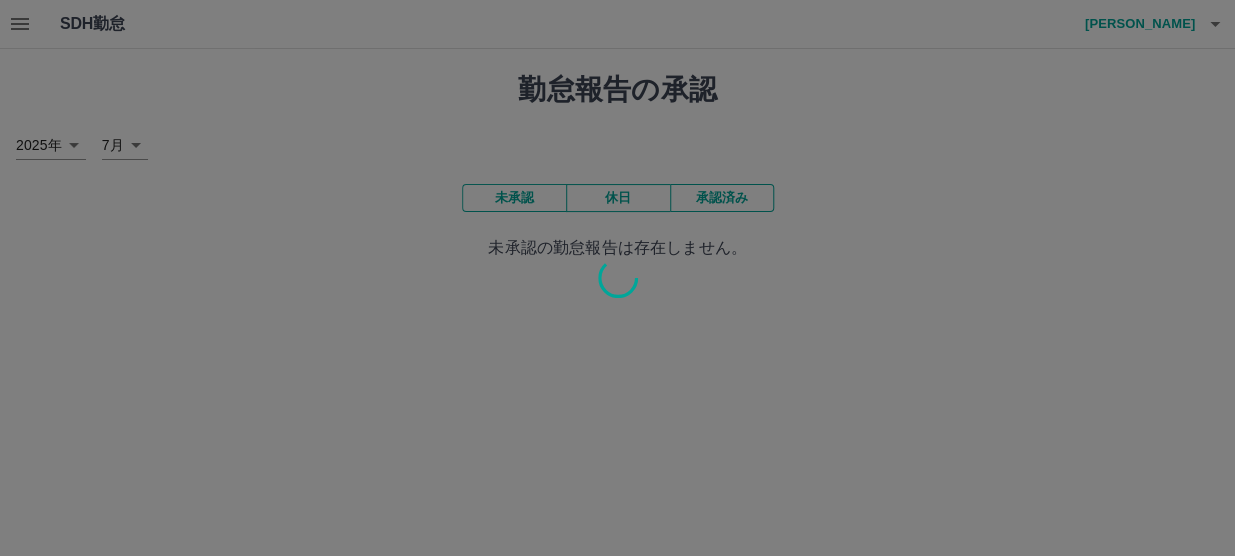 click at bounding box center [617, 278] 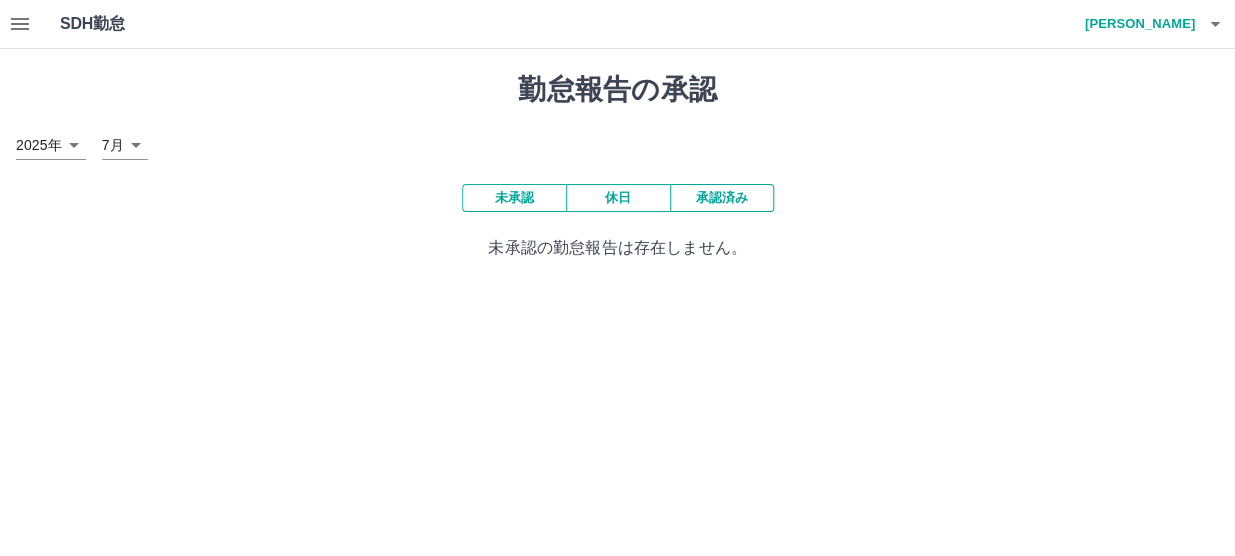 click on "休日" at bounding box center (618, 198) 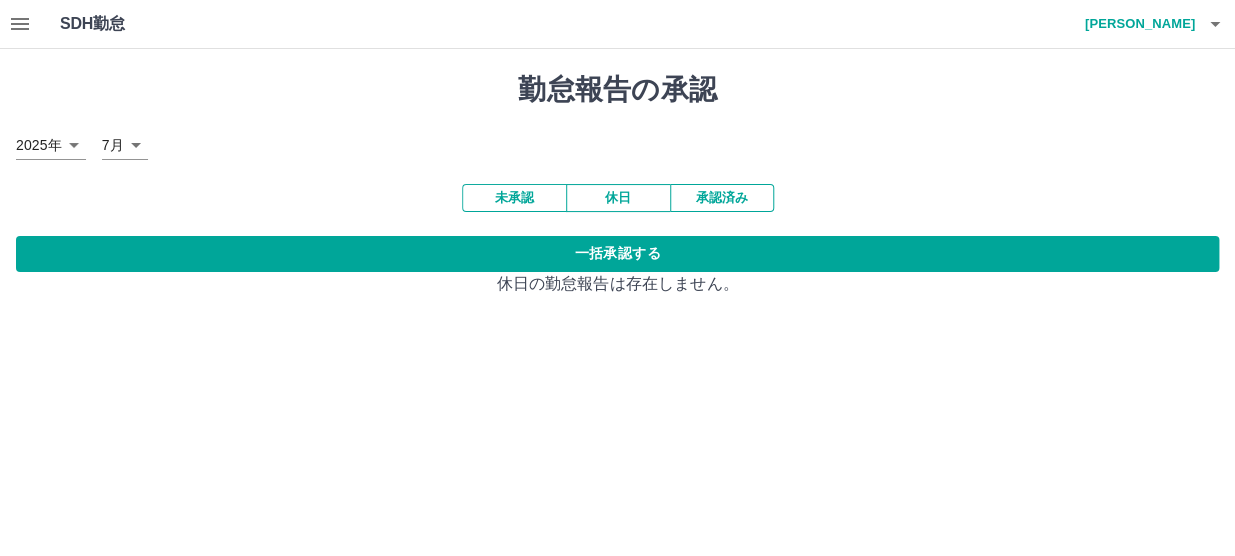 click on "承認済み" at bounding box center (722, 198) 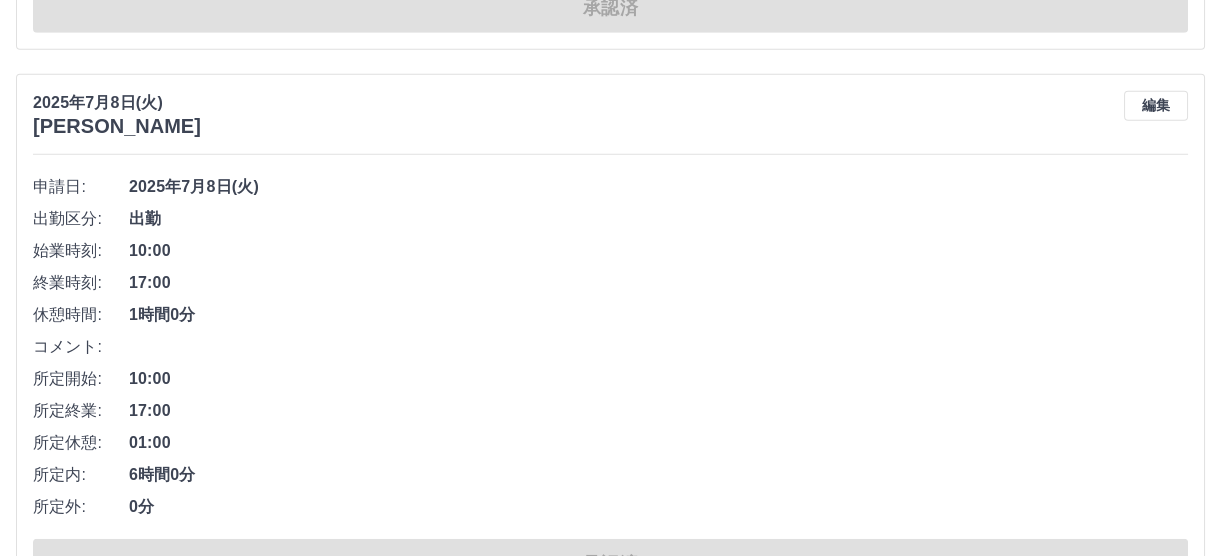 scroll, scrollTop: 10770, scrollLeft: 0, axis: vertical 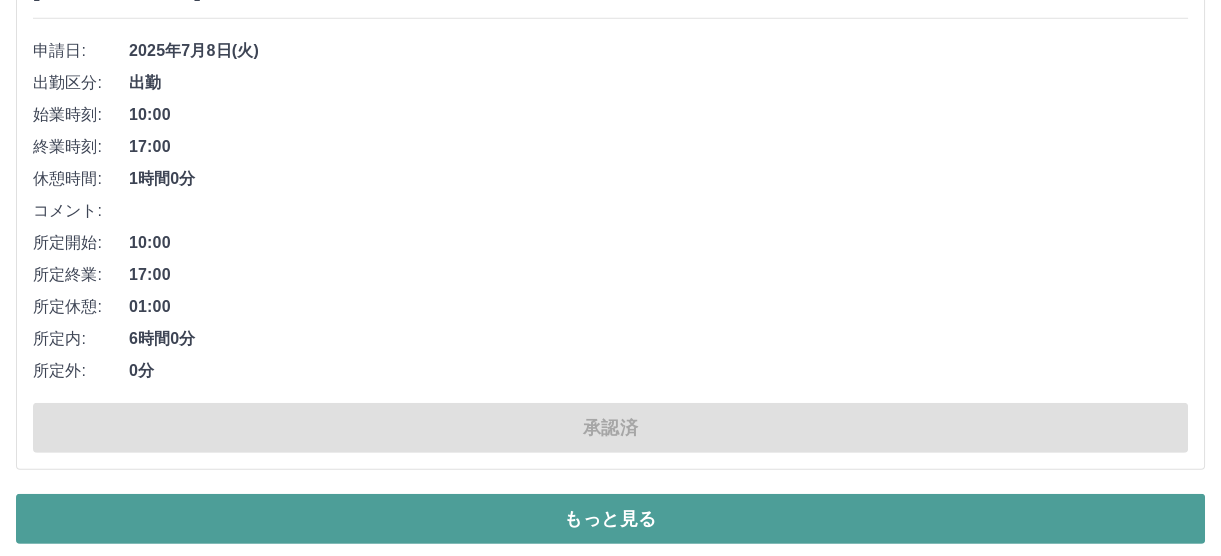 click on "もっと見る" at bounding box center (610, 519) 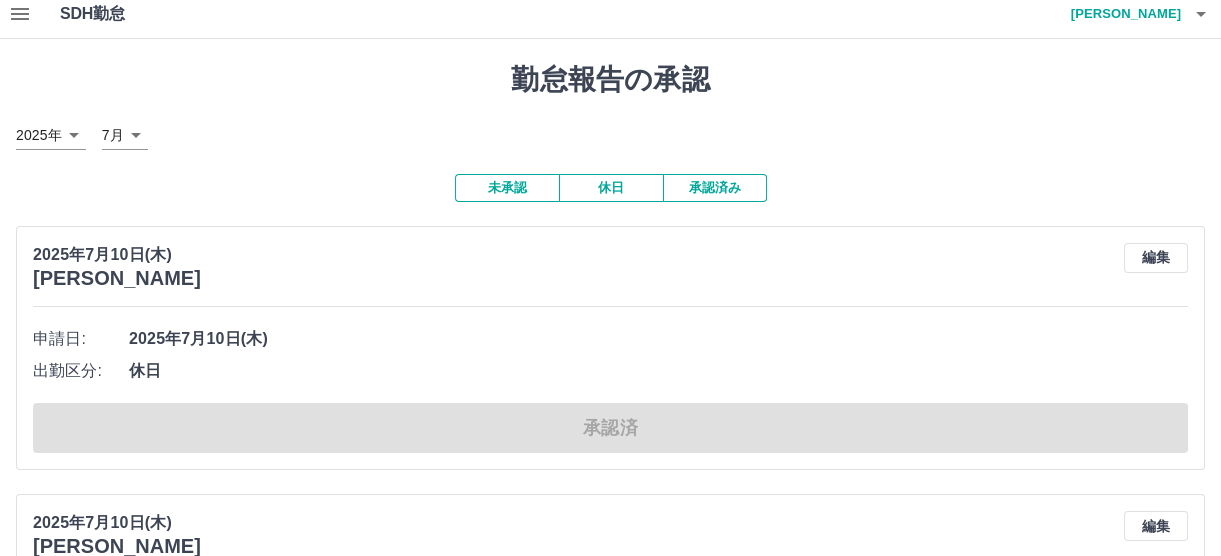 scroll, scrollTop: 0, scrollLeft: 0, axis: both 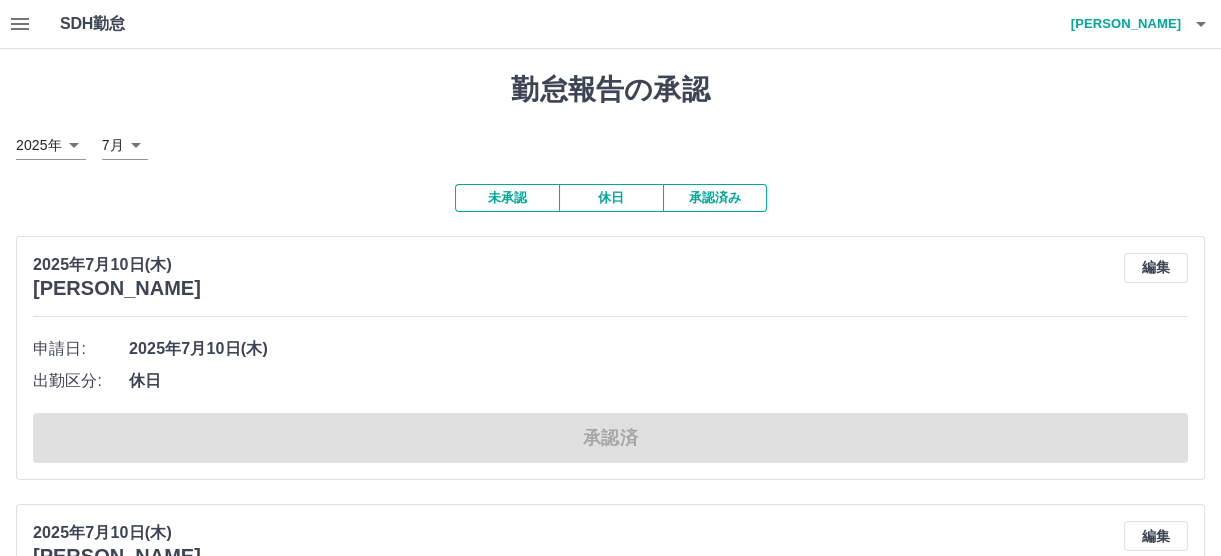 click 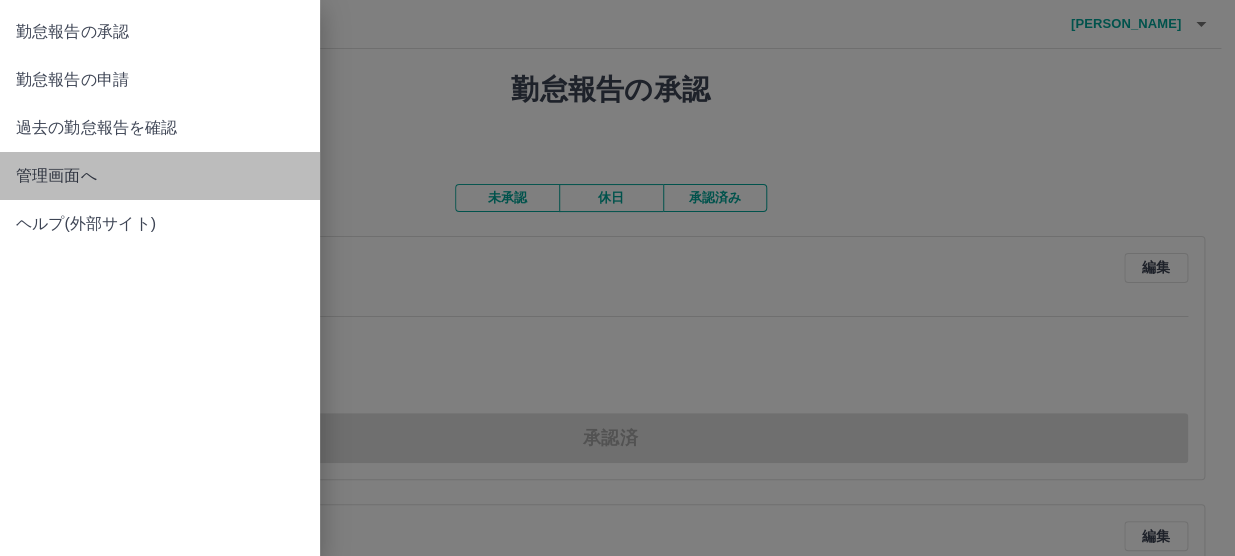 click on "管理画面へ" at bounding box center [160, 176] 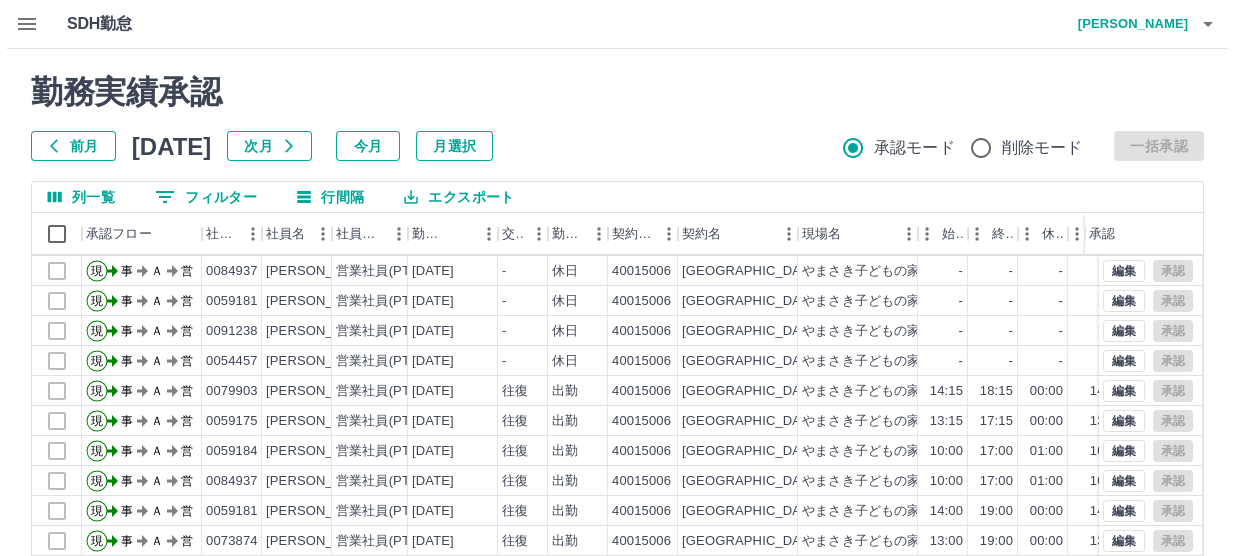 scroll, scrollTop: 90, scrollLeft: 0, axis: vertical 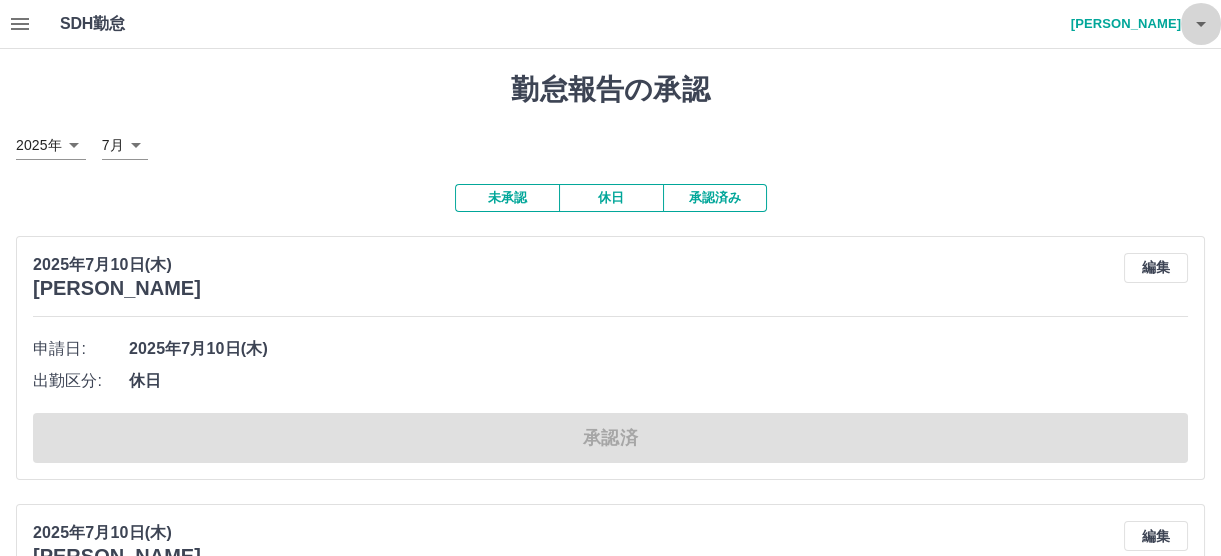 click 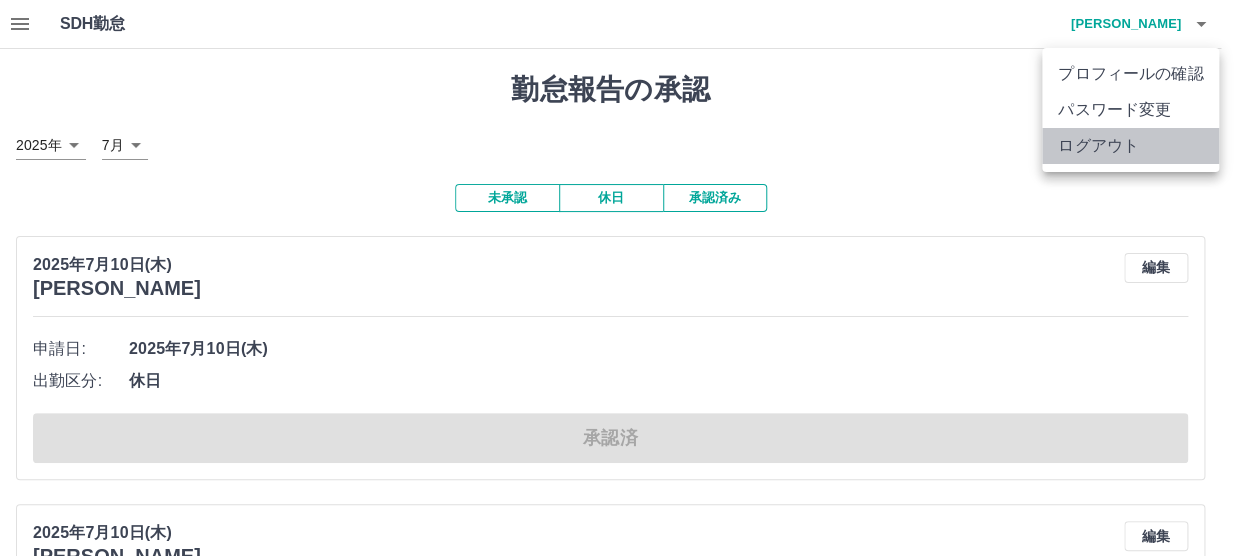 click on "ログアウト" at bounding box center [1130, 146] 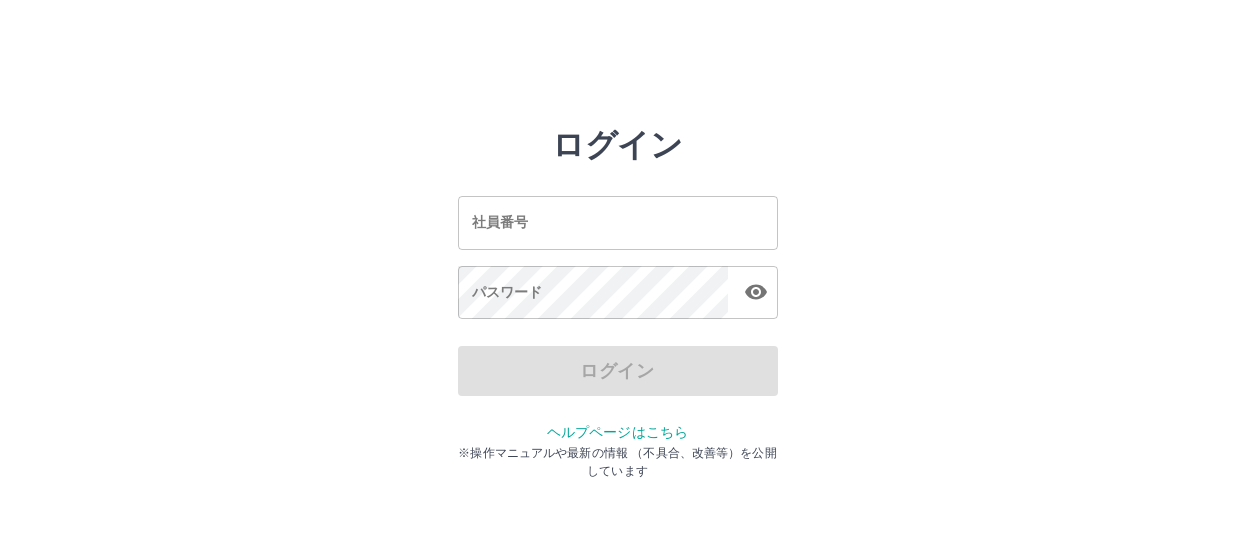 scroll, scrollTop: 0, scrollLeft: 0, axis: both 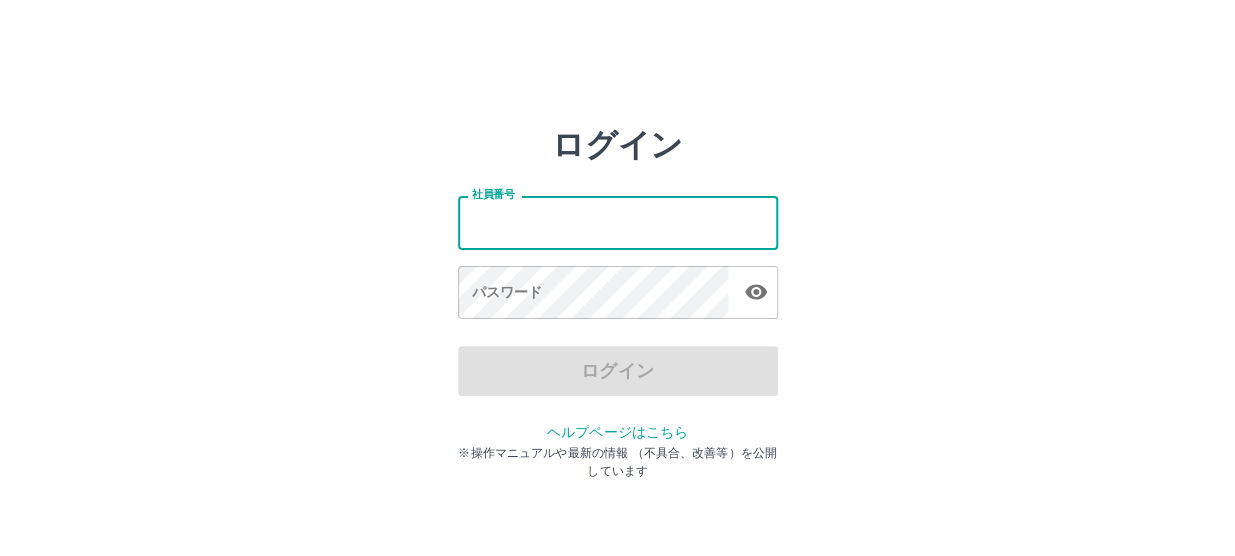click on "社員番号" at bounding box center [618, 222] 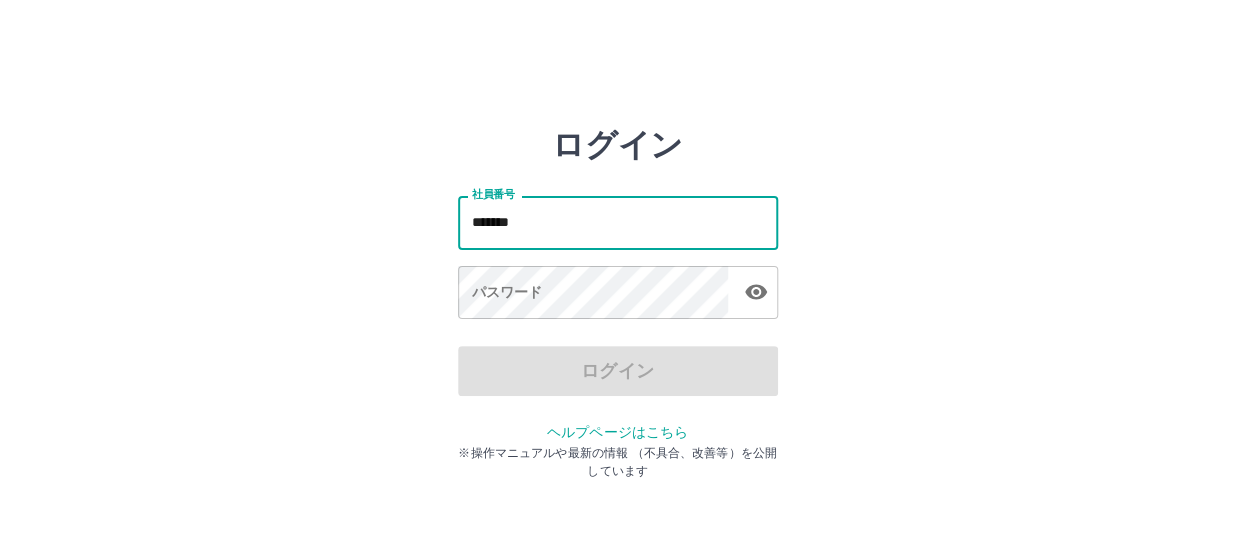 type on "*******" 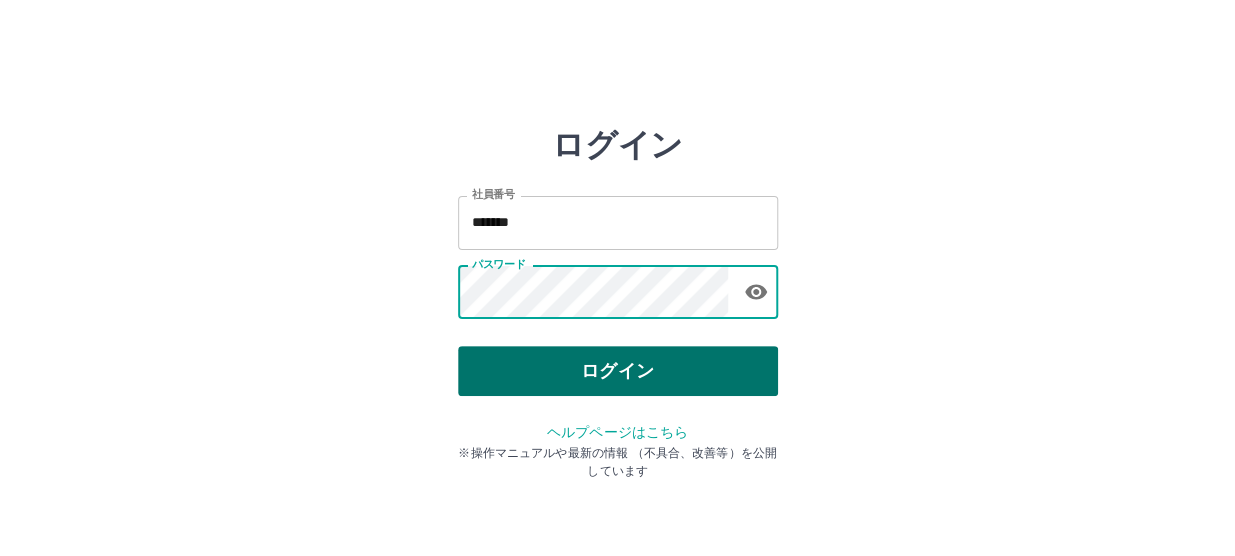 click on "ログイン" at bounding box center [618, 371] 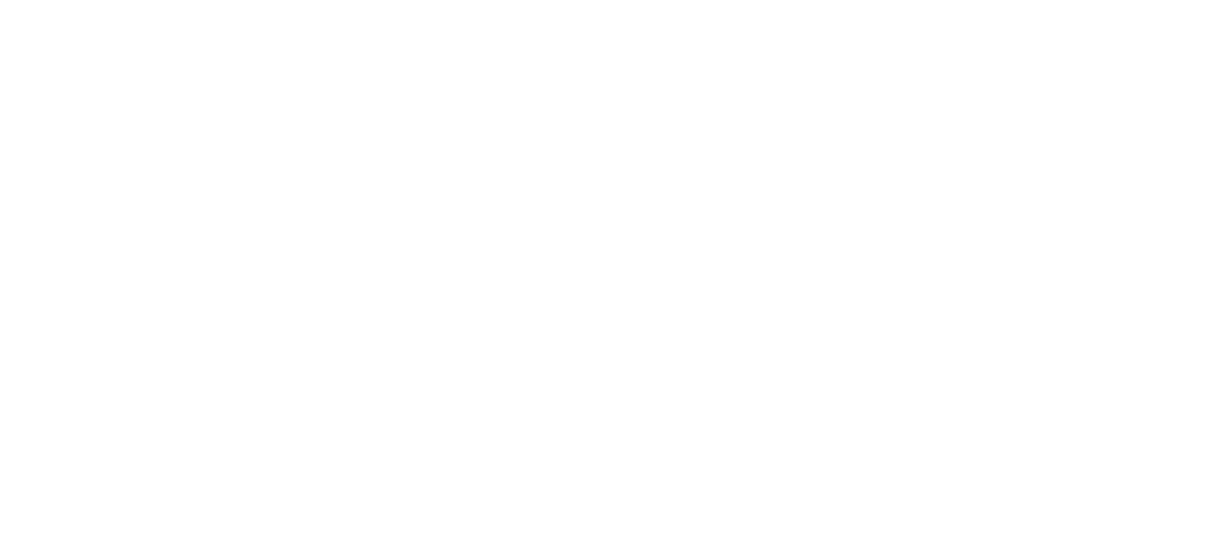 scroll, scrollTop: 0, scrollLeft: 0, axis: both 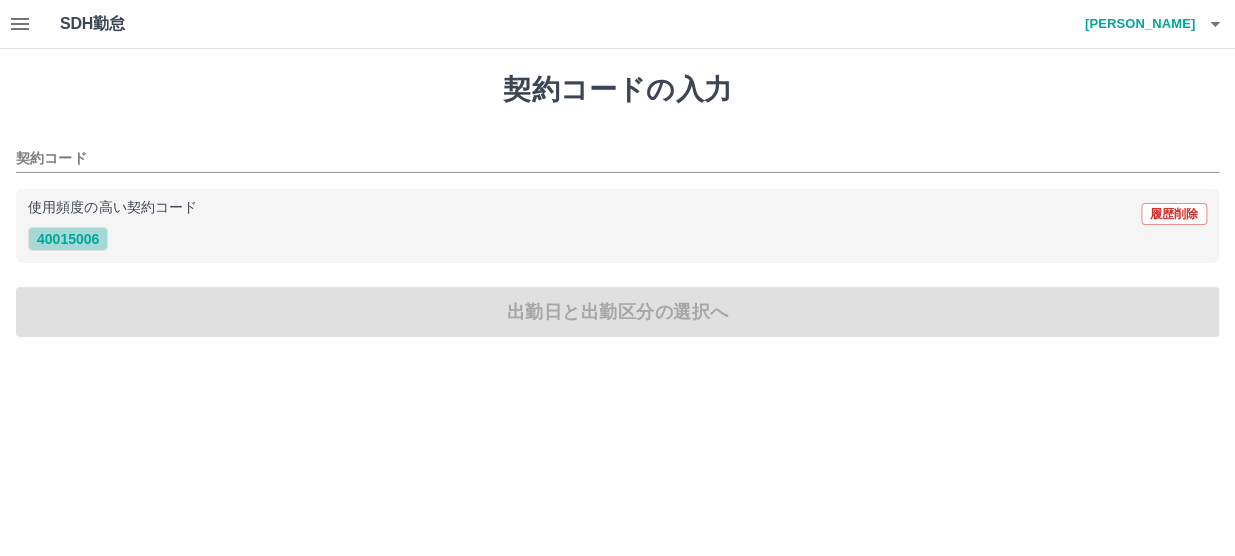 click on "40015006" at bounding box center (68, 239) 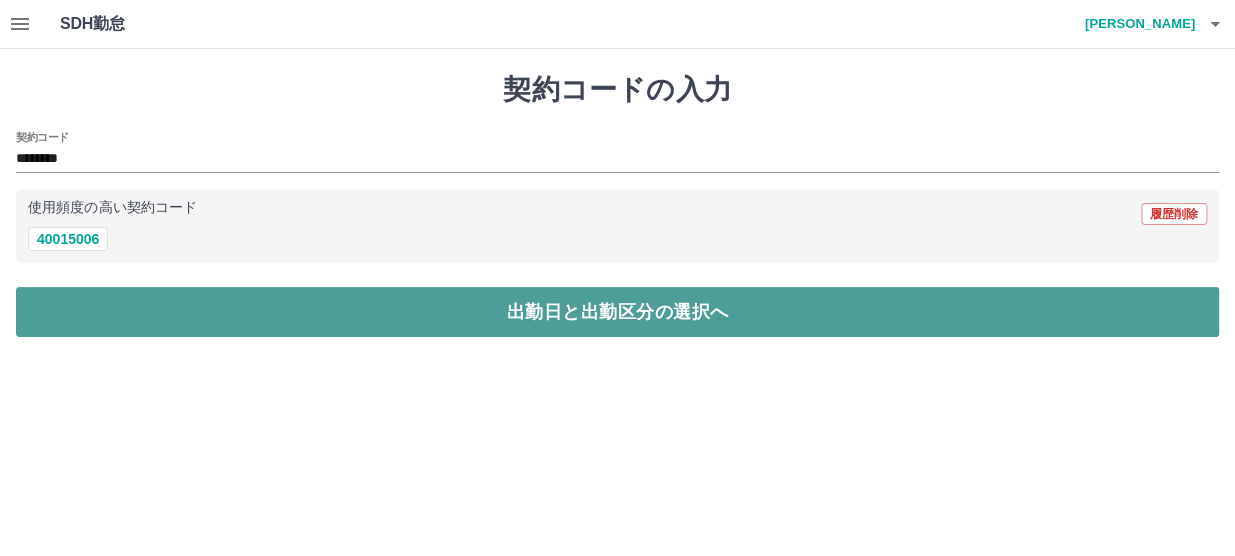click on "出勤日と出勤区分の選択へ" at bounding box center [617, 312] 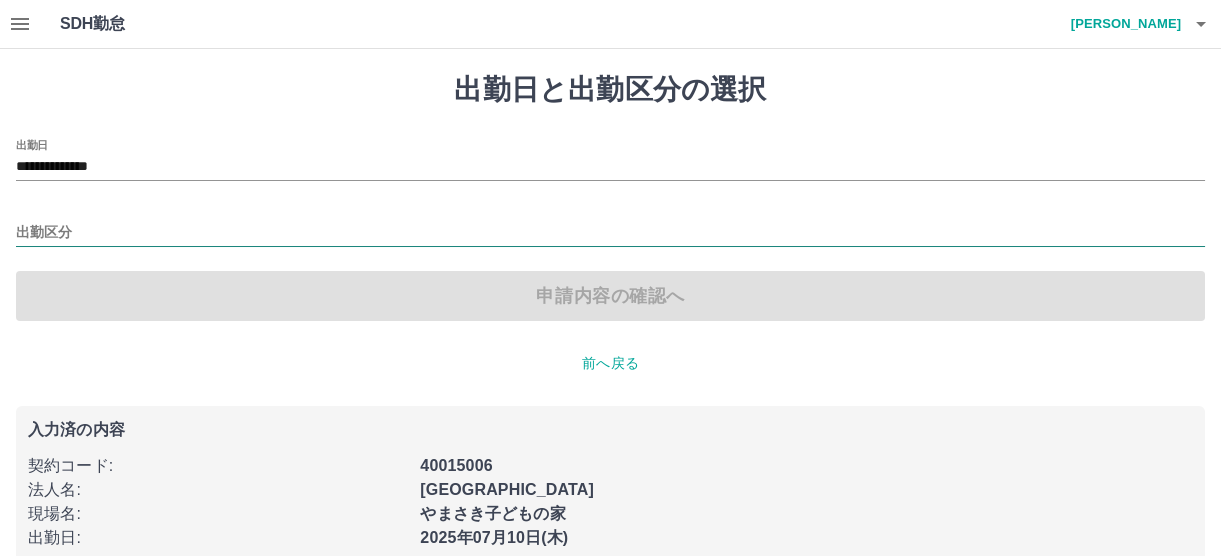 click on "出勤区分" at bounding box center (610, 233) 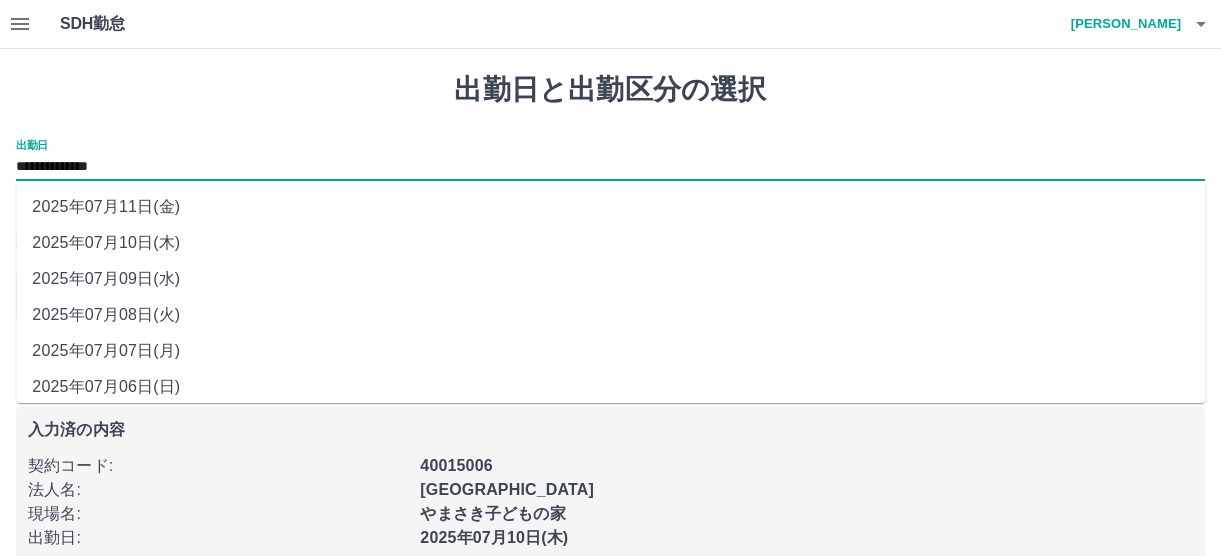 click on "**********" at bounding box center (610, 167) 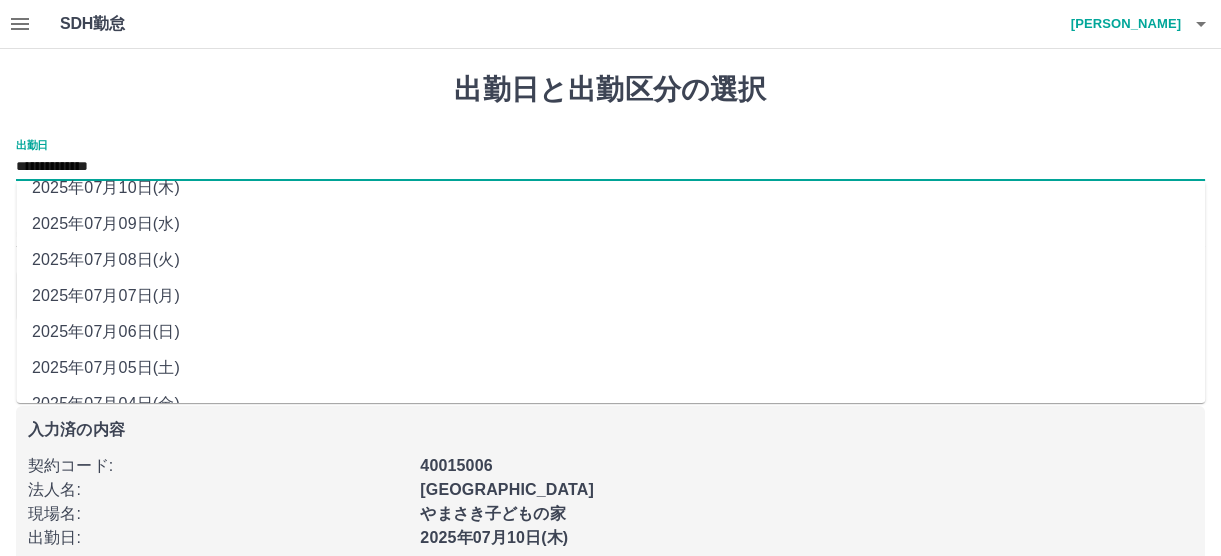 scroll, scrollTop: 117, scrollLeft: 0, axis: vertical 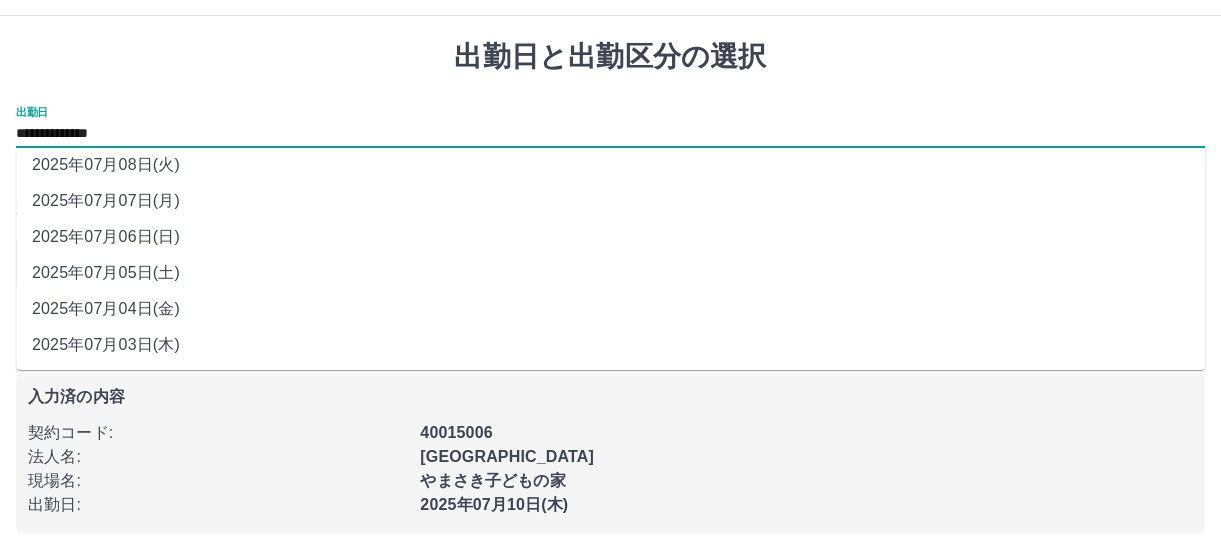 click on "2025年07月03日(木)" at bounding box center [610, 345] 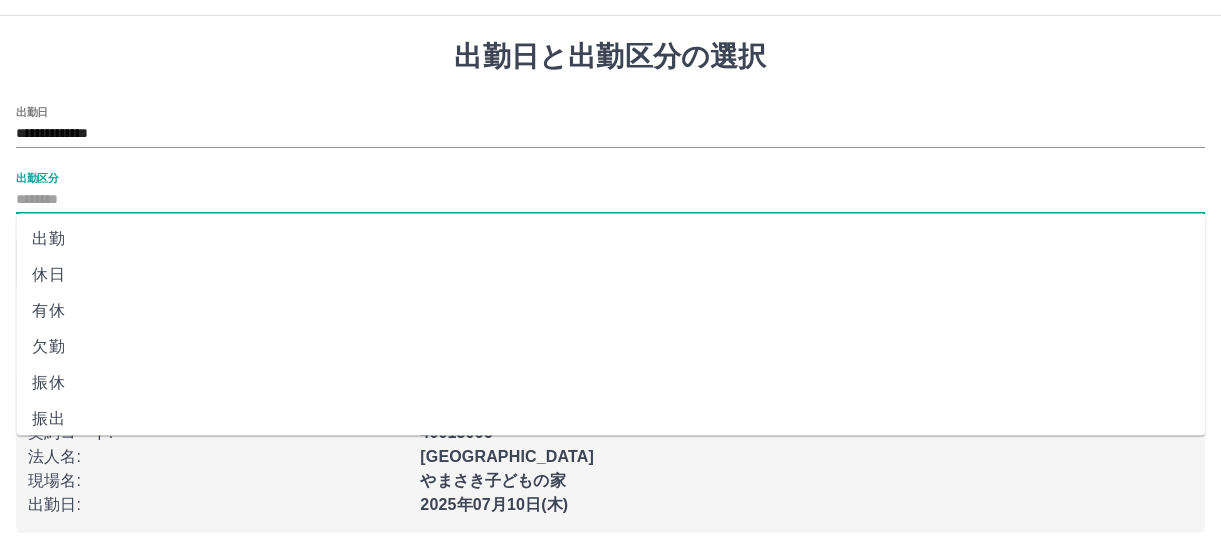 click on "出勤区分" at bounding box center [610, 200] 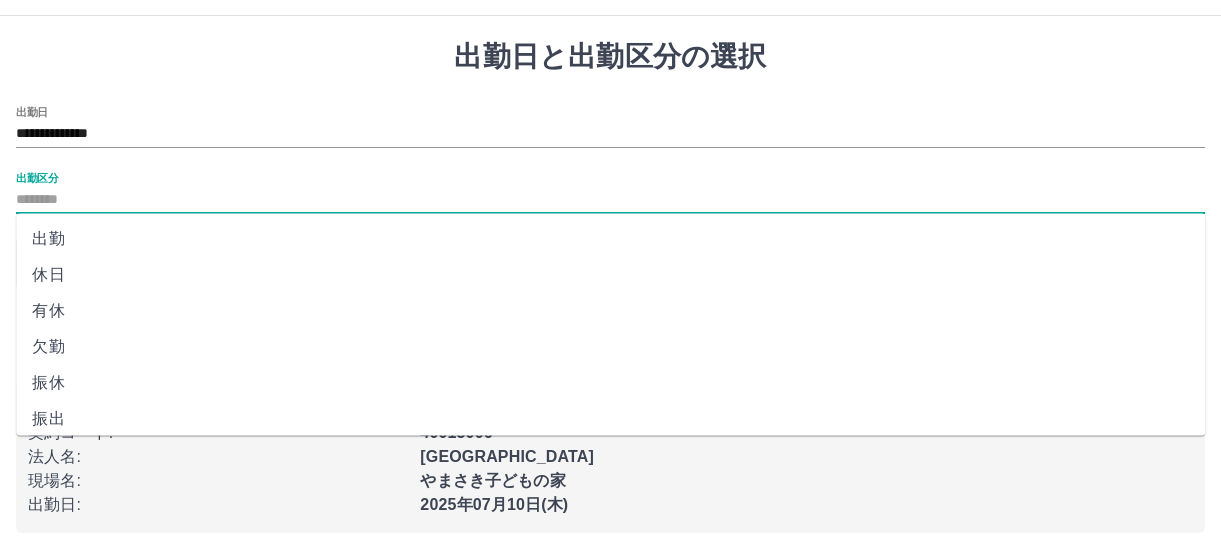 click on "休日" at bounding box center (610, 275) 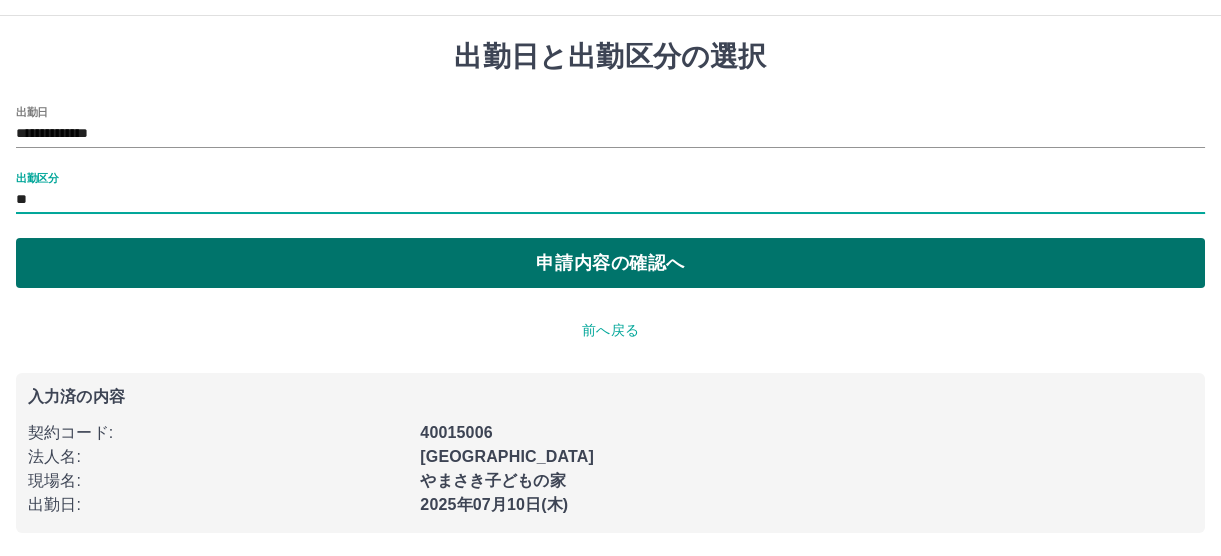 click on "申請内容の確認へ" at bounding box center (610, 263) 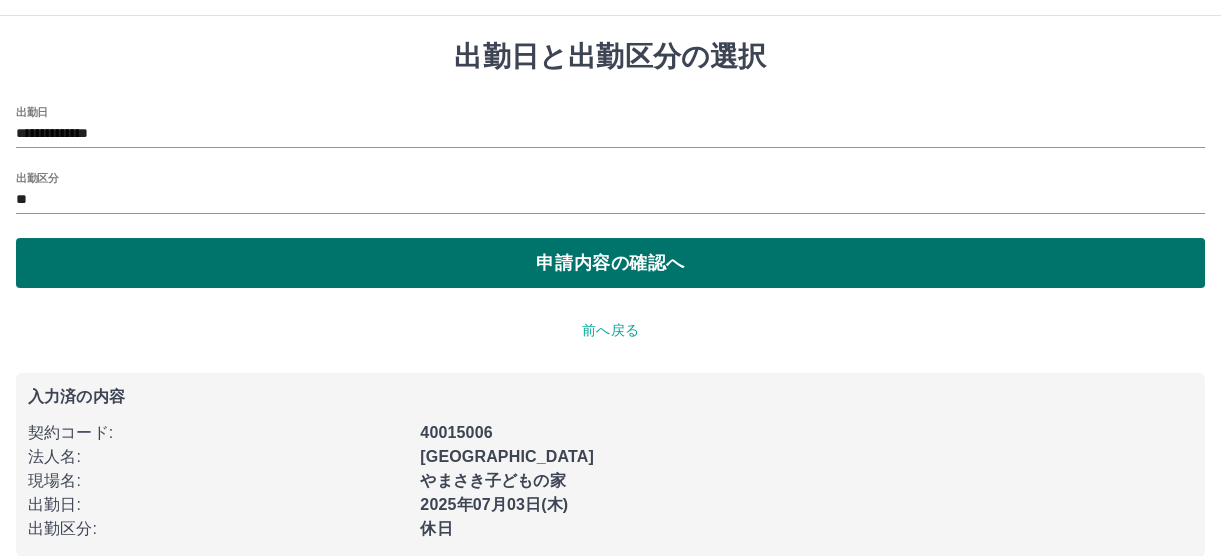 scroll, scrollTop: 0, scrollLeft: 0, axis: both 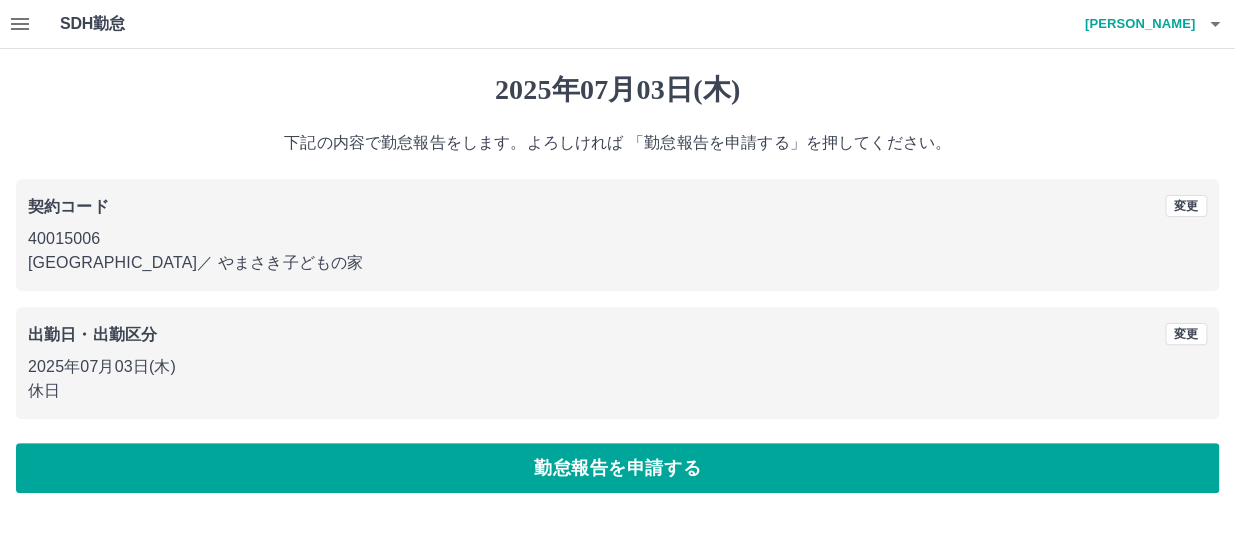 click on "勤怠報告を申請する" at bounding box center [617, 468] 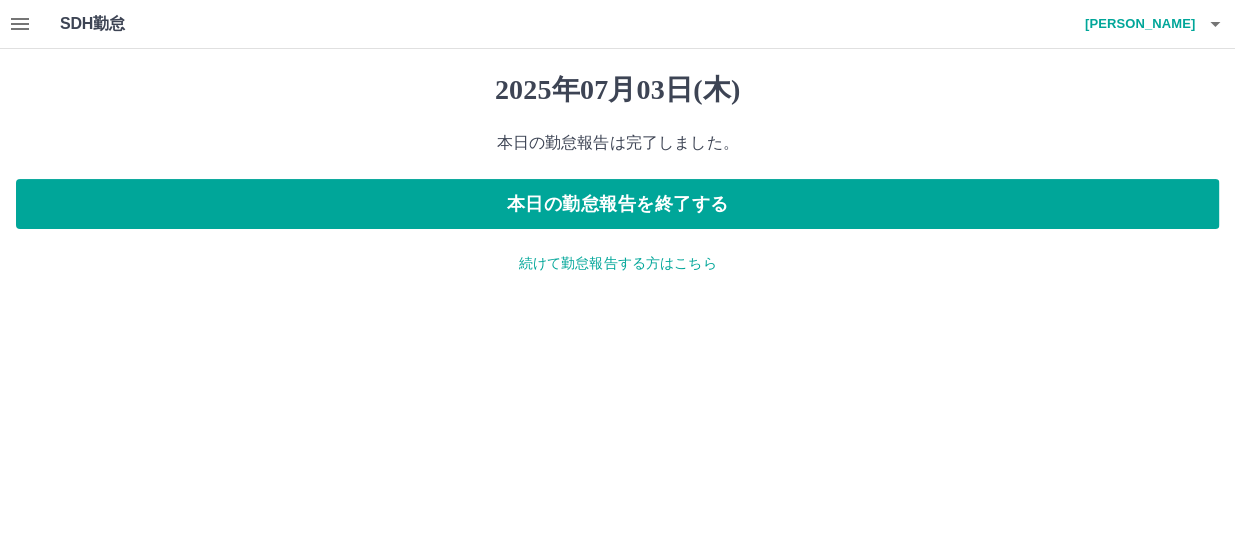 click on "続けて勤怠報告する方はこちら" at bounding box center [617, 263] 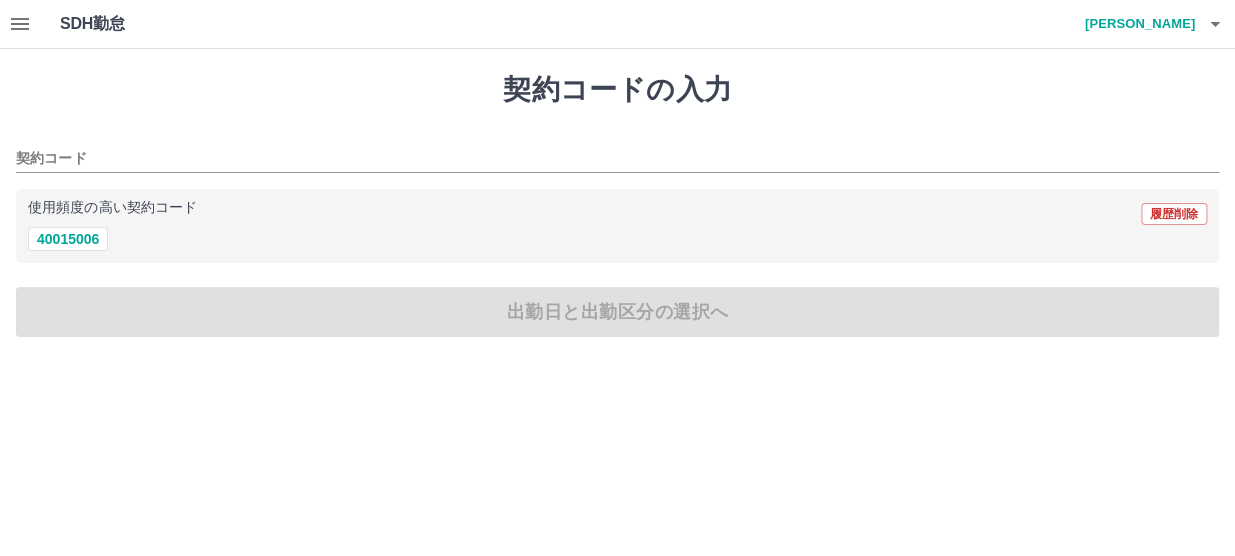 click on "契約コードの入力 契約コード 使用頻度の高い契約コード 履歴削除 40015006 出勤日と出勤区分の選択へ" at bounding box center [617, 205] 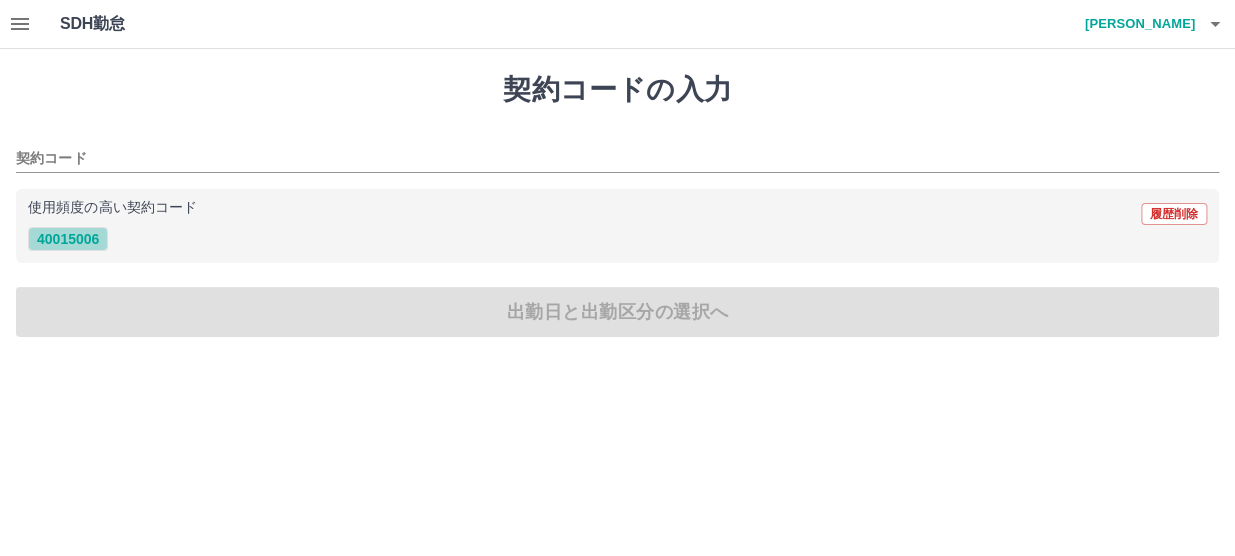 click on "40015006" at bounding box center (68, 239) 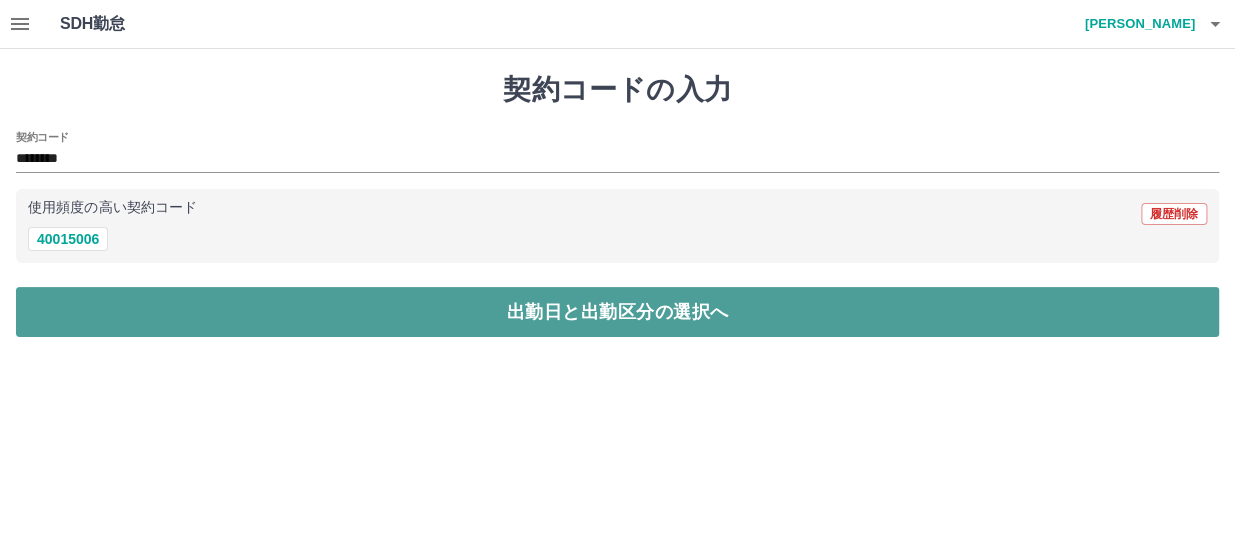 click on "出勤日と出勤区分の選択へ" at bounding box center (617, 312) 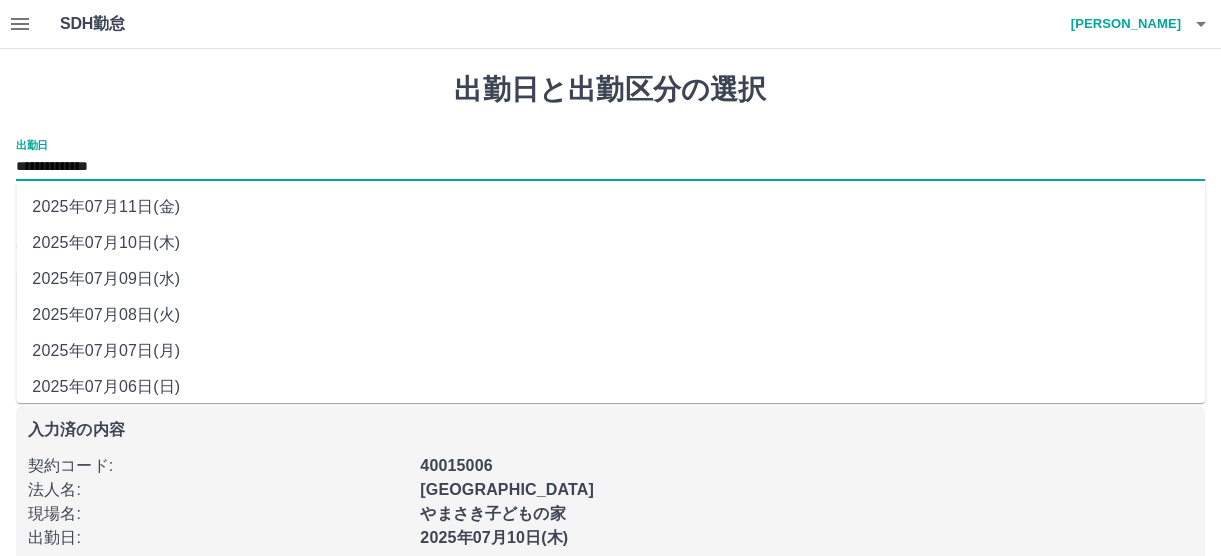 click on "**********" at bounding box center (610, 167) 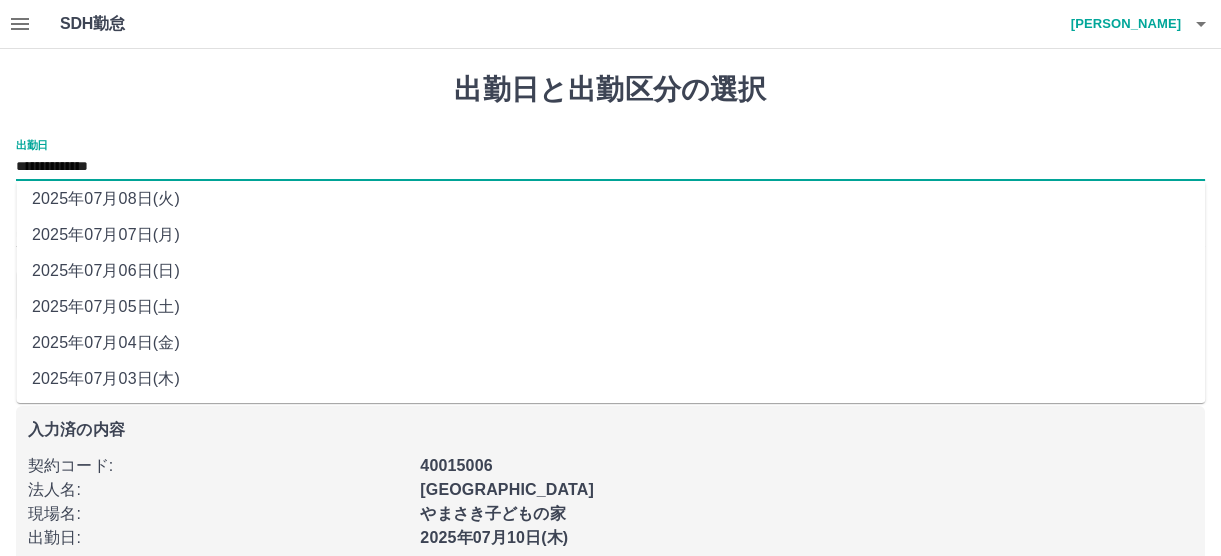 scroll, scrollTop: 117, scrollLeft: 0, axis: vertical 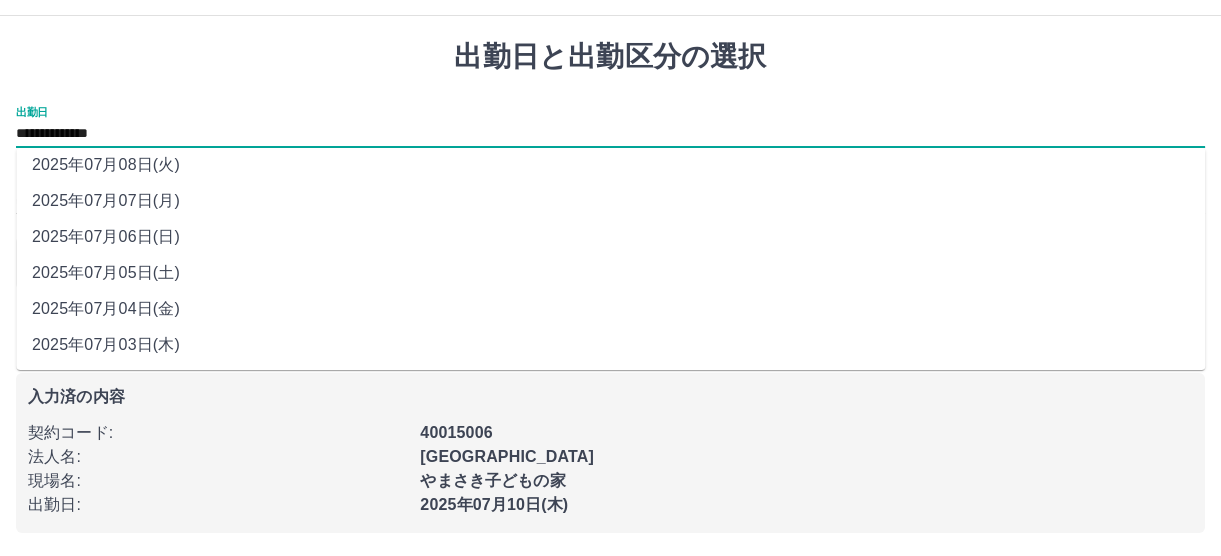 click on "2025年07月04日(金)" at bounding box center (610, 309) 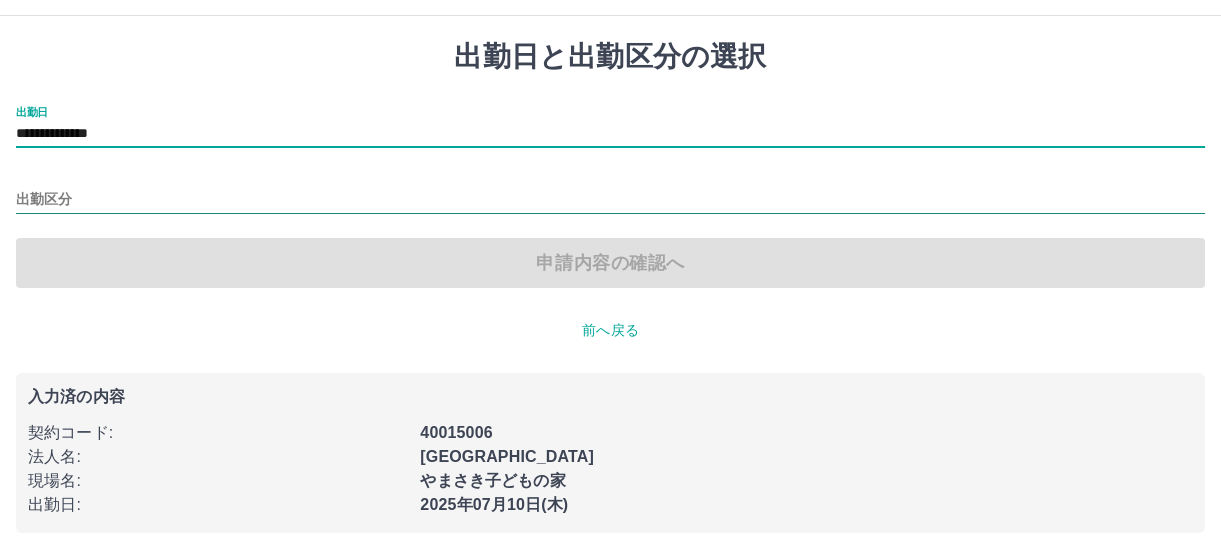 click on "出勤区分" at bounding box center [610, 200] 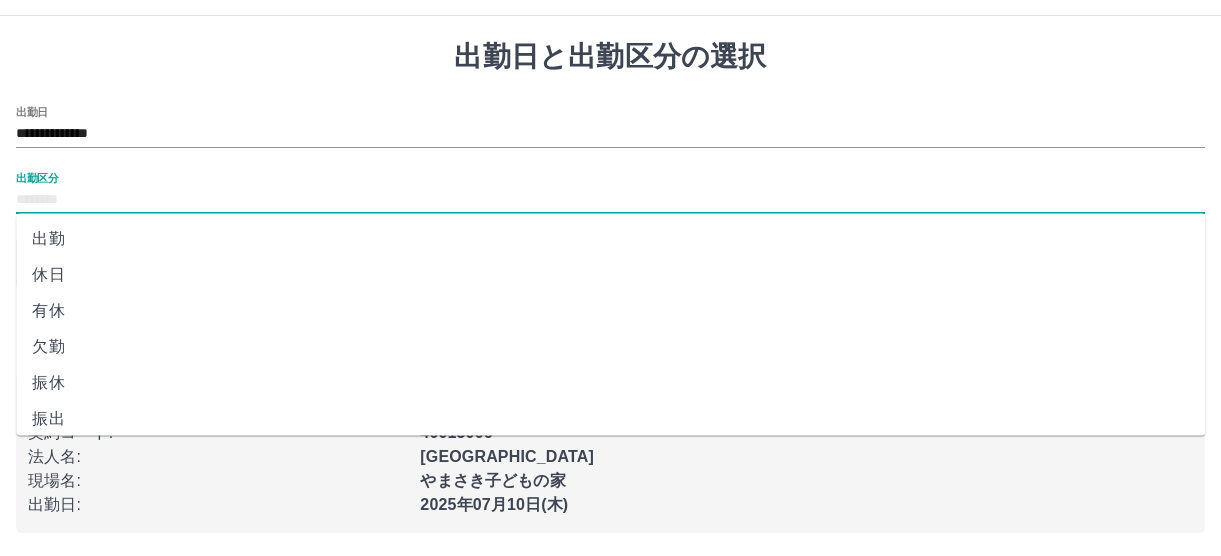 click on "休日" at bounding box center [610, 275] 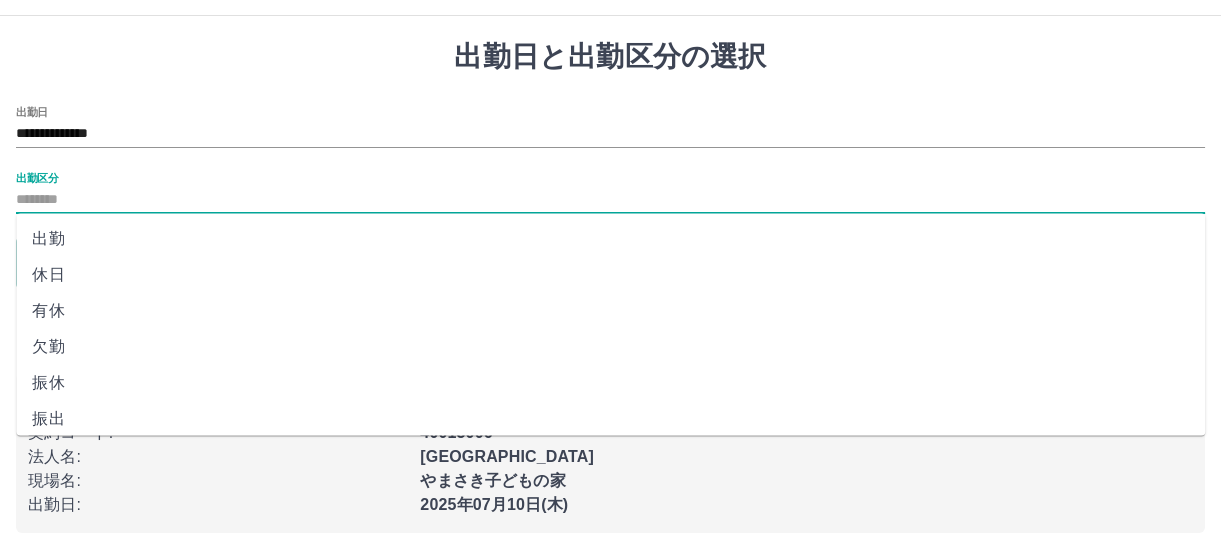 type on "**" 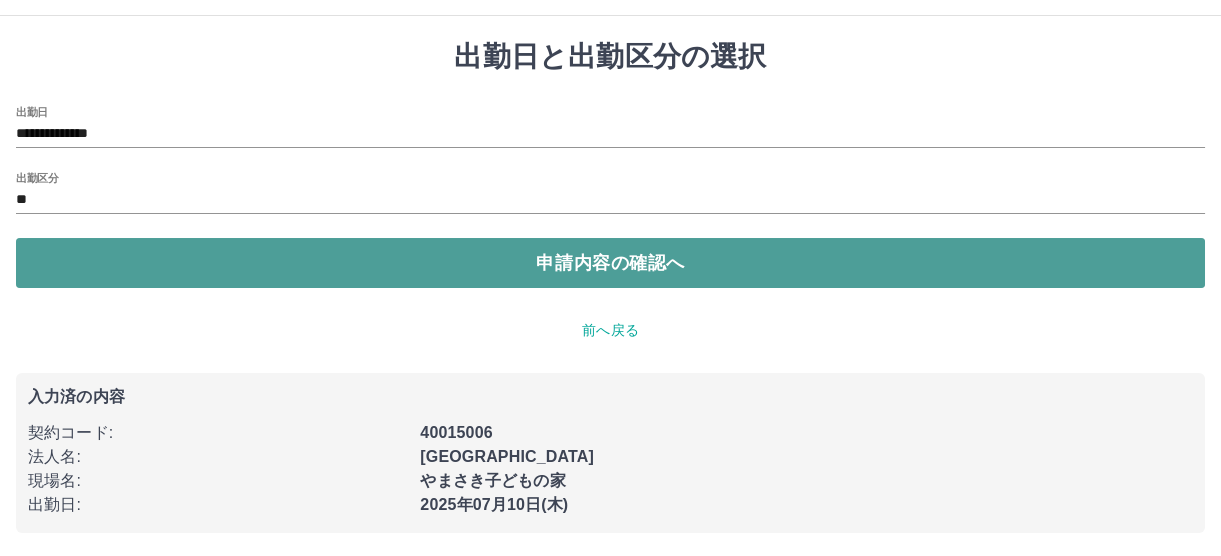 click on "申請内容の確認へ" at bounding box center (610, 263) 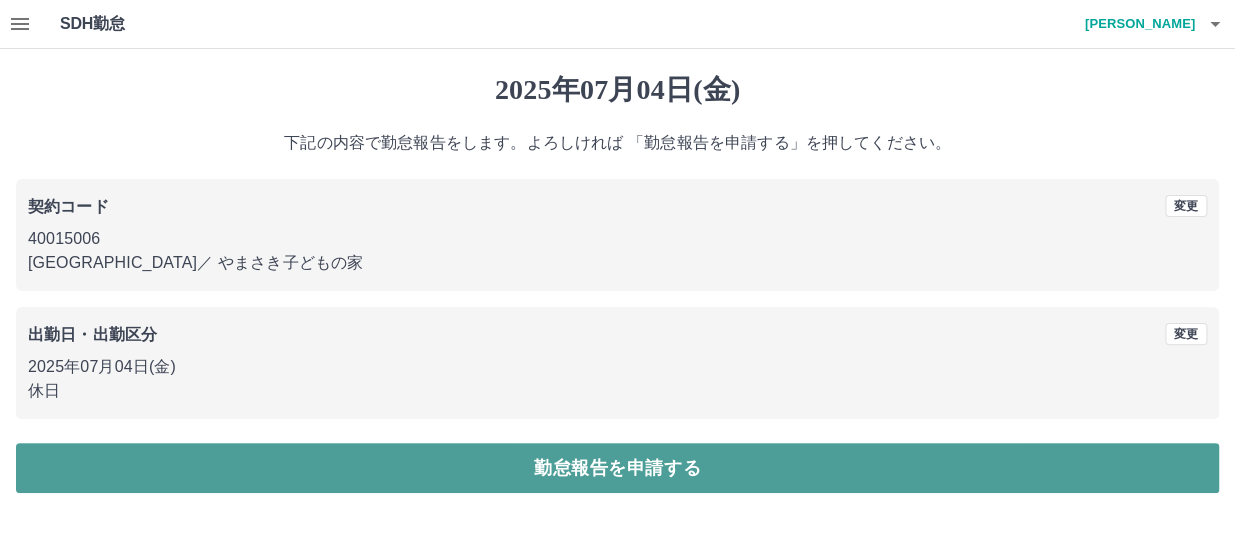 click on "勤怠報告を申請する" at bounding box center [617, 468] 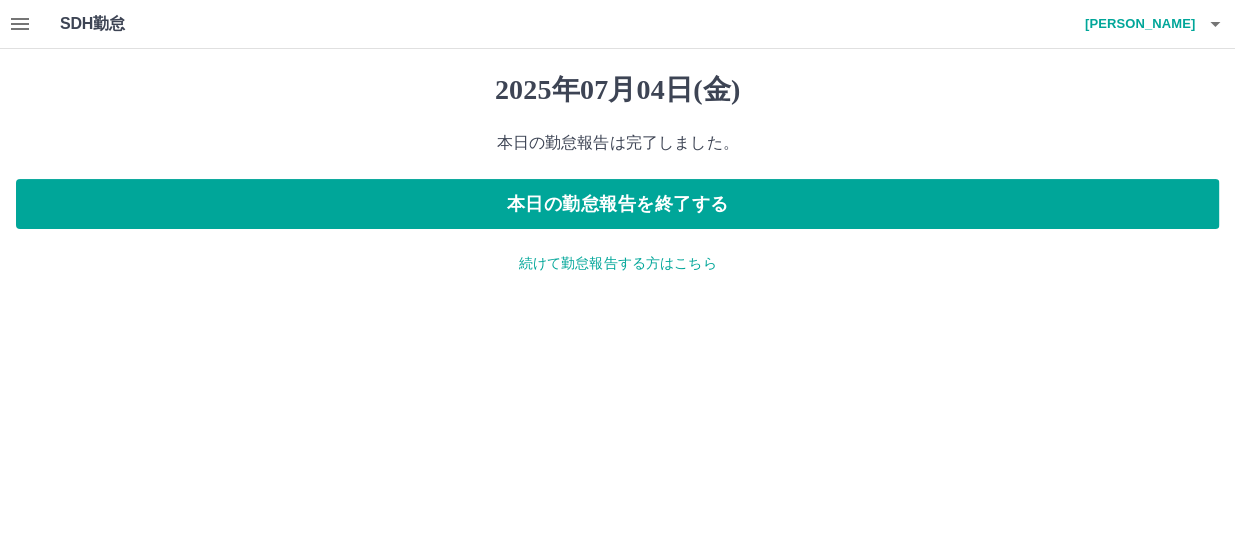 click on "続けて勤怠報告する方はこちら" at bounding box center [617, 263] 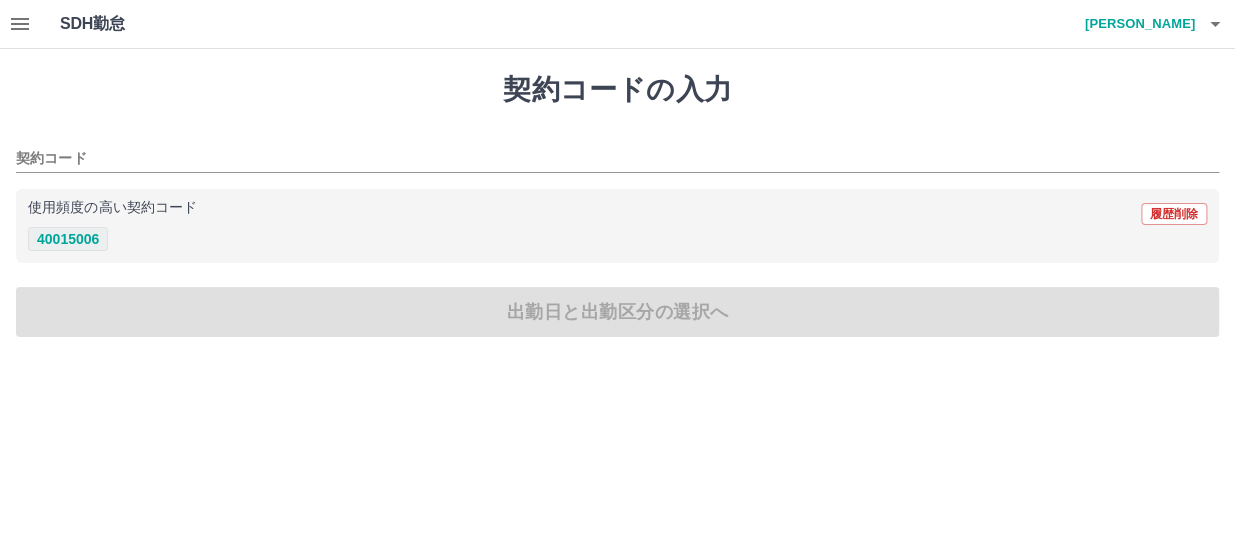 click on "40015006" at bounding box center [68, 239] 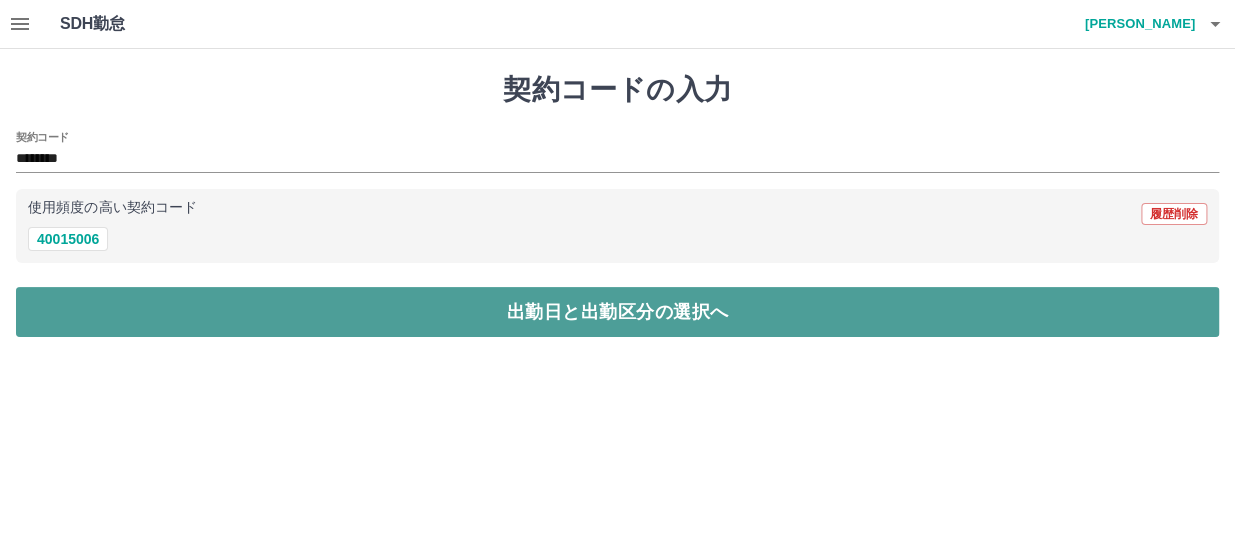 click on "出勤日と出勤区分の選択へ" at bounding box center (617, 312) 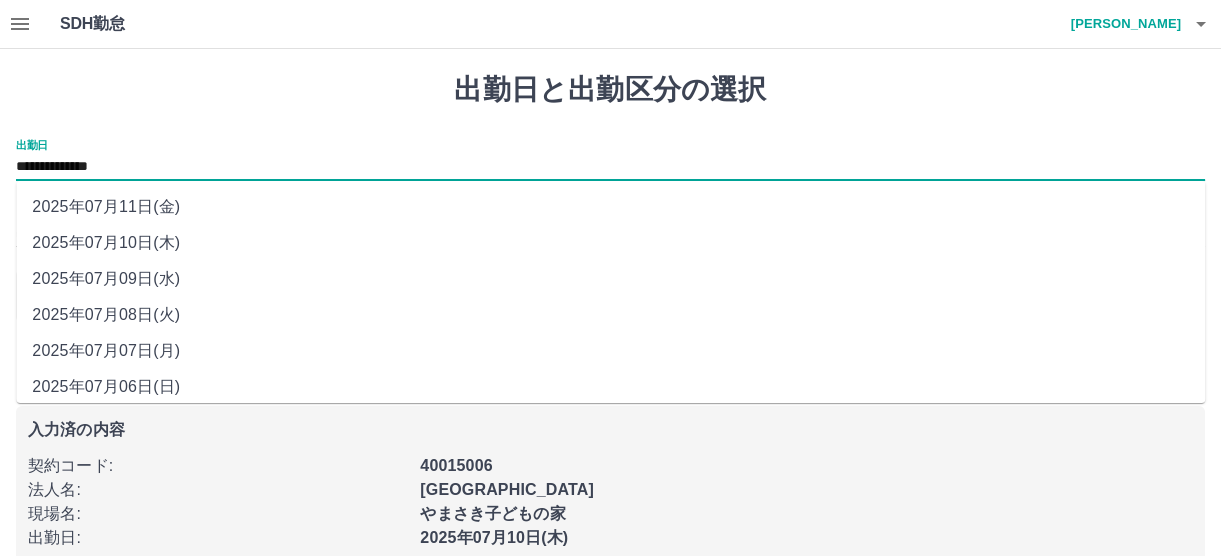 click on "**********" at bounding box center (610, 167) 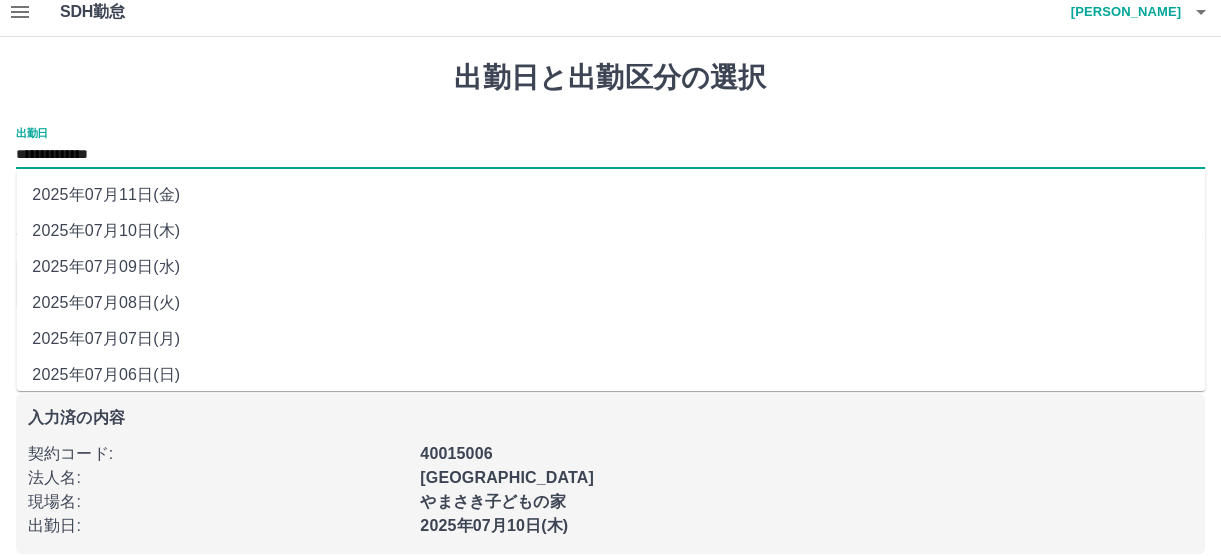 scroll, scrollTop: 33, scrollLeft: 0, axis: vertical 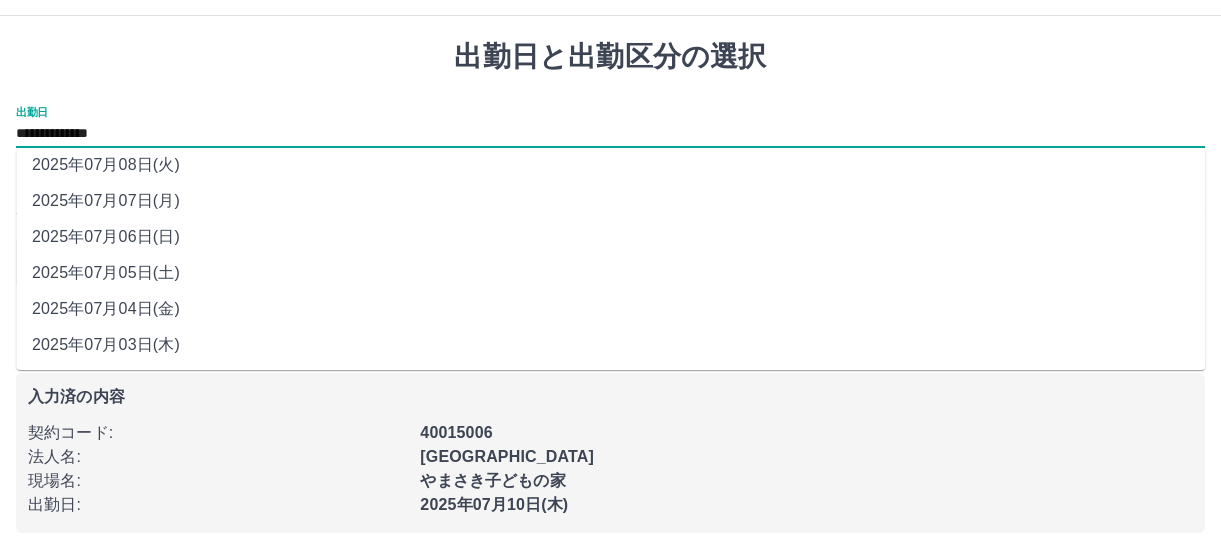 drag, startPoint x: 135, startPoint y: 268, endPoint x: 195, endPoint y: 281, distance: 61.39218 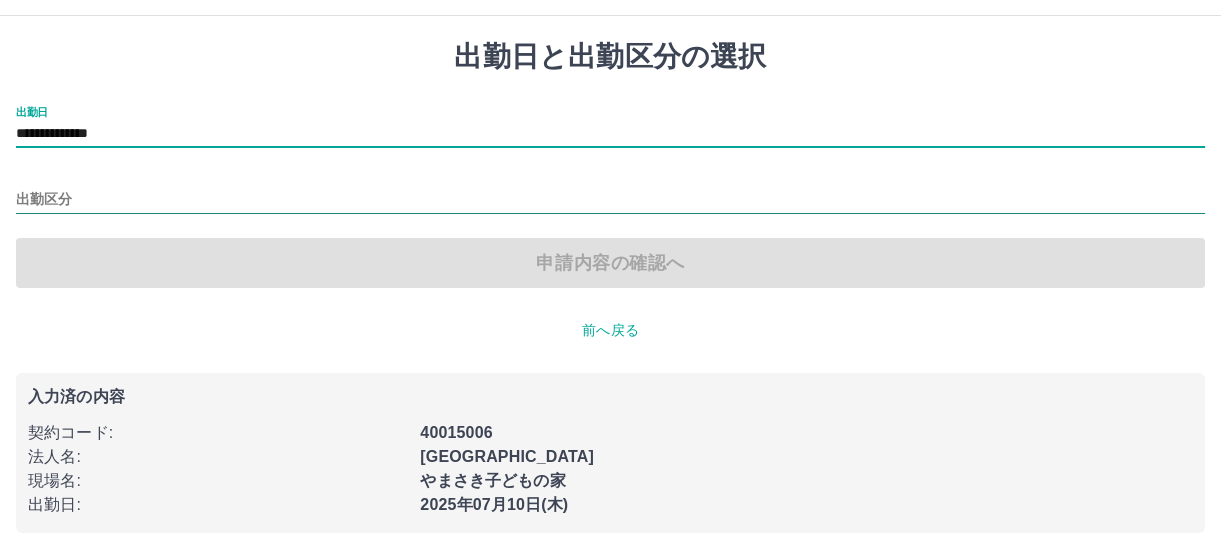 click on "出勤区分" at bounding box center [610, 200] 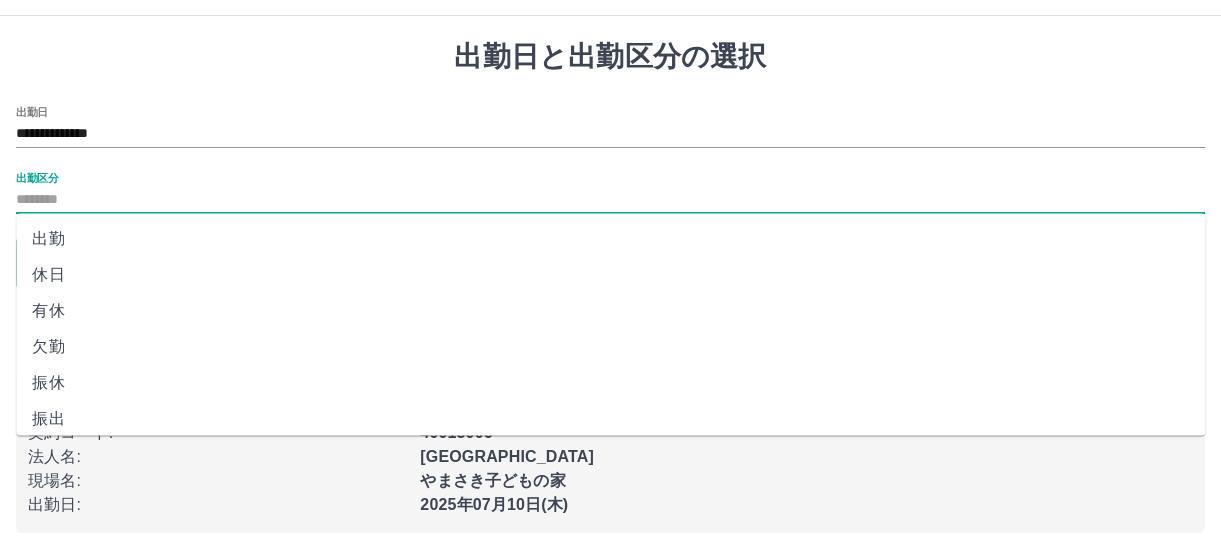 click on "休日" at bounding box center [610, 275] 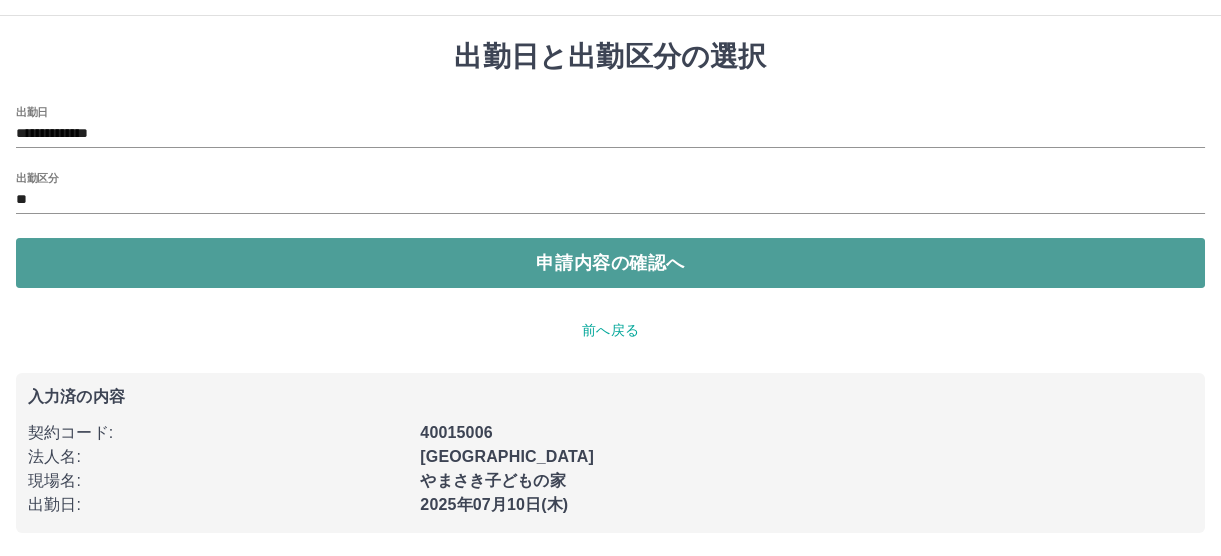 click on "申請内容の確認へ" at bounding box center [610, 263] 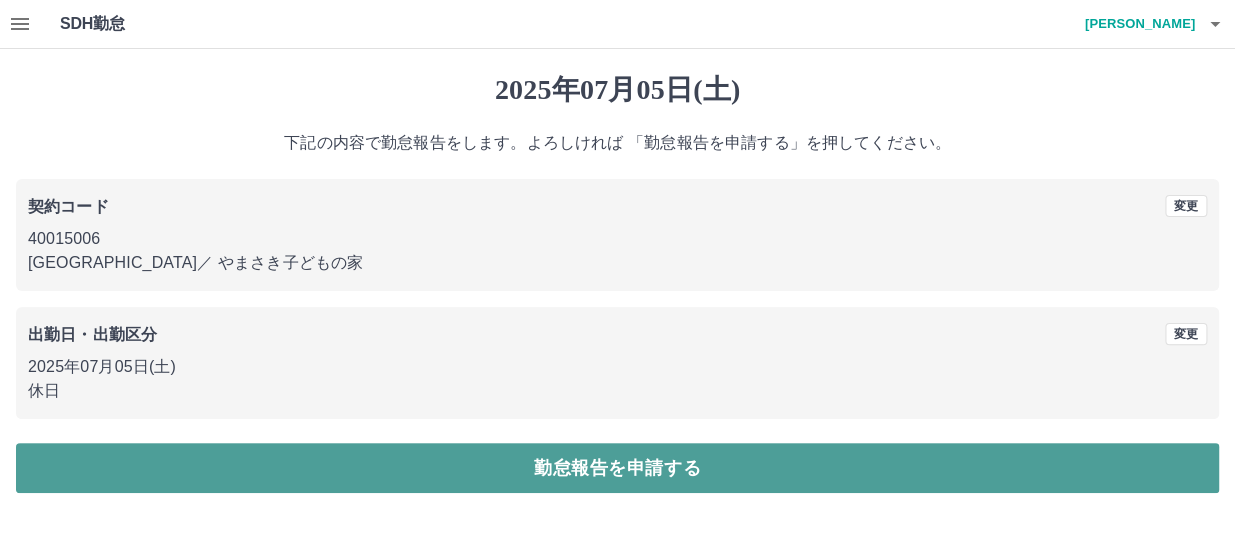 click on "勤怠報告を申請する" at bounding box center (617, 468) 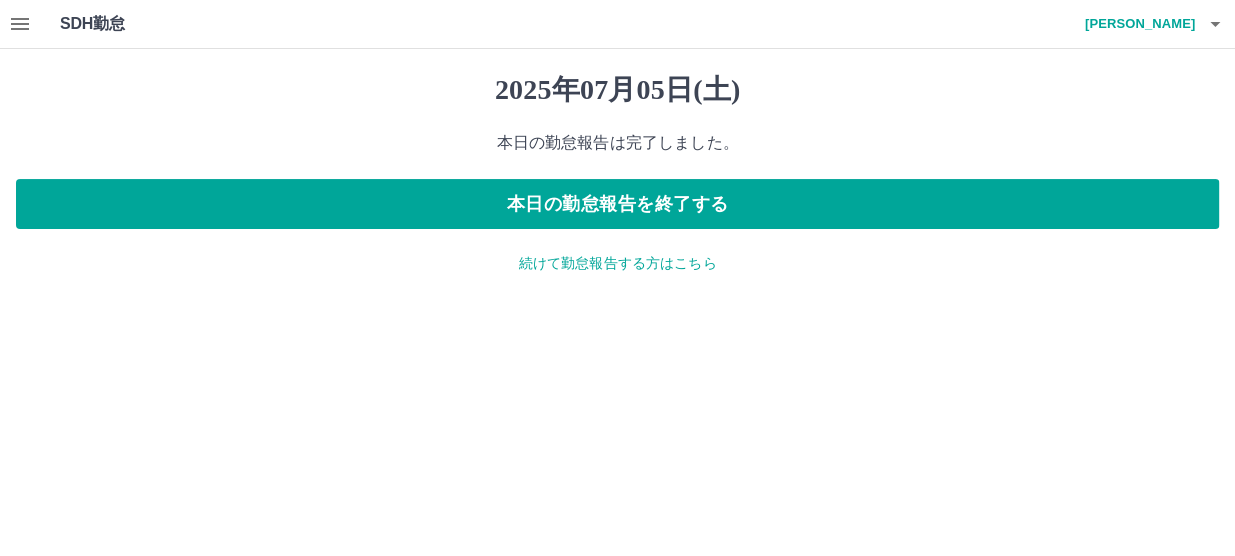 click on "2025年07月05日(土) 本日の勤怠報告は完了しました。 本日の勤怠報告を終了する 続けて勤怠報告する方はこちら" at bounding box center (617, 173) 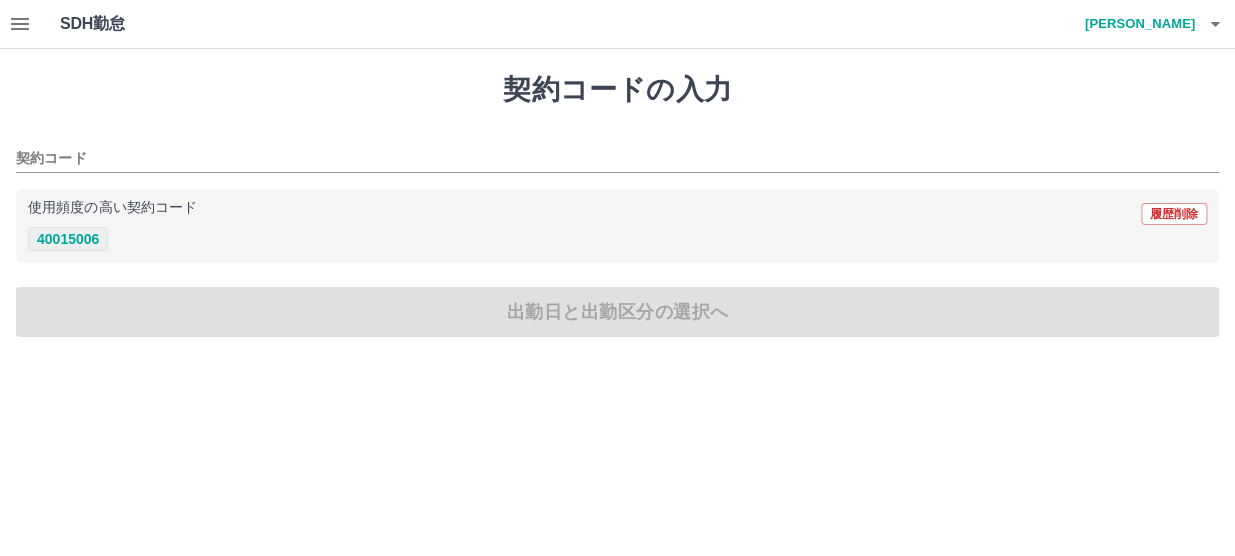 click on "40015006" at bounding box center [68, 239] 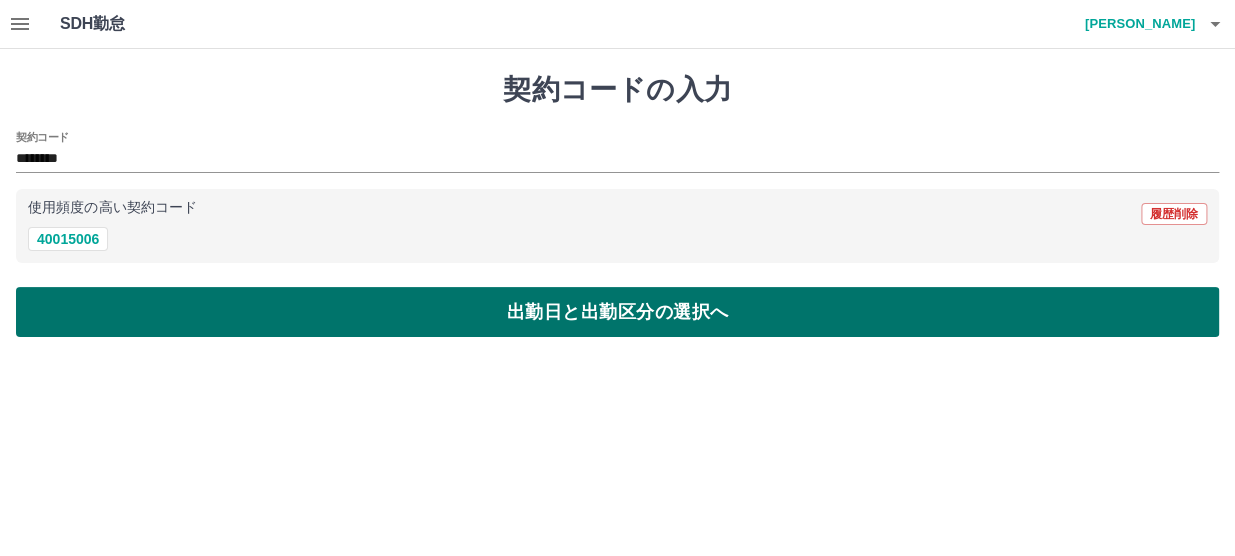 click on "出勤日と出勤区分の選択へ" at bounding box center (617, 312) 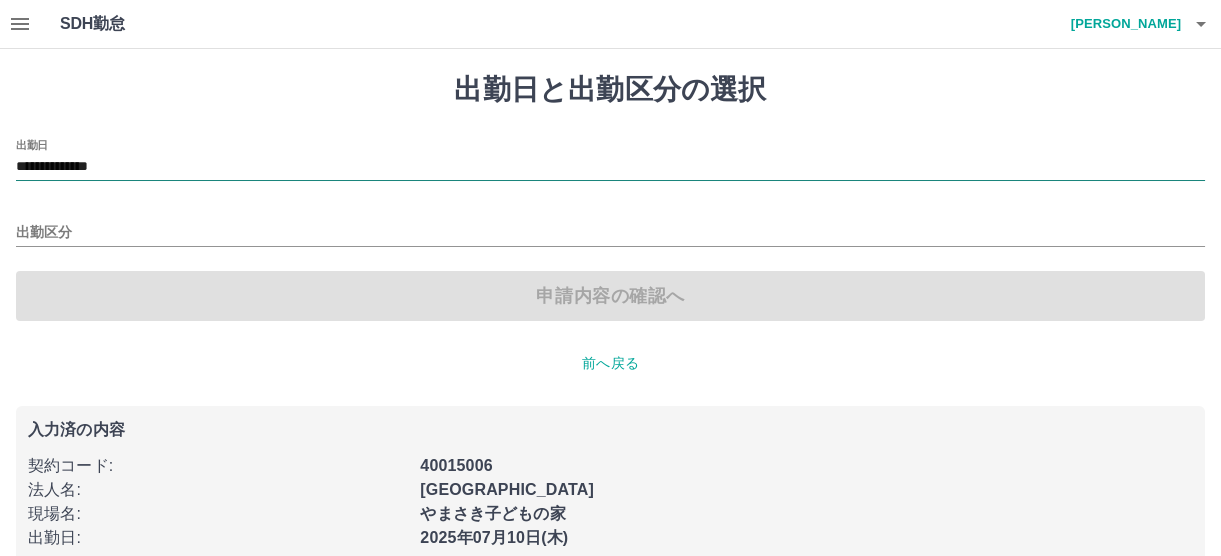 click on "**********" at bounding box center (610, 167) 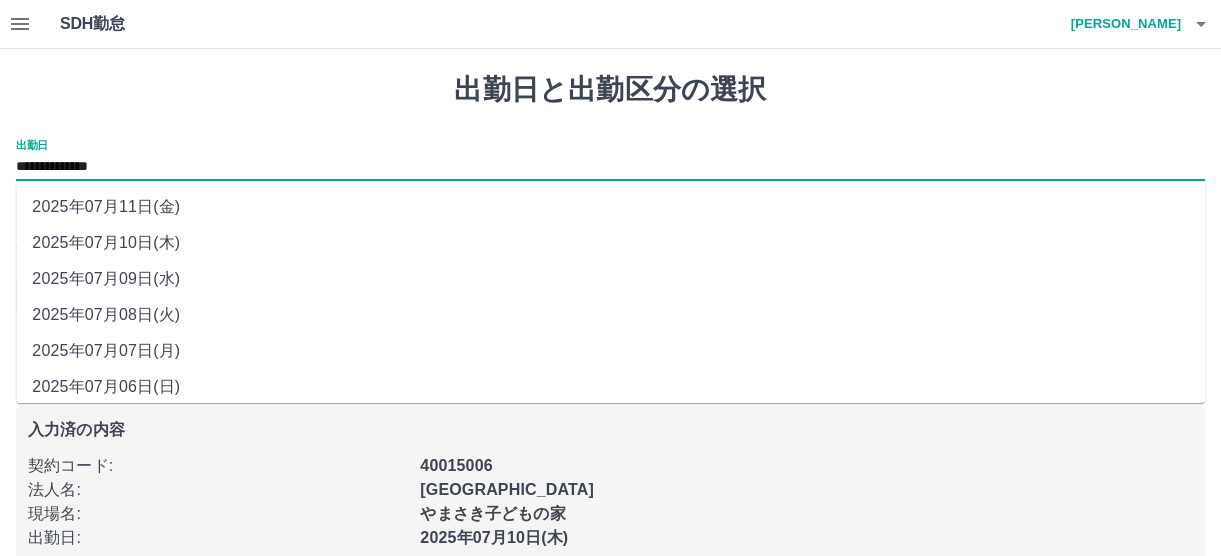 click on "2025年07月06日(日)" at bounding box center [610, 387] 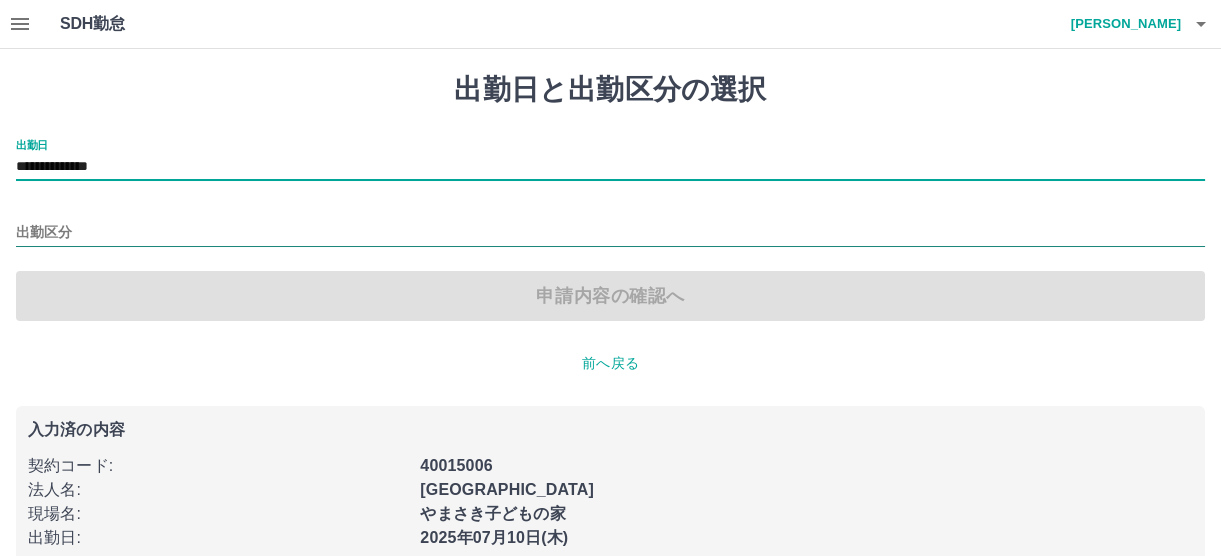 click on "出勤区分" at bounding box center (610, 233) 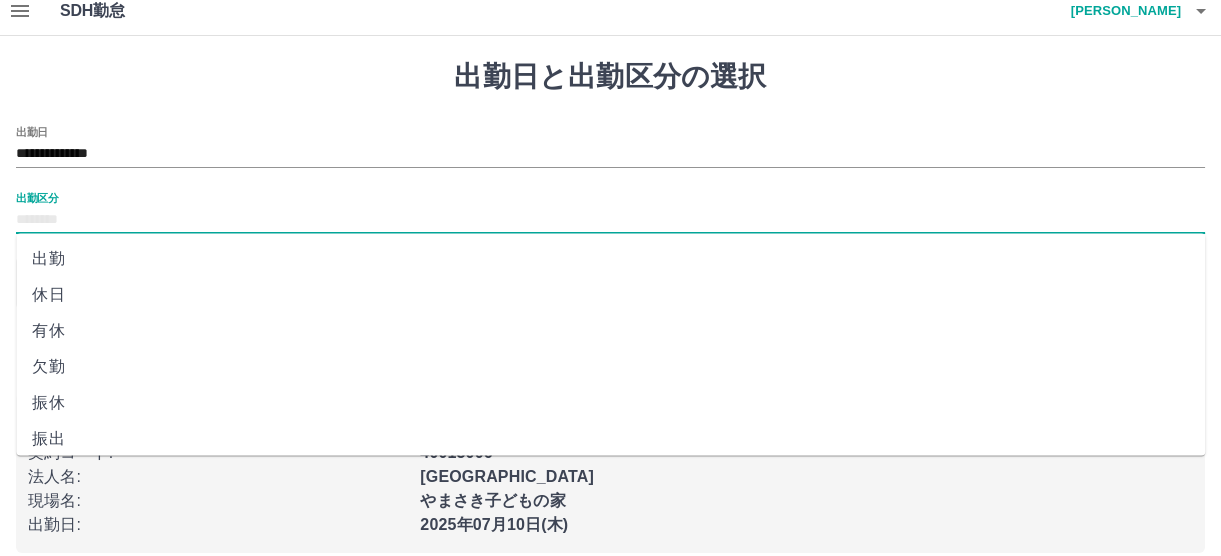 scroll, scrollTop: 33, scrollLeft: 0, axis: vertical 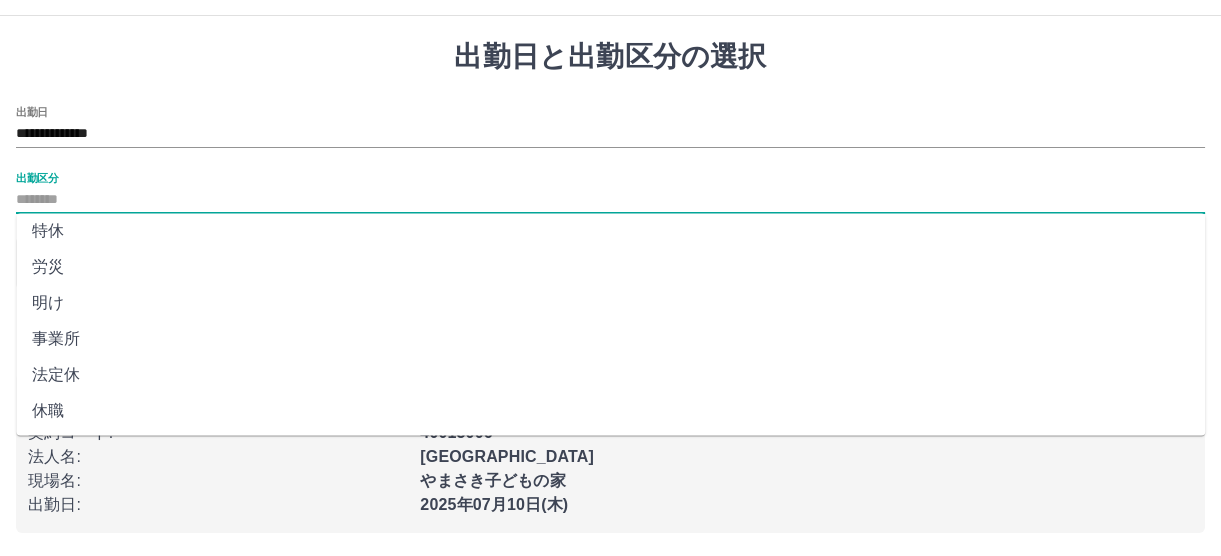 click on "法定休" at bounding box center [610, 375] 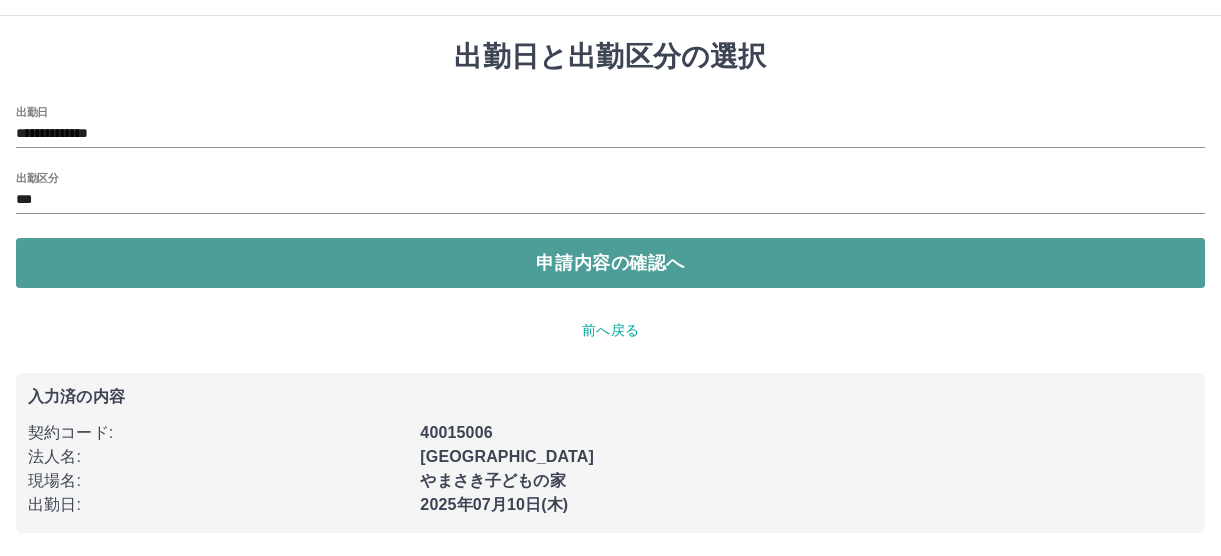 click on "申請内容の確認へ" at bounding box center [610, 263] 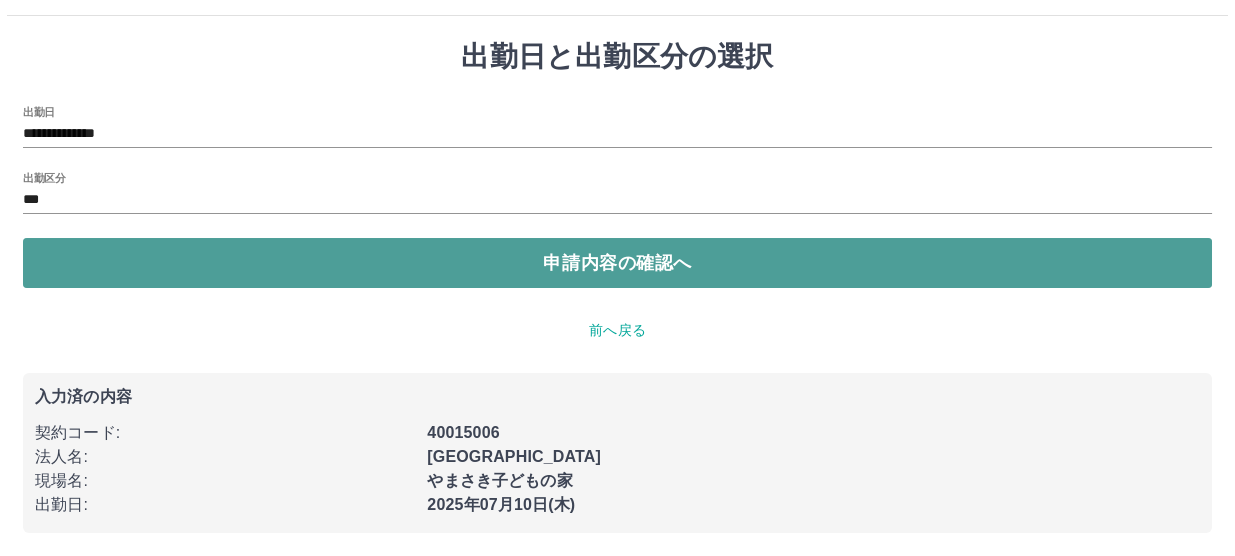 scroll, scrollTop: 0, scrollLeft: 0, axis: both 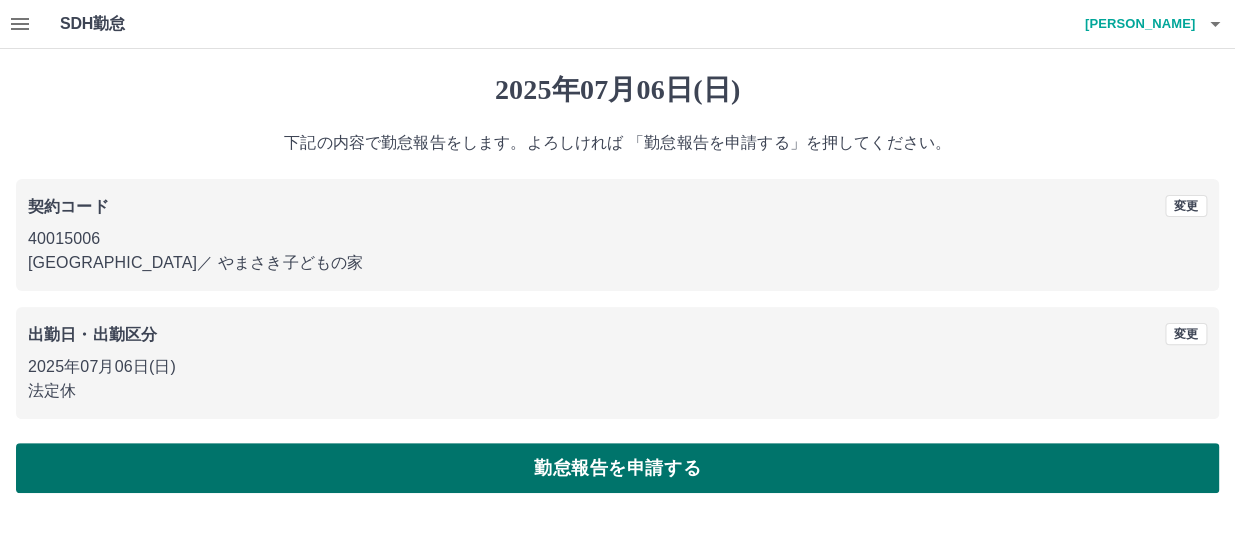 click on "勤怠報告を申請する" at bounding box center (617, 468) 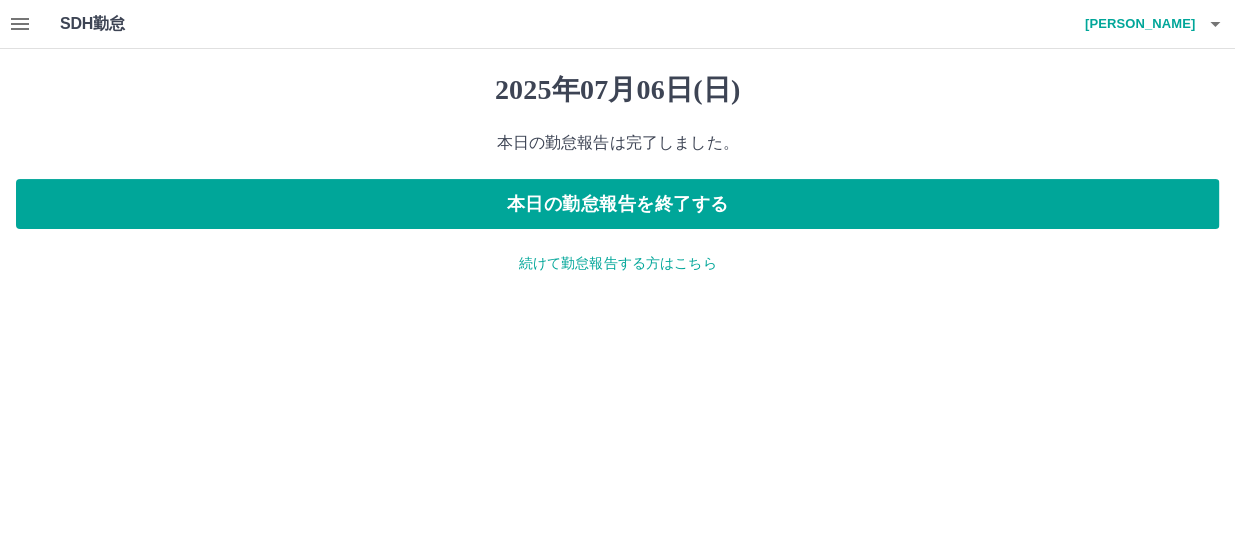 click on "続けて勤怠報告する方はこちら" at bounding box center [617, 263] 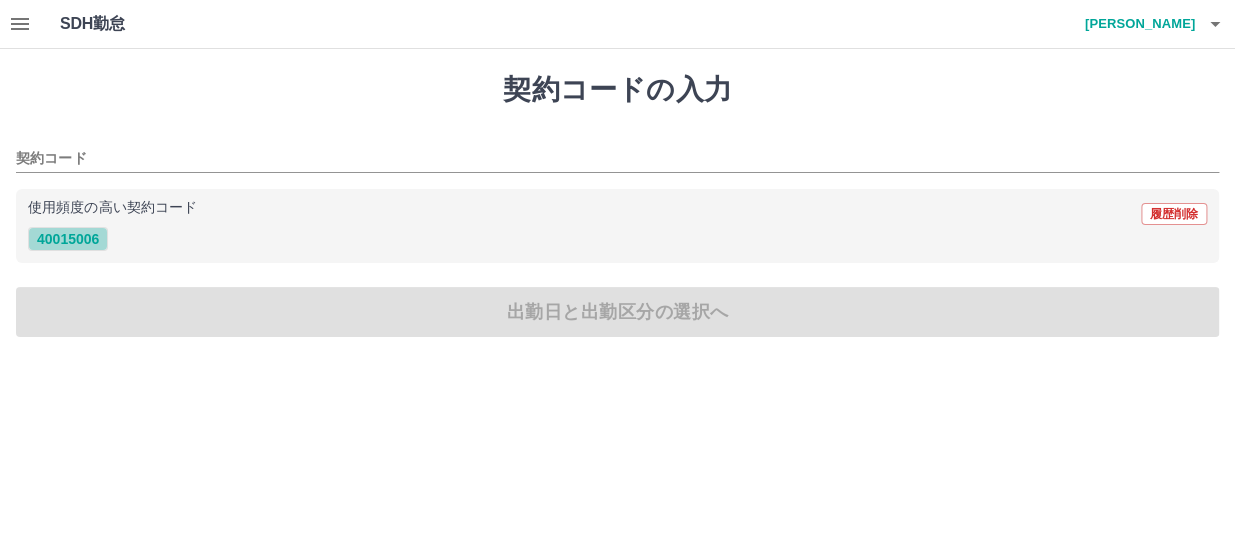 click on "40015006" at bounding box center [68, 239] 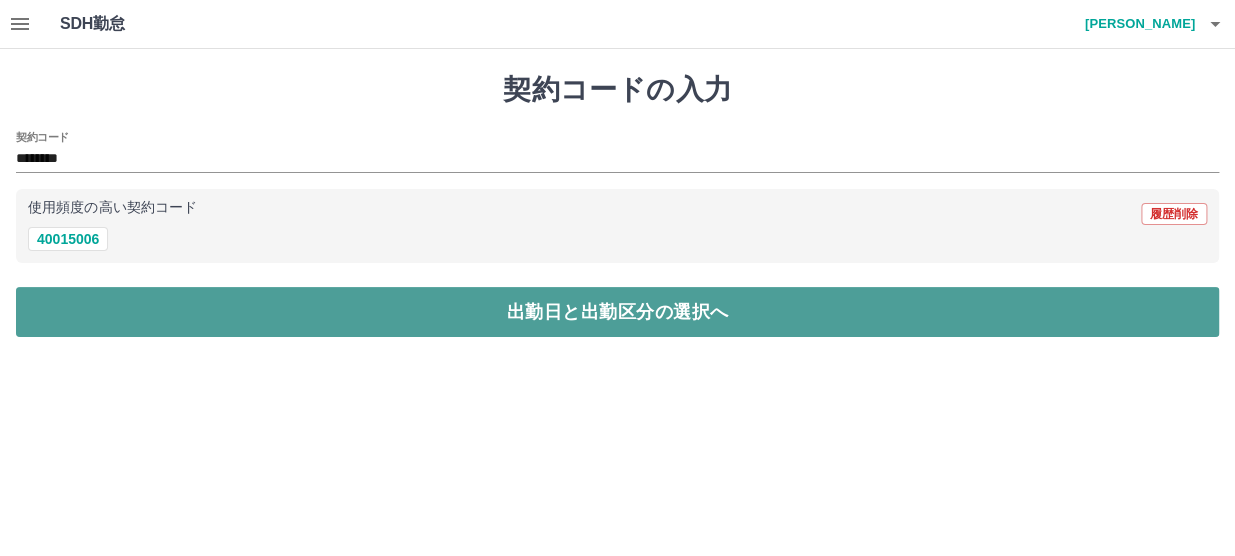 click on "出勤日と出勤区分の選択へ" at bounding box center (617, 312) 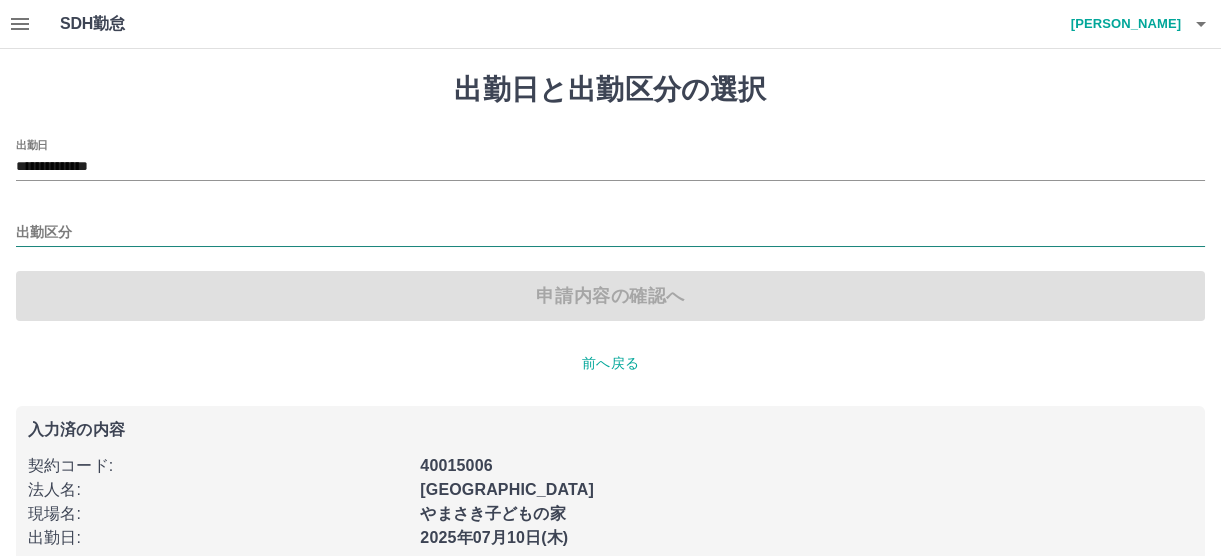 click on "出勤区分" at bounding box center [610, 233] 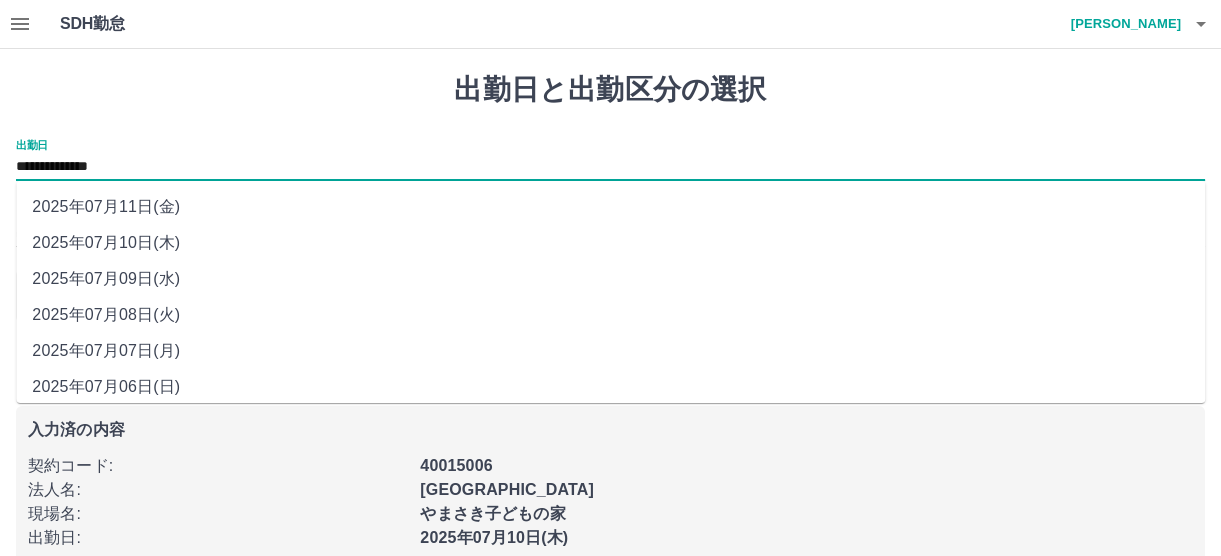 click on "**********" at bounding box center (610, 167) 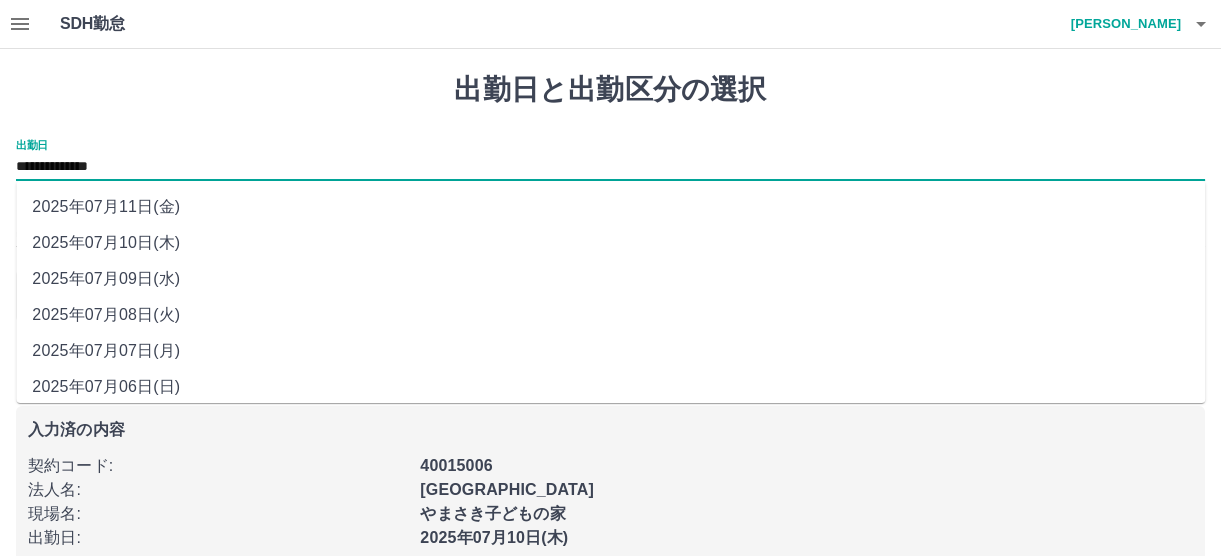click on "2025年07月07日(月)" at bounding box center [610, 351] 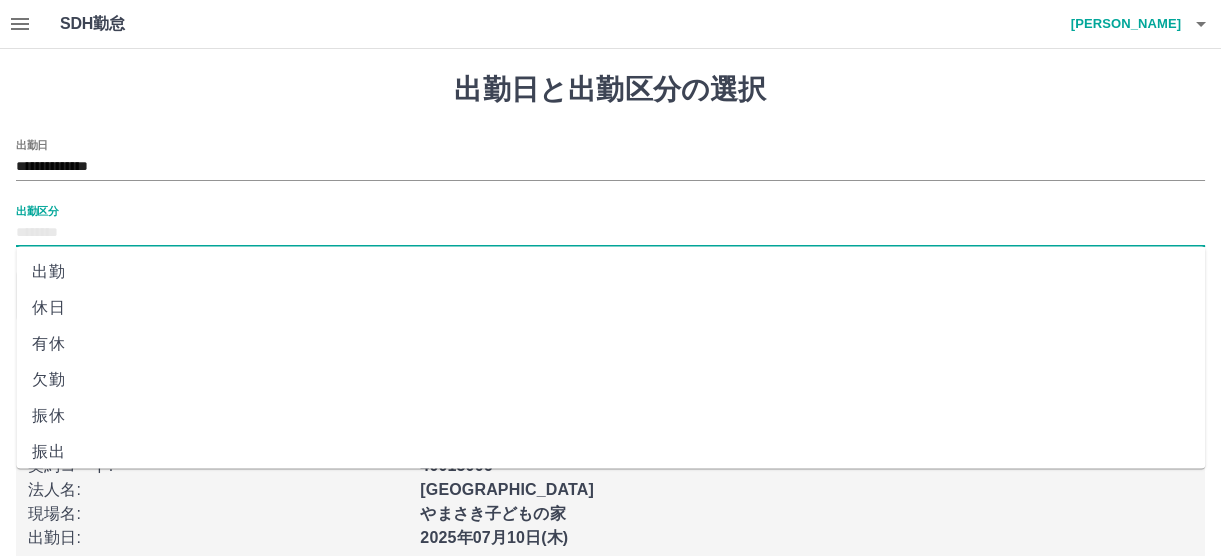 click on "出勤区分" at bounding box center (610, 233) 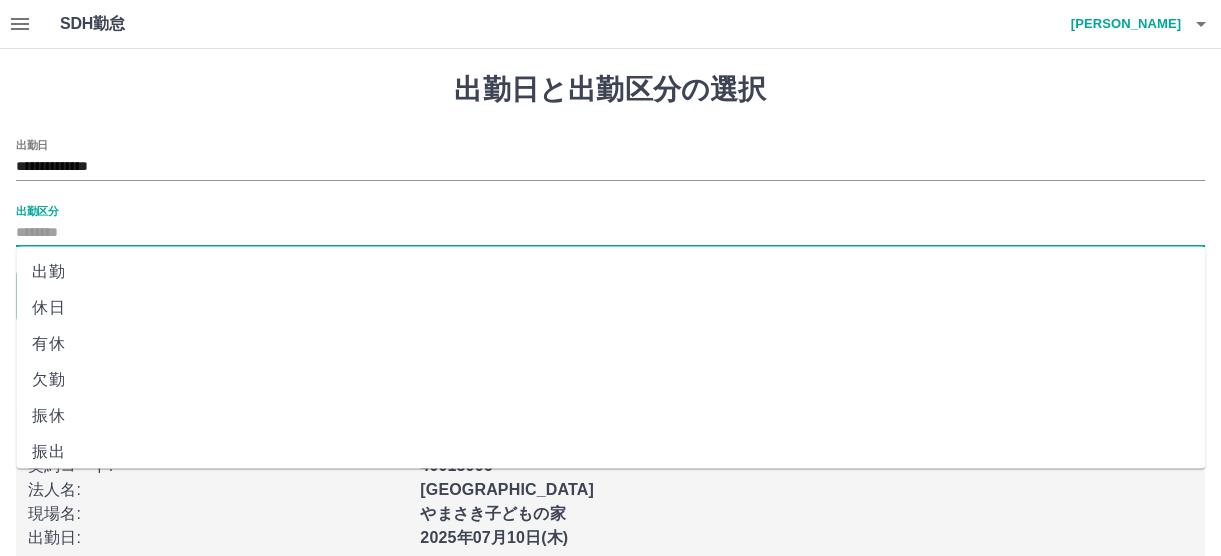 click on "休日" at bounding box center (610, 308) 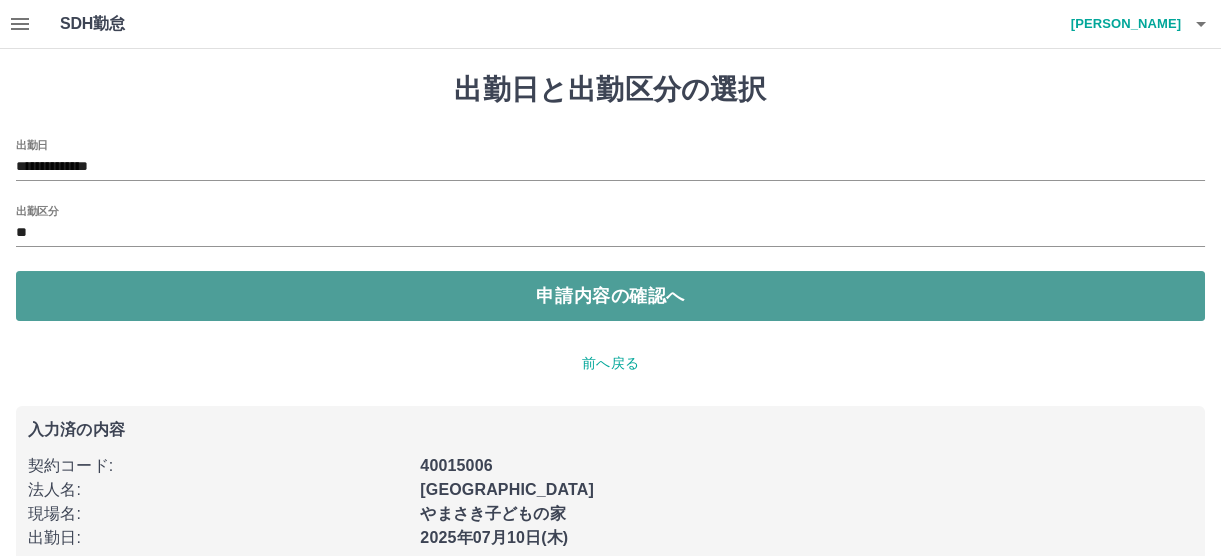 click on "申請内容の確認へ" at bounding box center [610, 296] 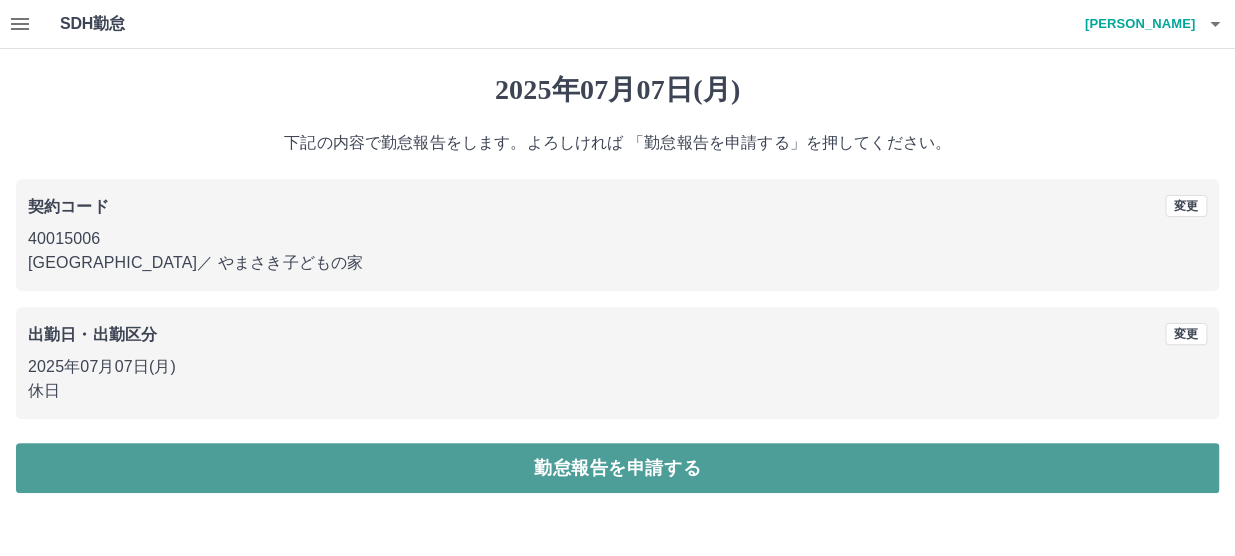 click on "勤怠報告を申請する" at bounding box center [617, 468] 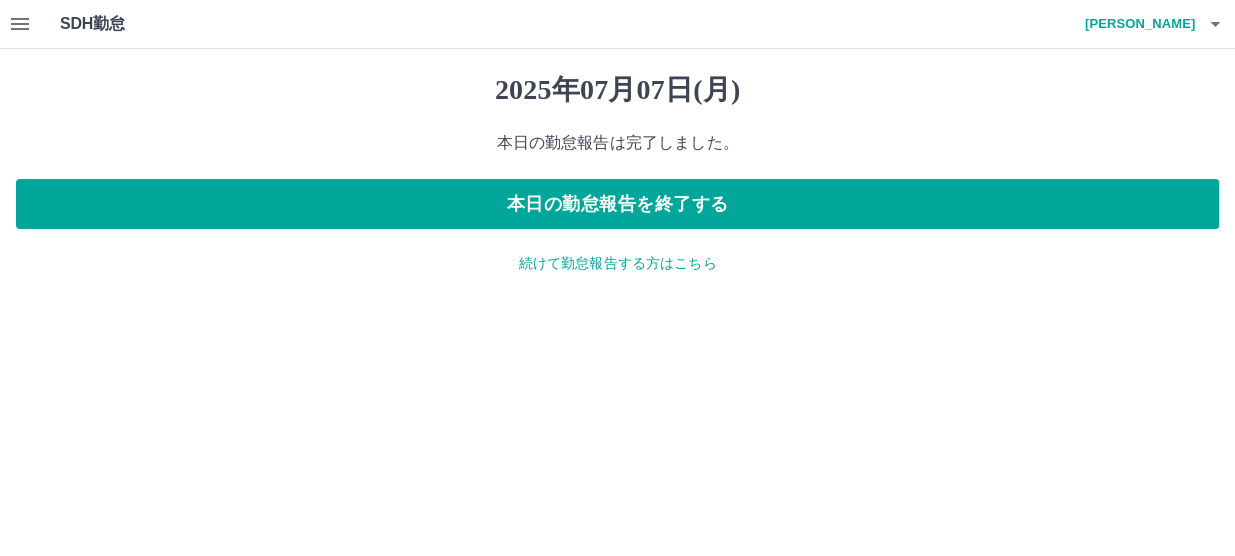 click on "続けて勤怠報告する方はこちら" at bounding box center [617, 263] 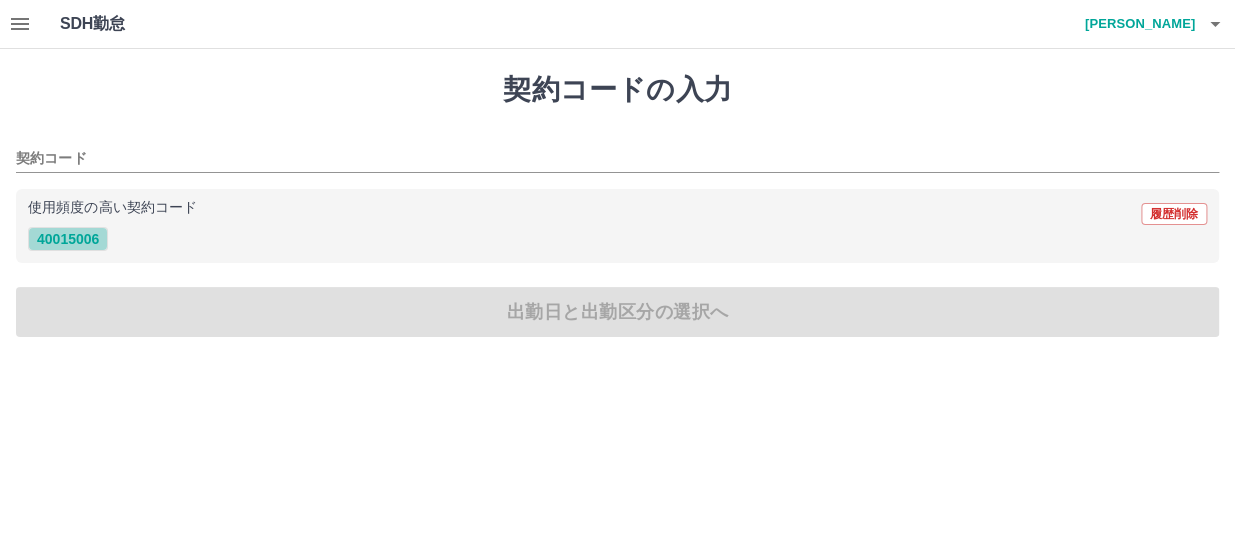 click on "40015006" at bounding box center (68, 239) 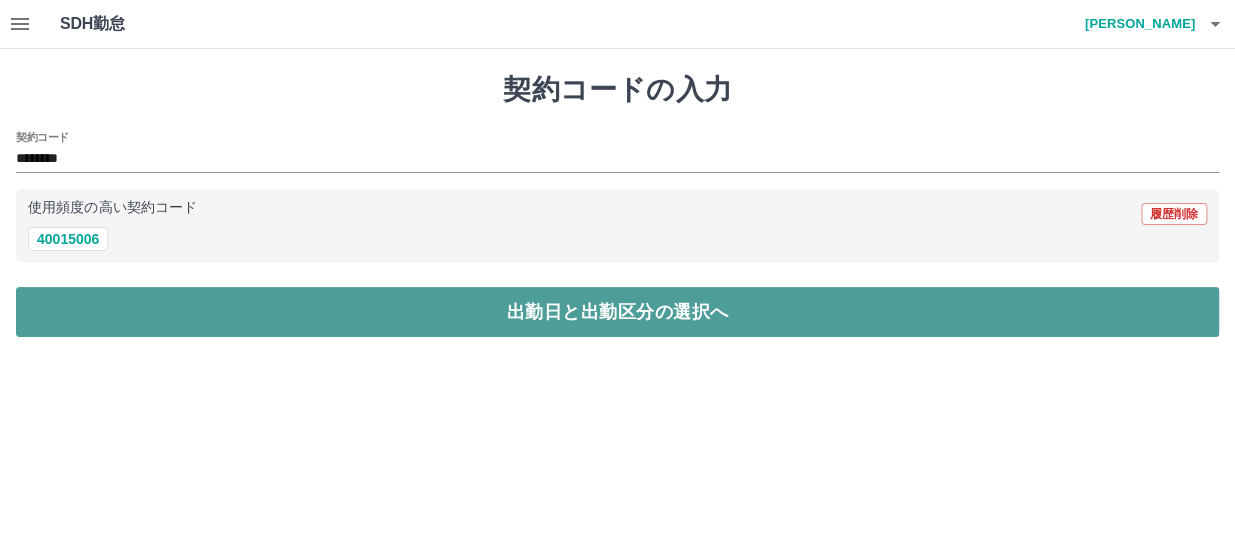 click on "出勤日と出勤区分の選択へ" at bounding box center [617, 312] 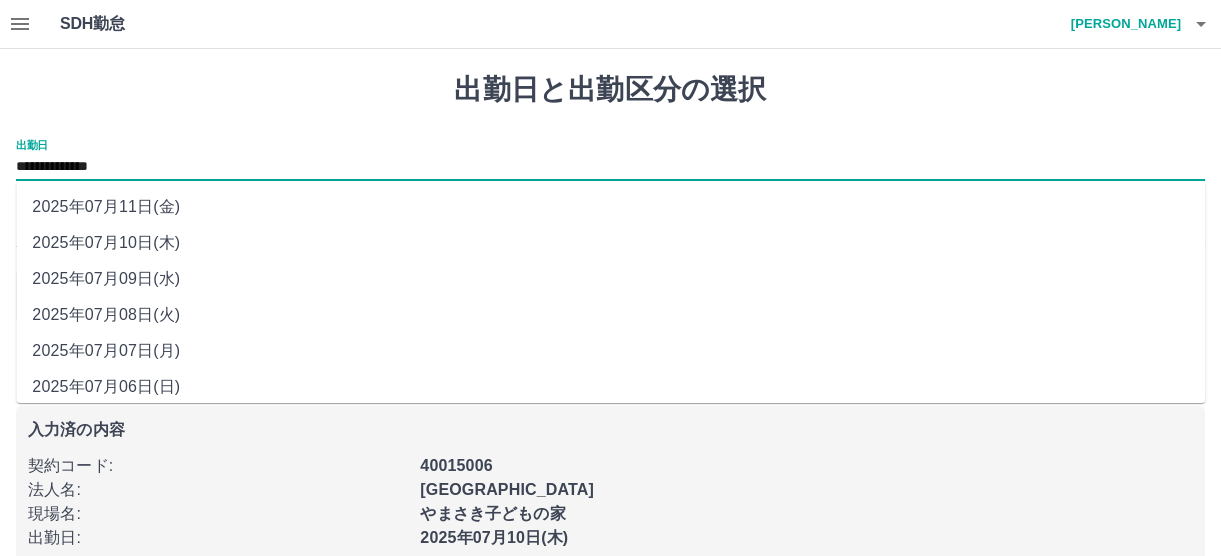 click on "**********" at bounding box center (610, 167) 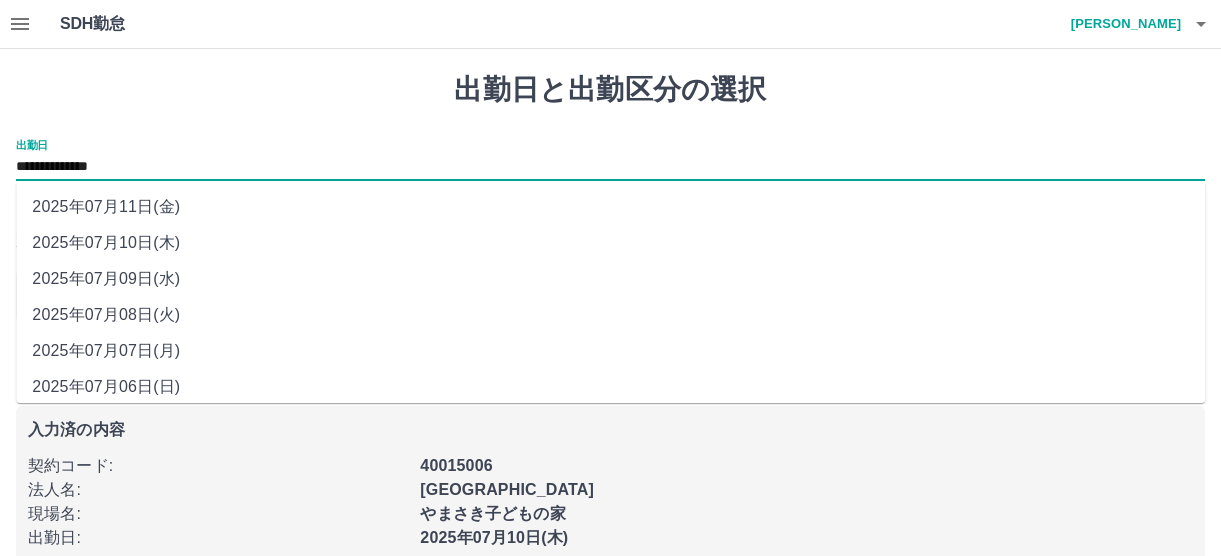 click on "2025年07月08日(火)" at bounding box center [610, 315] 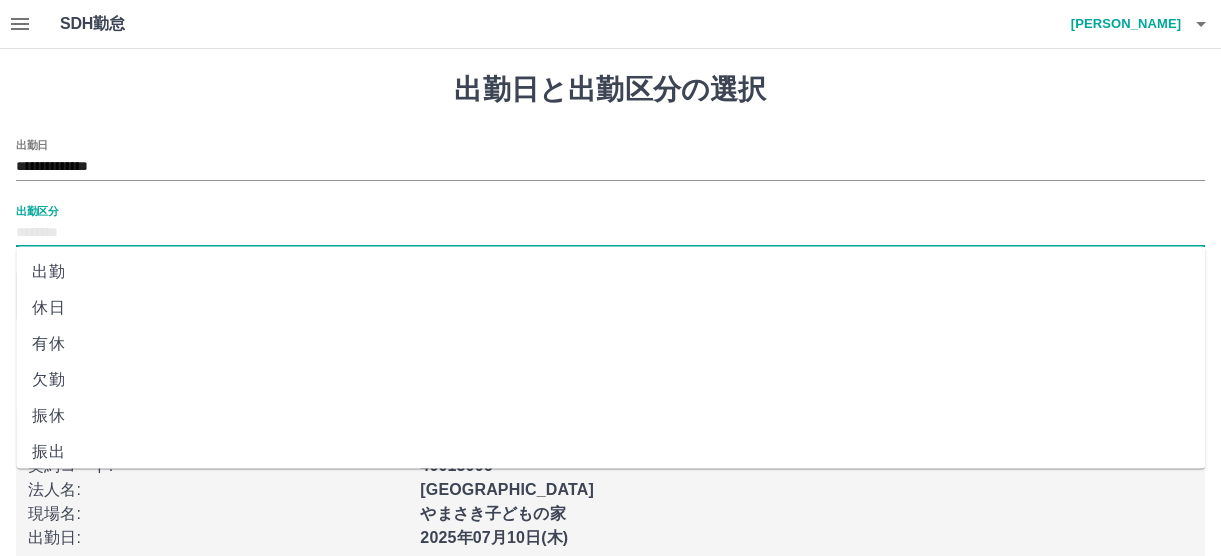 click on "出勤区分" at bounding box center [610, 226] 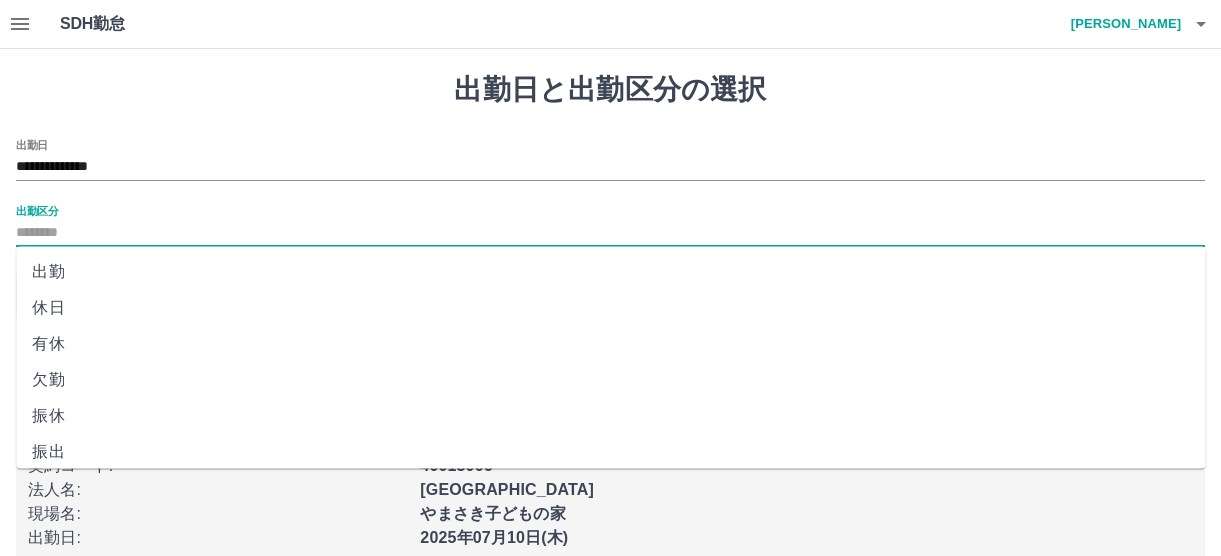click on "休日" at bounding box center (610, 308) 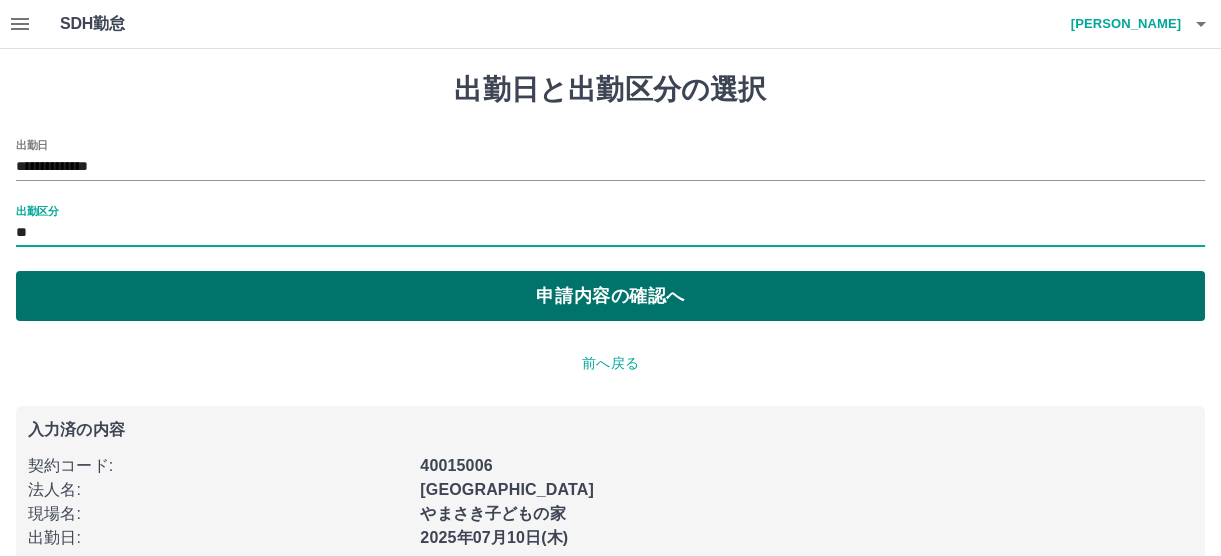 click on "申請内容の確認へ" at bounding box center (610, 296) 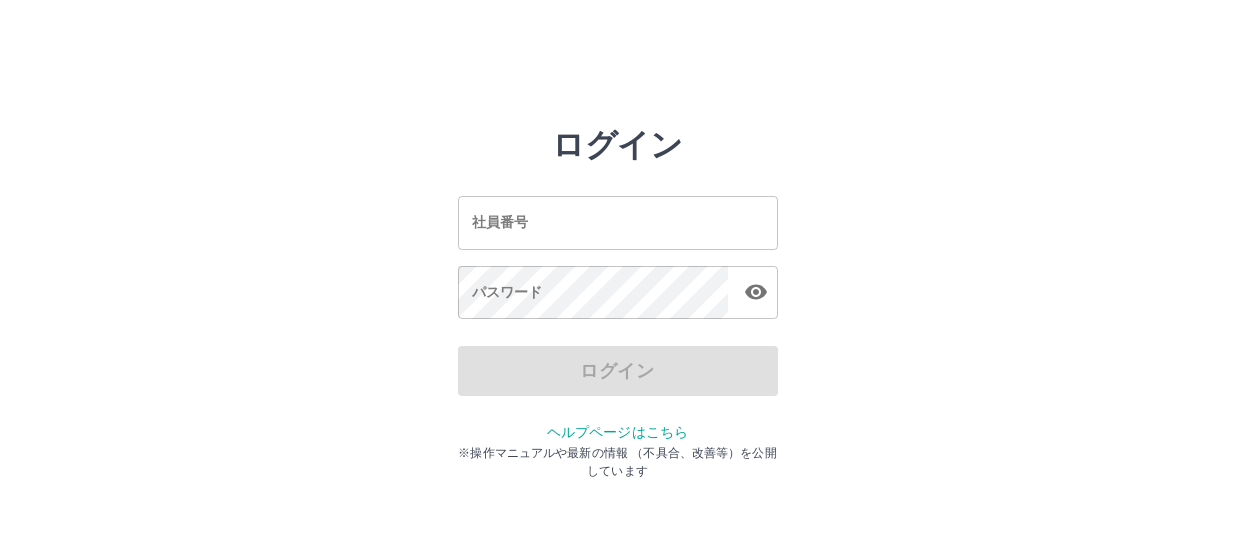 scroll, scrollTop: 0, scrollLeft: 0, axis: both 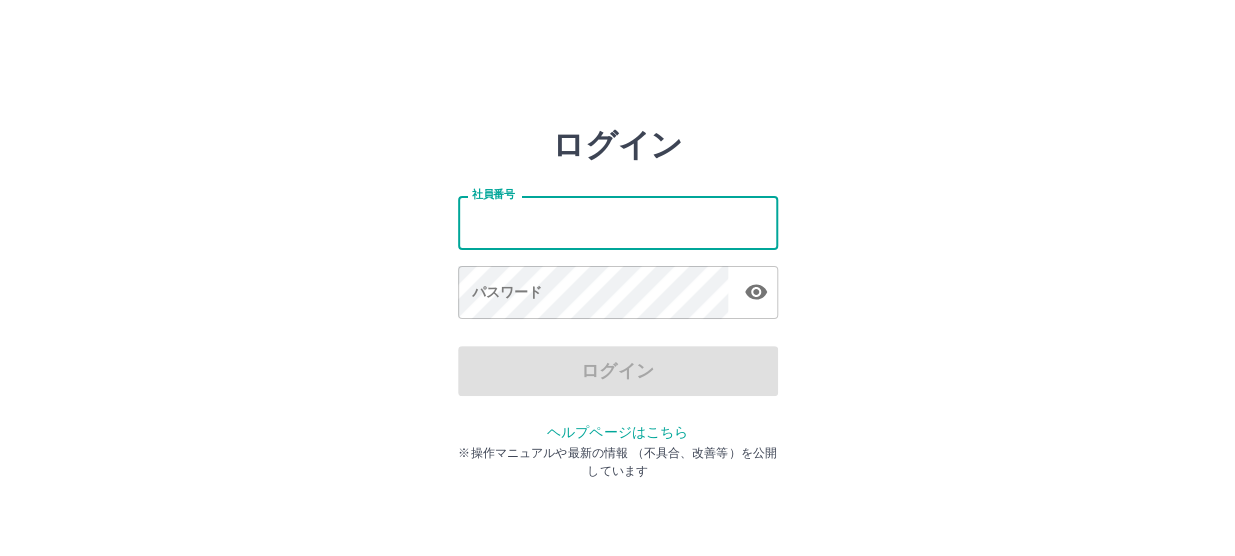 click on "社員番号" at bounding box center (618, 222) 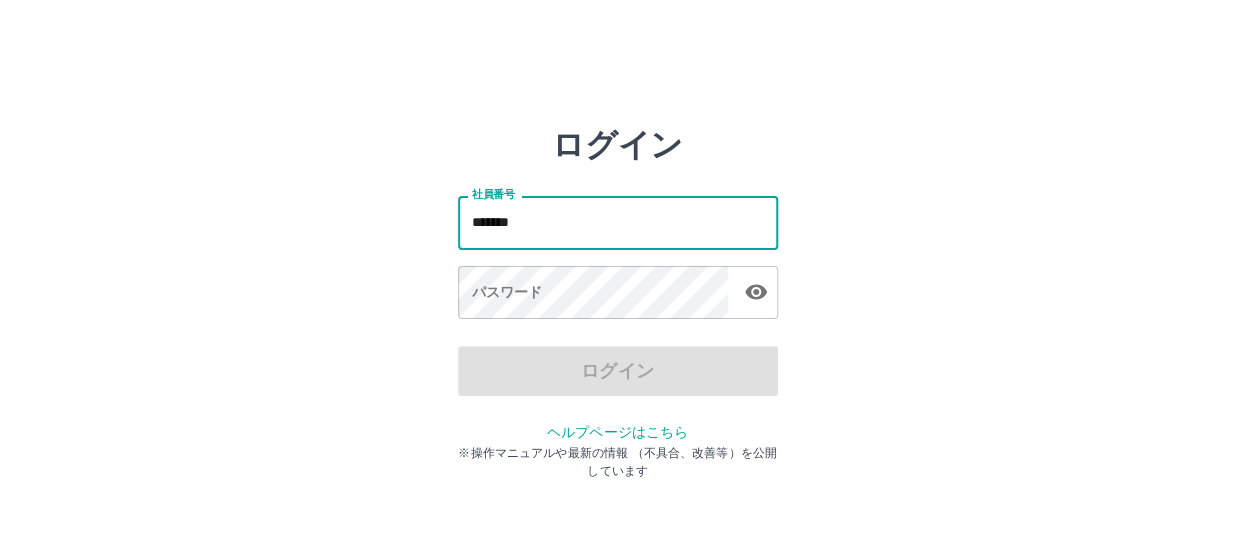 type on "*******" 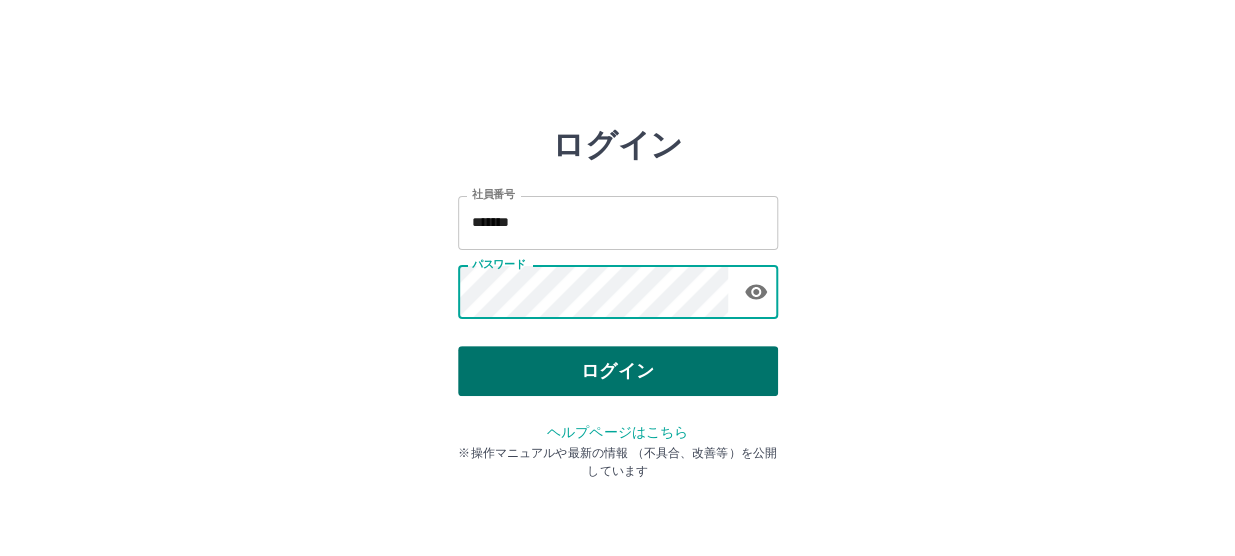 click on "ログイン" at bounding box center [618, 371] 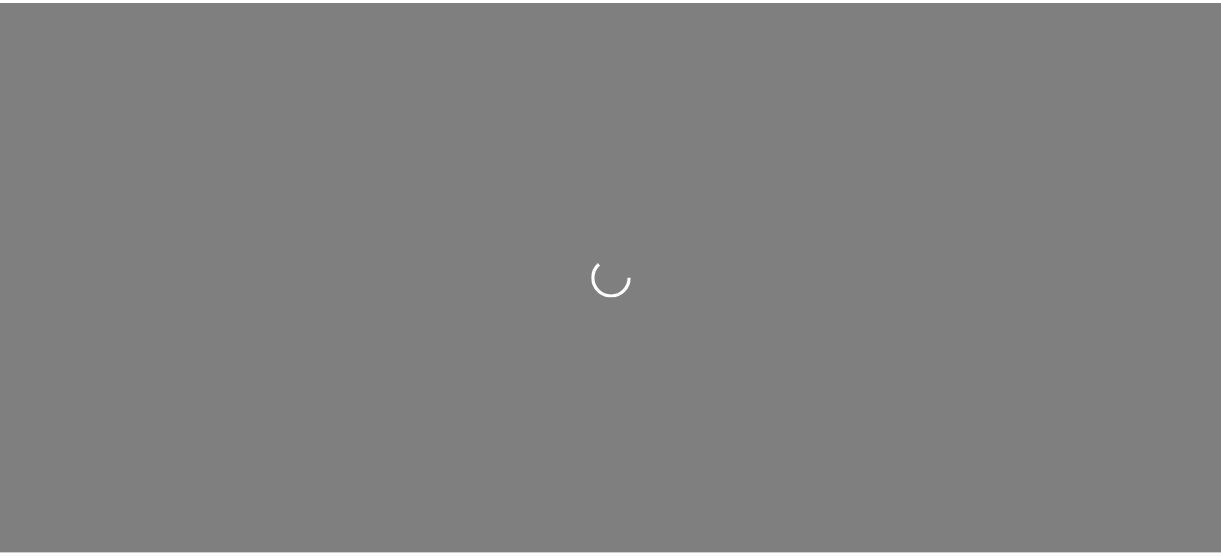 scroll, scrollTop: 0, scrollLeft: 0, axis: both 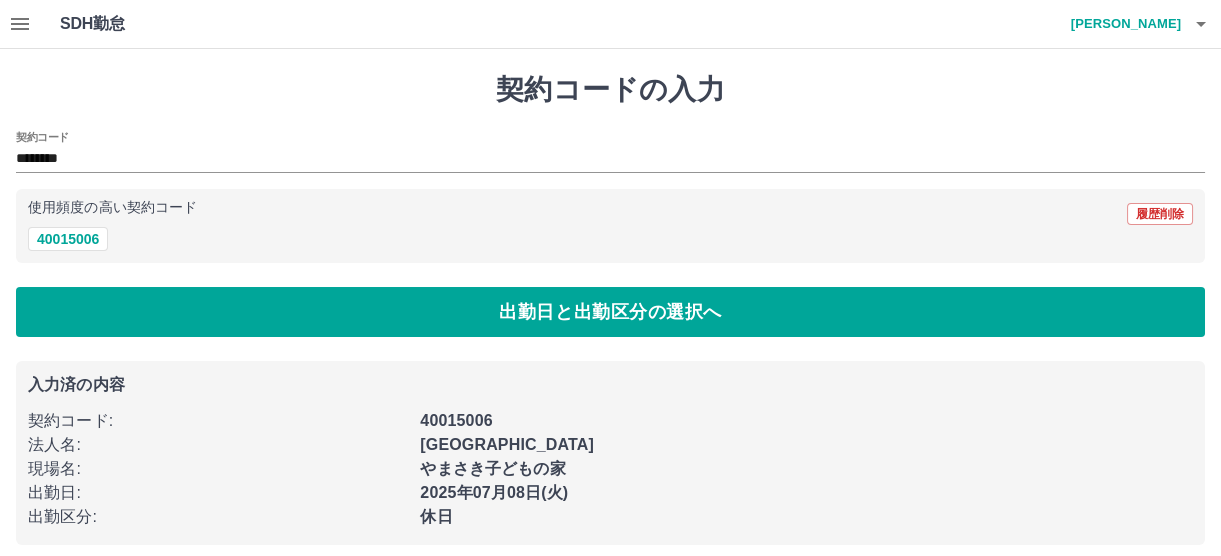 click 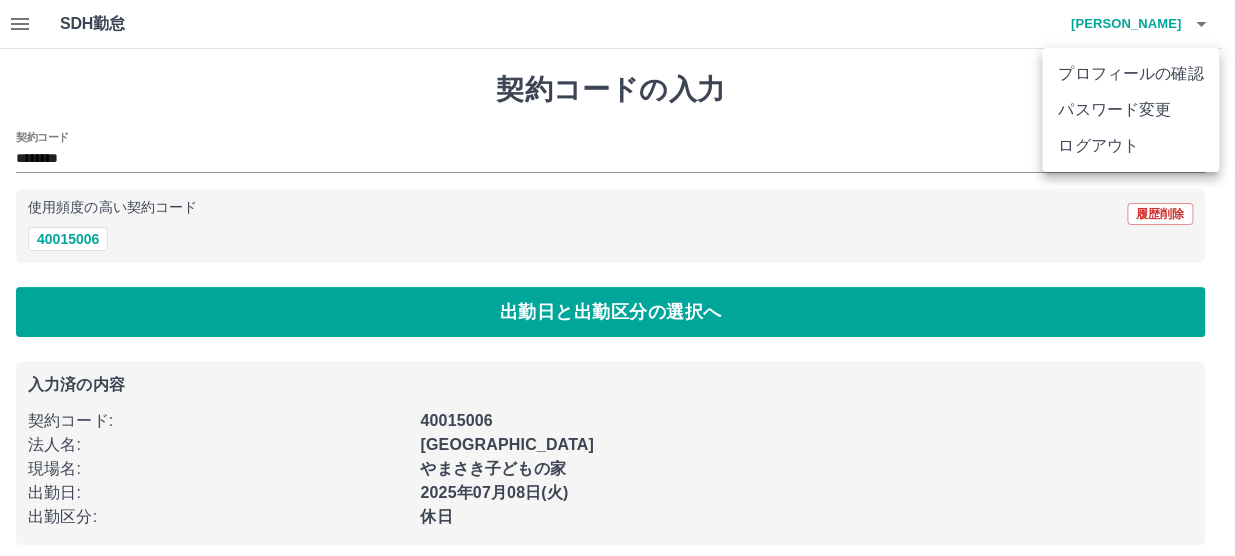 click on "ログアウト" at bounding box center [1130, 146] 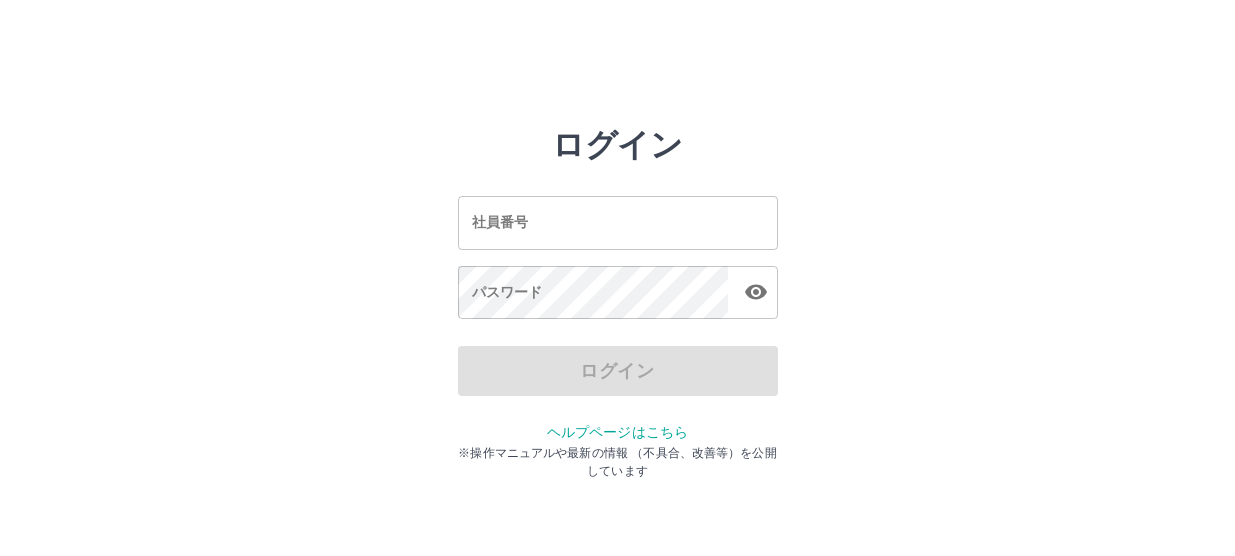 scroll, scrollTop: 0, scrollLeft: 0, axis: both 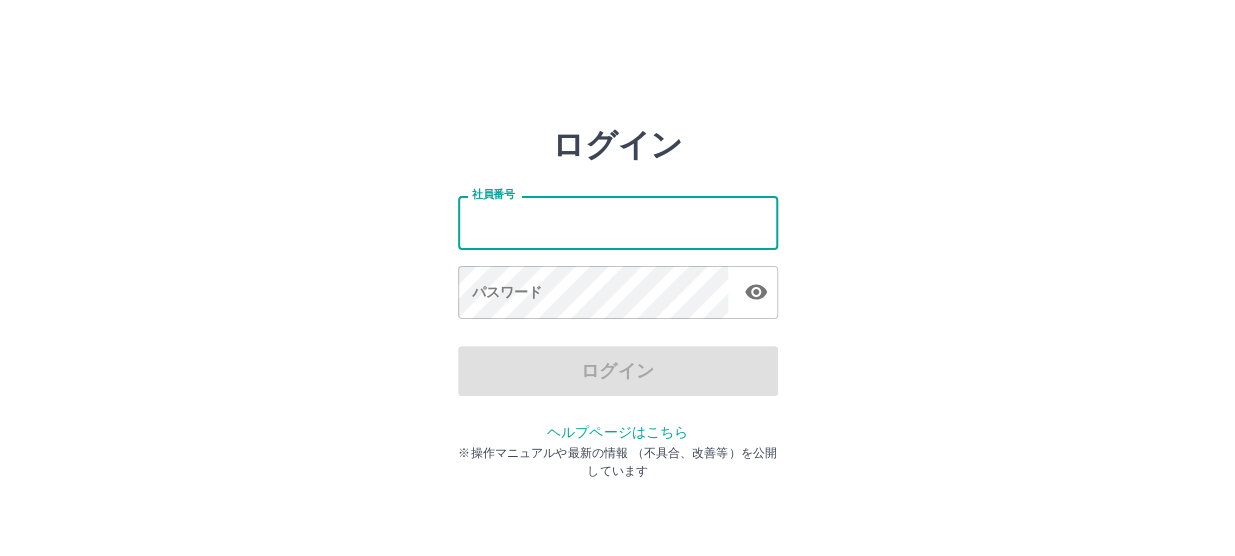click on "社員番号" at bounding box center (618, 222) 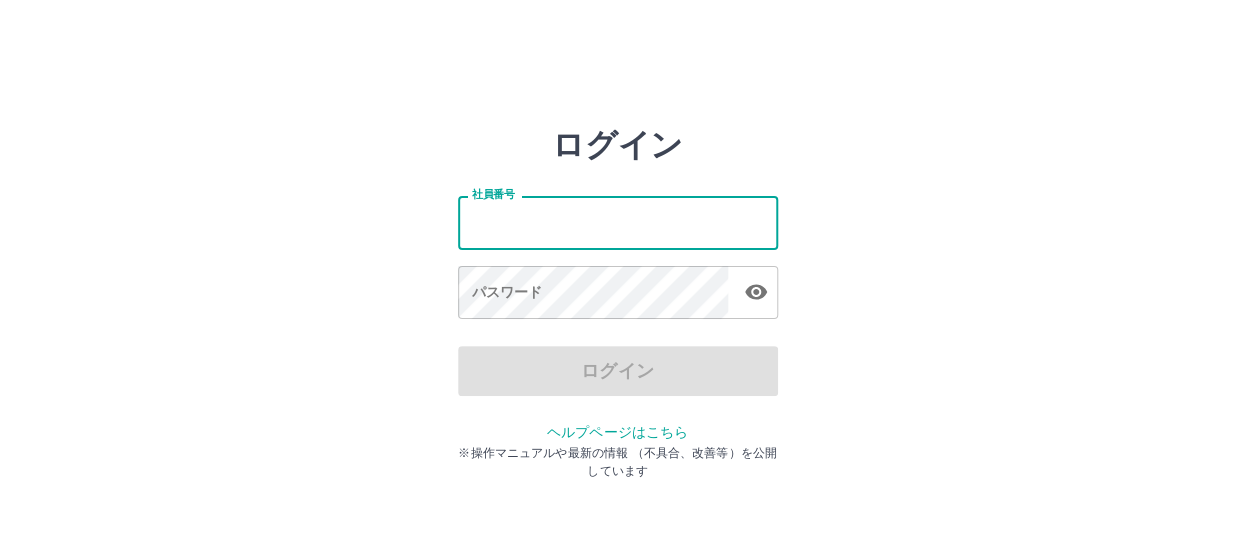 type on "*******" 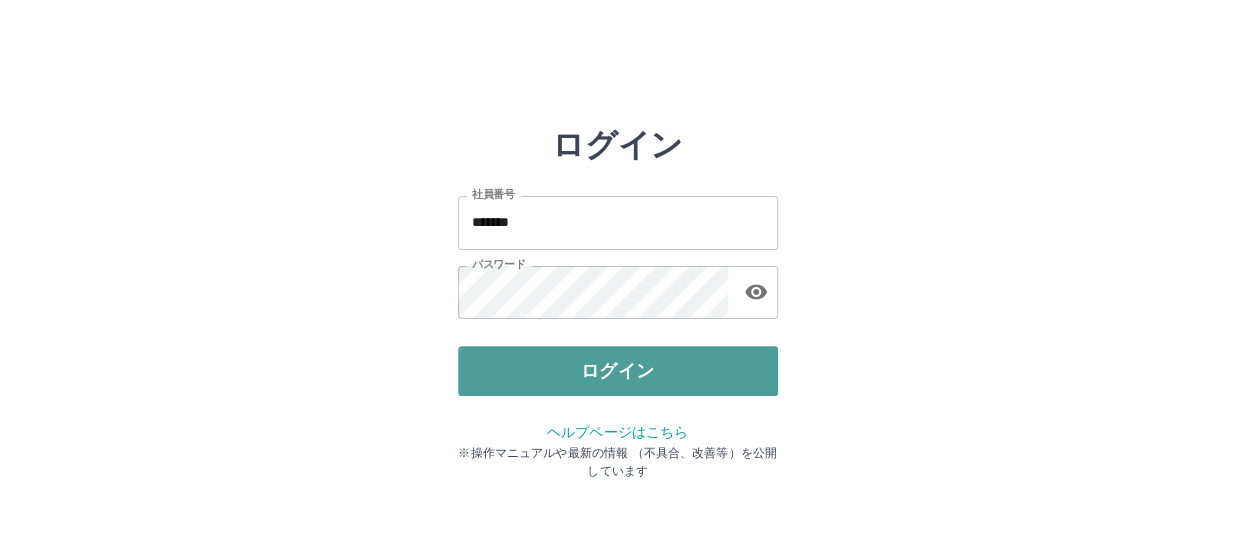 click on "ログイン" at bounding box center (618, 371) 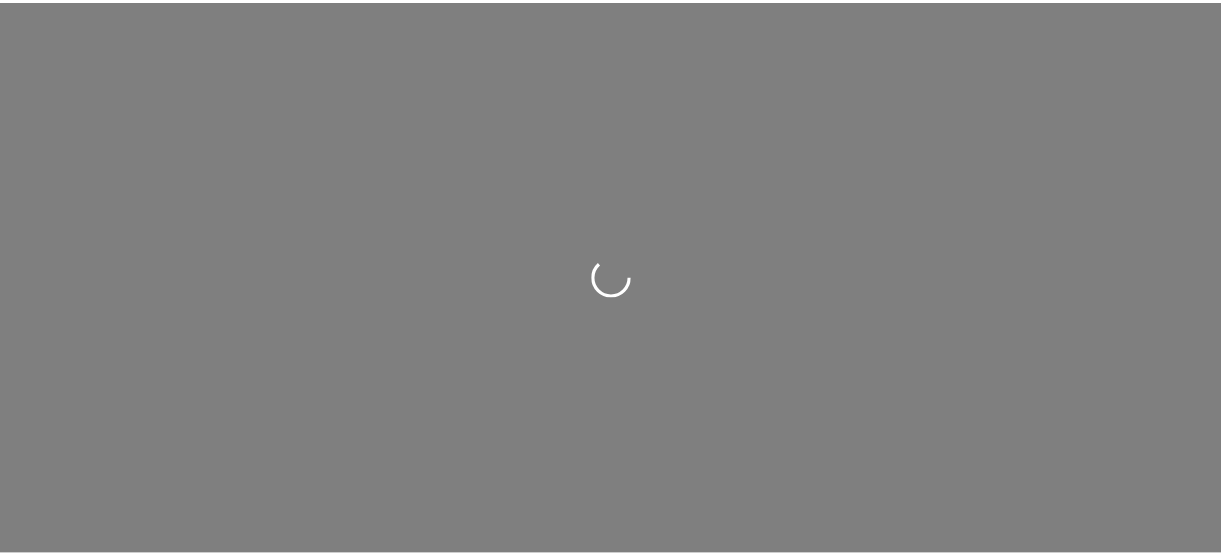 scroll, scrollTop: 0, scrollLeft: 0, axis: both 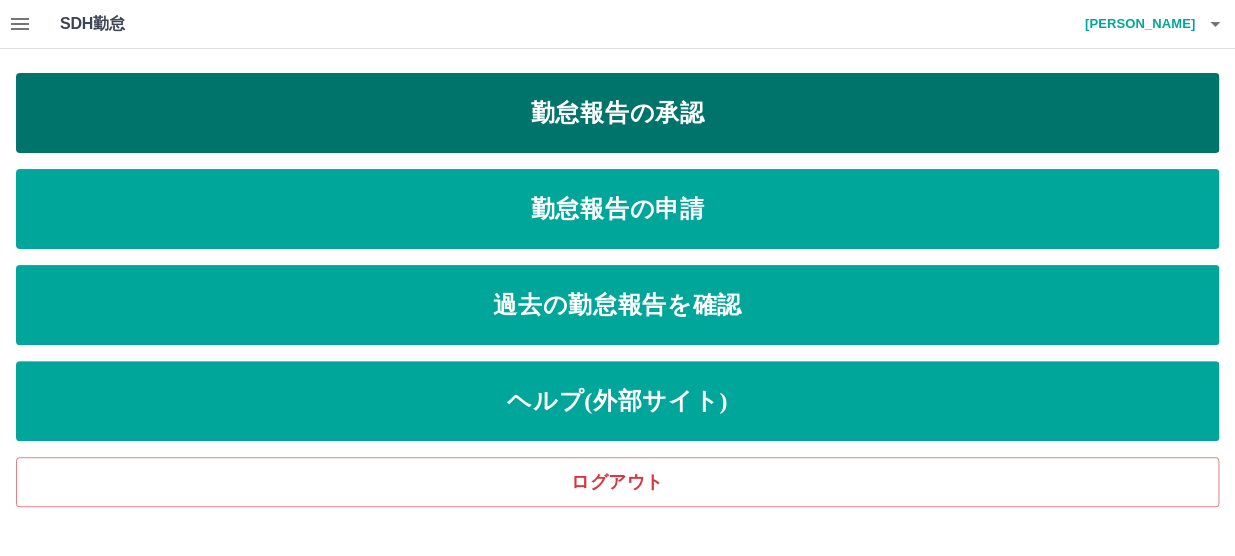 click on "勤怠報告の承認" at bounding box center (617, 113) 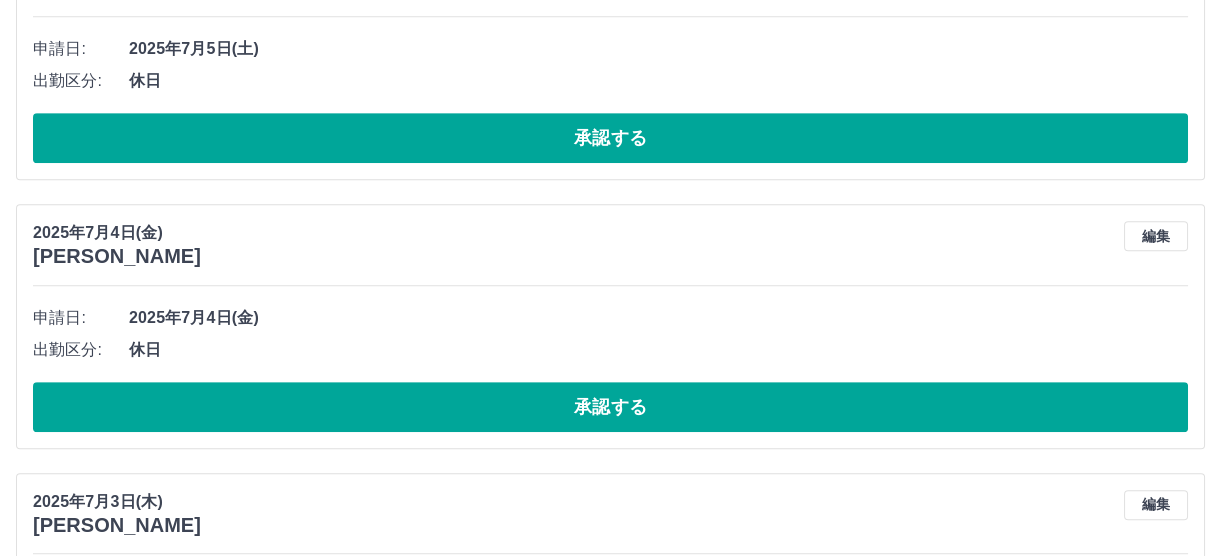 scroll, scrollTop: 2131, scrollLeft: 0, axis: vertical 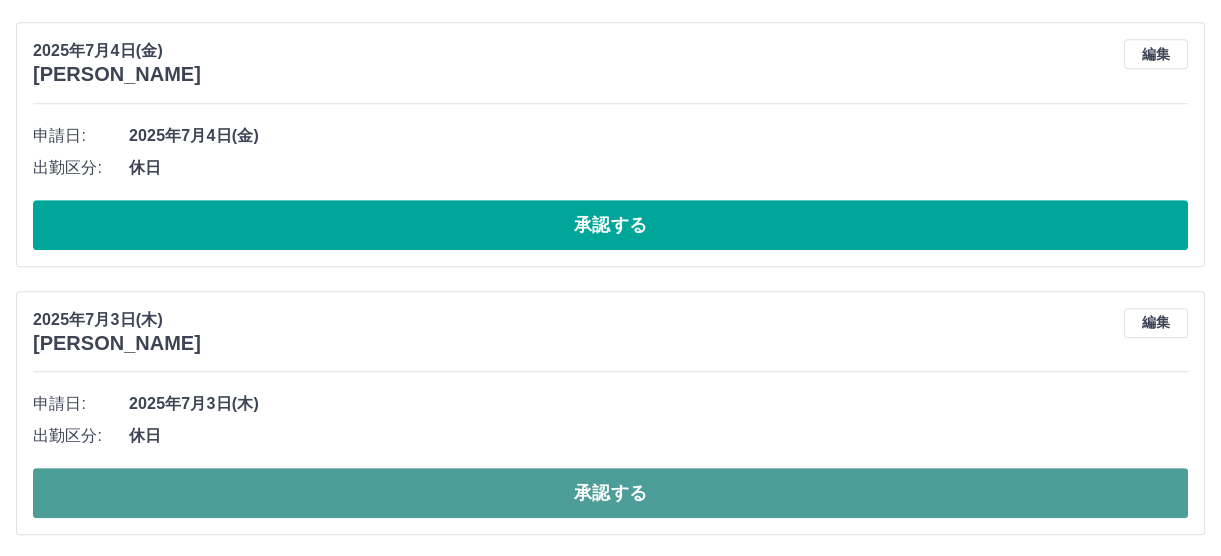 click on "承認する" at bounding box center [610, 493] 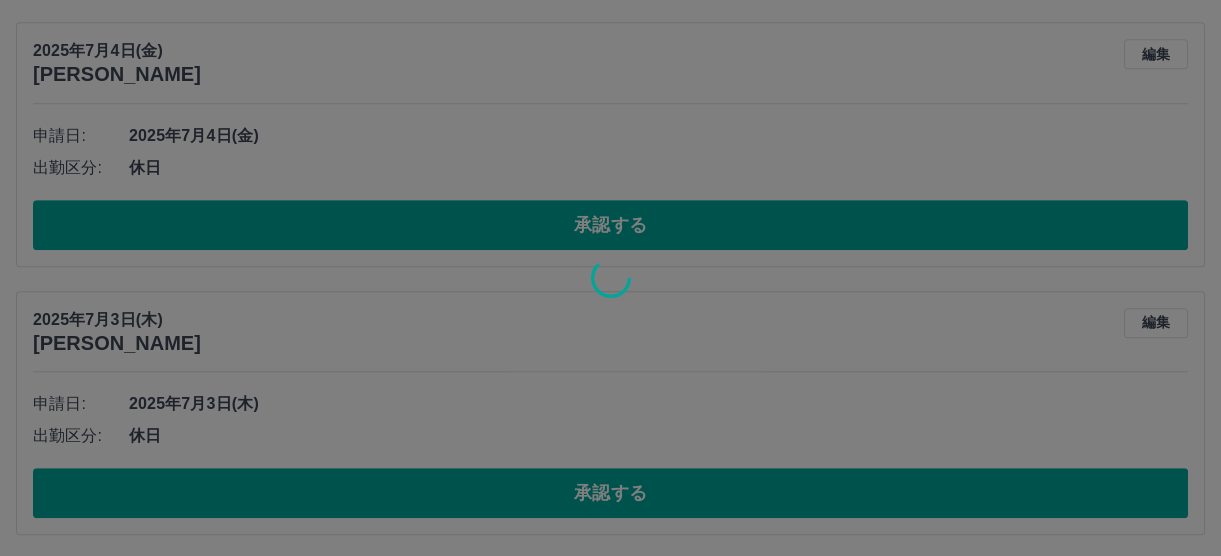 scroll, scrollTop: 1863, scrollLeft: 0, axis: vertical 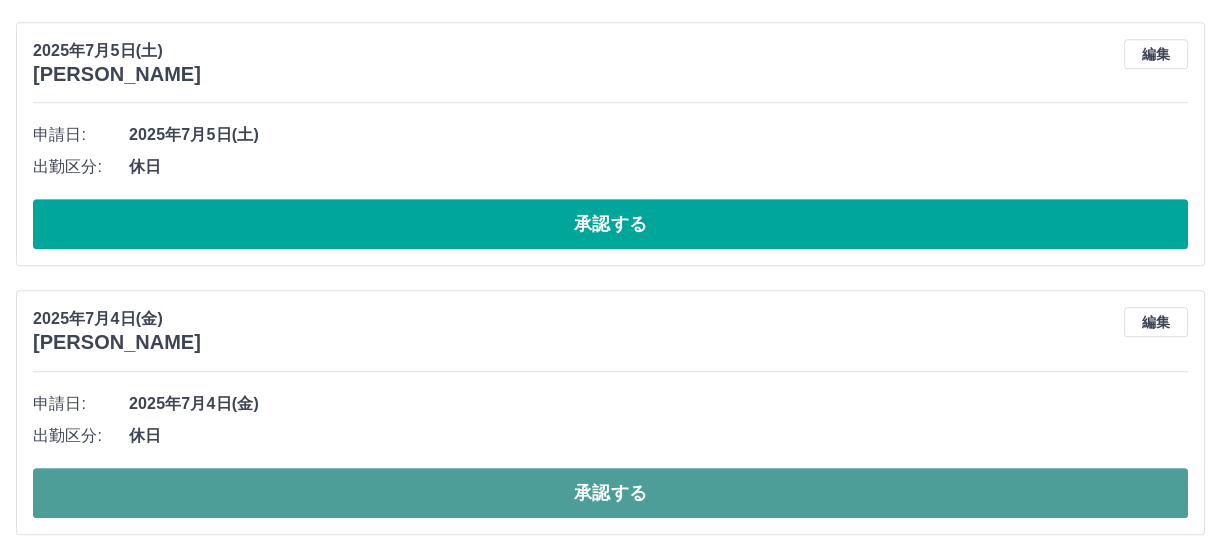 click on "承認する" at bounding box center (610, 493) 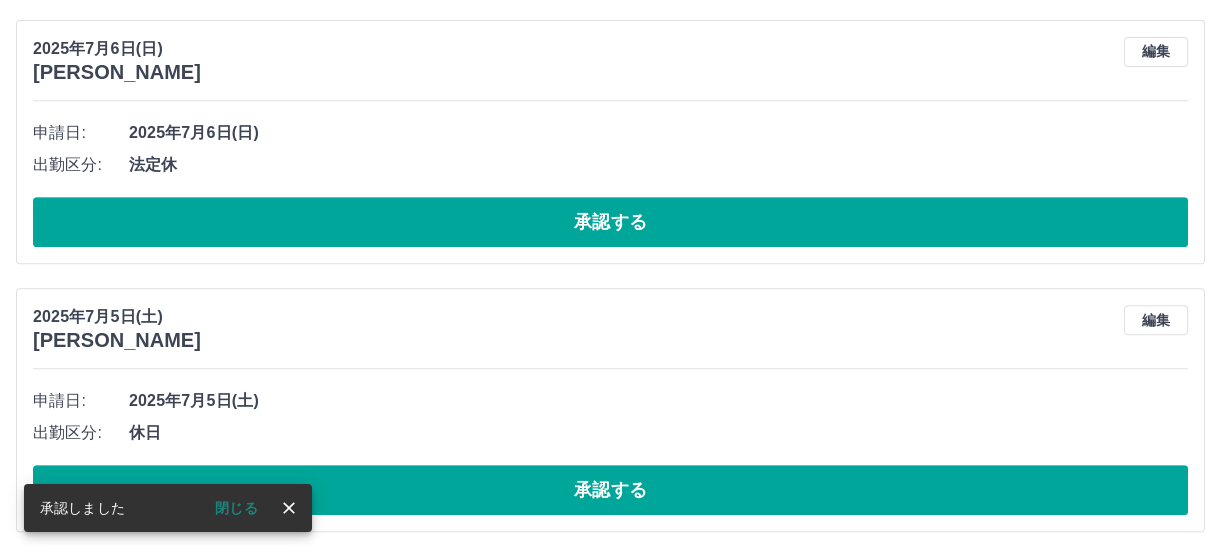 scroll, scrollTop: 1595, scrollLeft: 0, axis: vertical 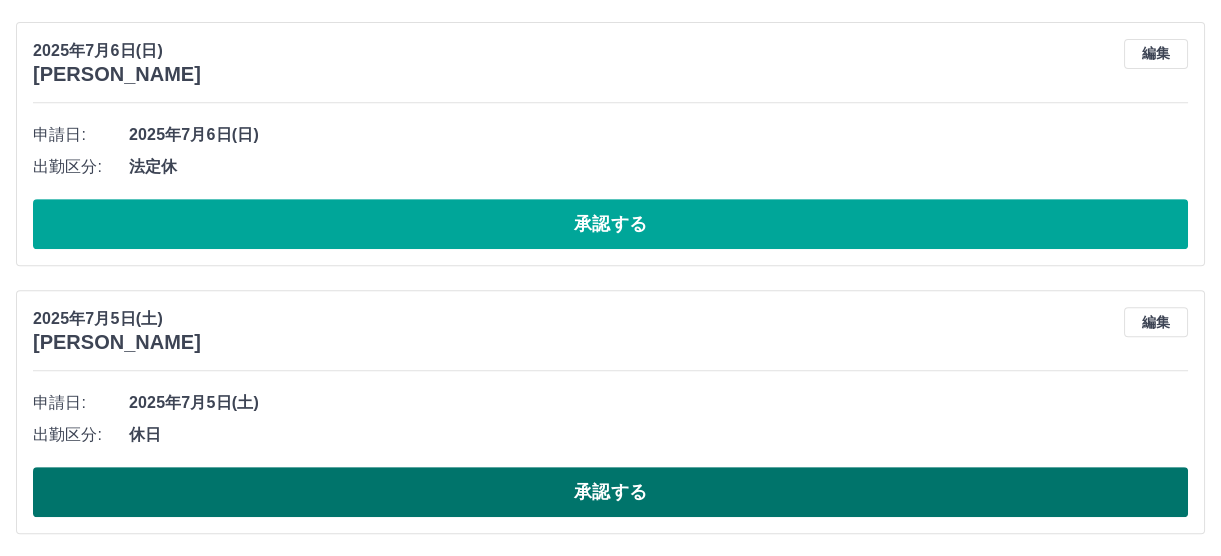 click on "承認する" at bounding box center (610, 492) 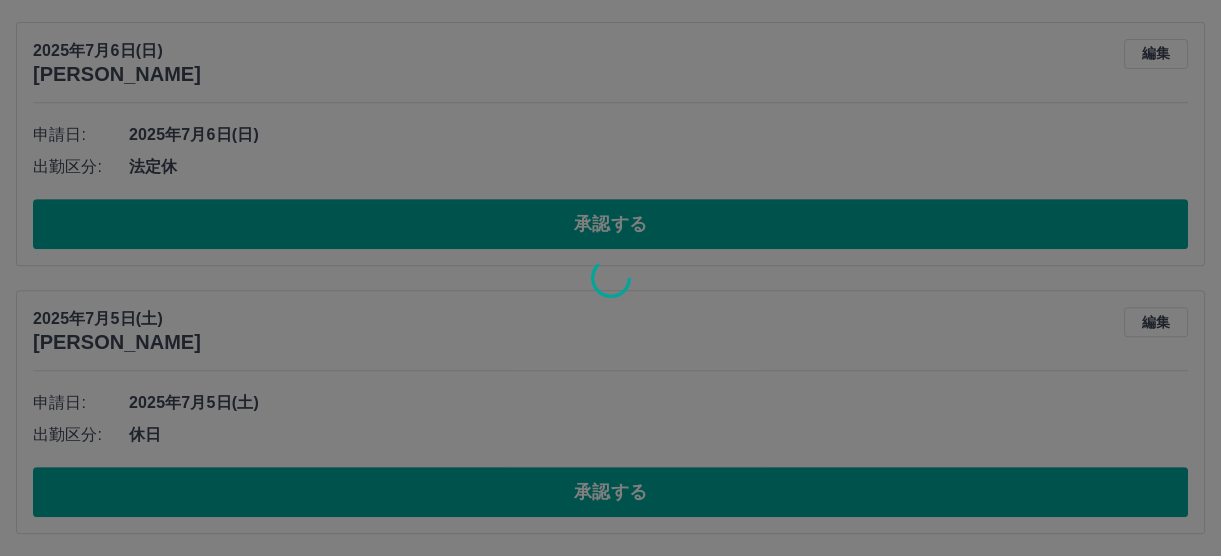 scroll, scrollTop: 1327, scrollLeft: 0, axis: vertical 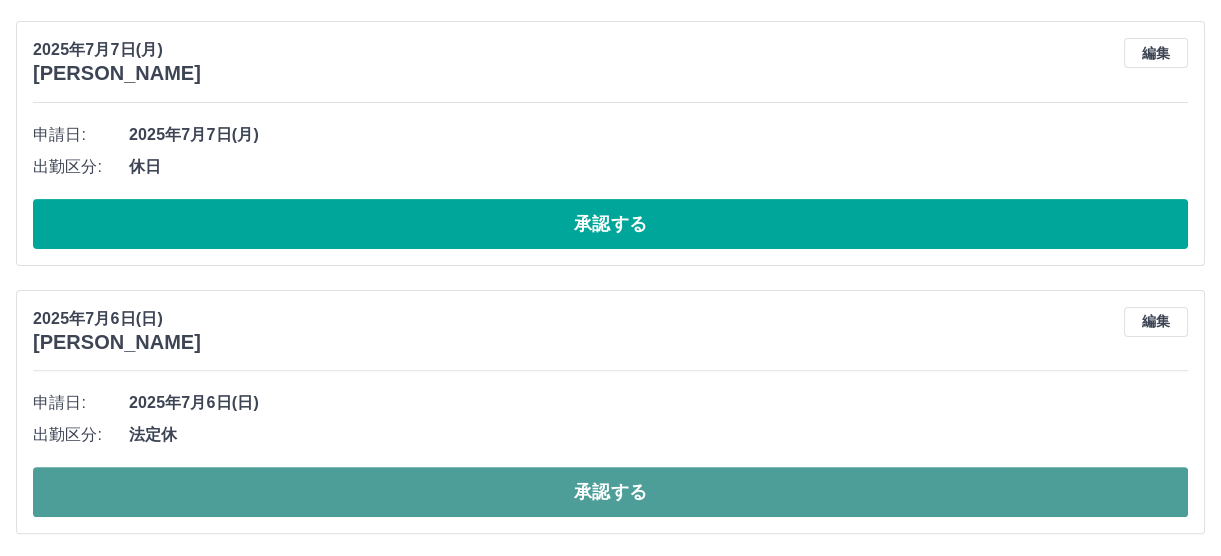click on "承認する" at bounding box center [610, 492] 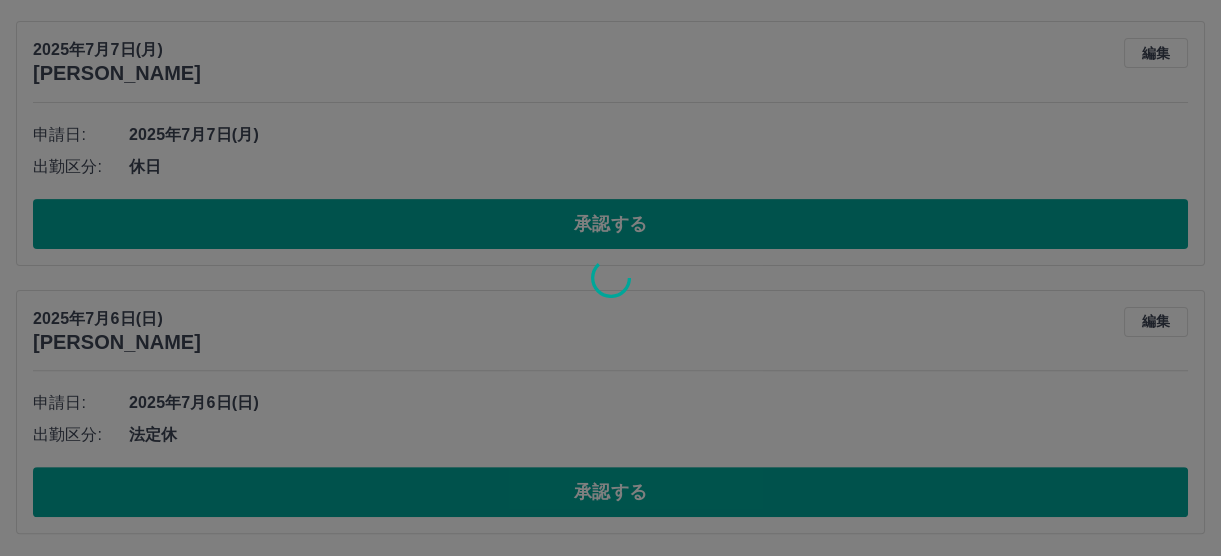 scroll, scrollTop: 1060, scrollLeft: 0, axis: vertical 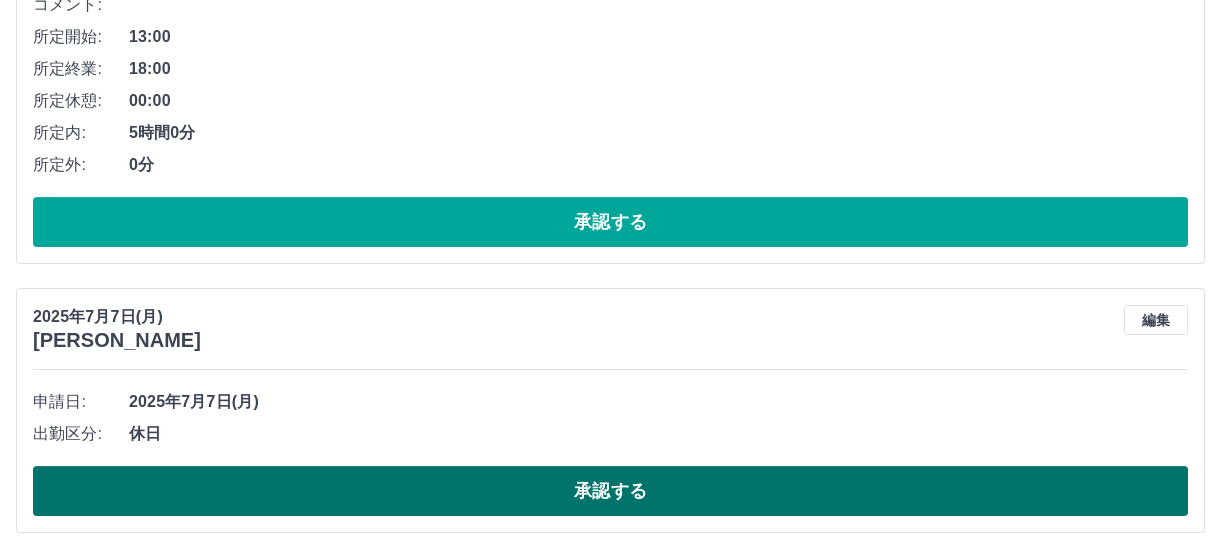 click on "承認する" at bounding box center [610, 491] 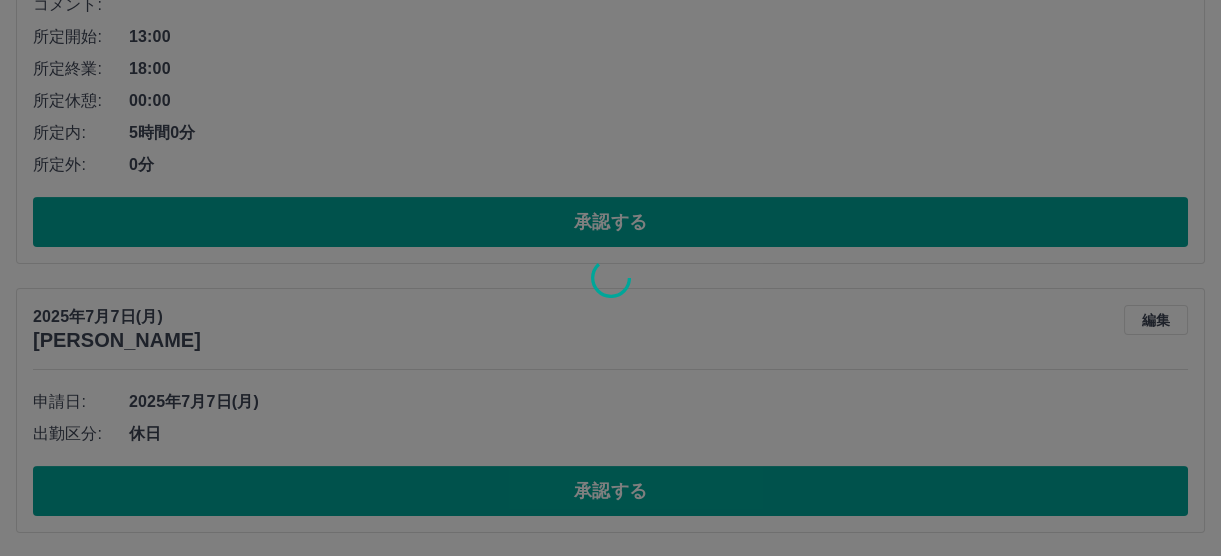 scroll, scrollTop: 791, scrollLeft: 0, axis: vertical 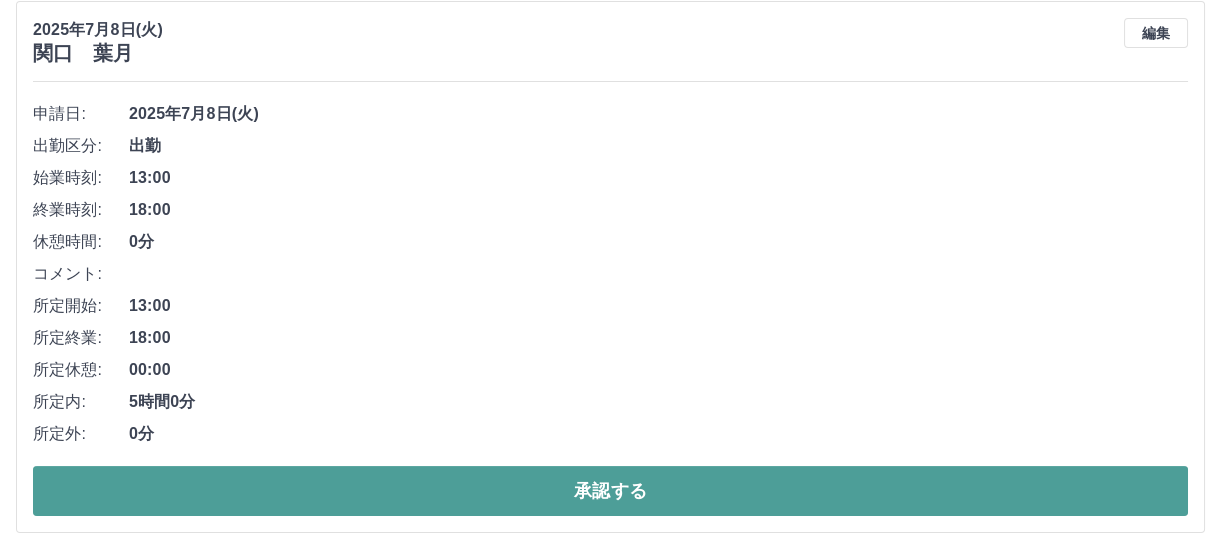 click on "承認する" at bounding box center (610, 491) 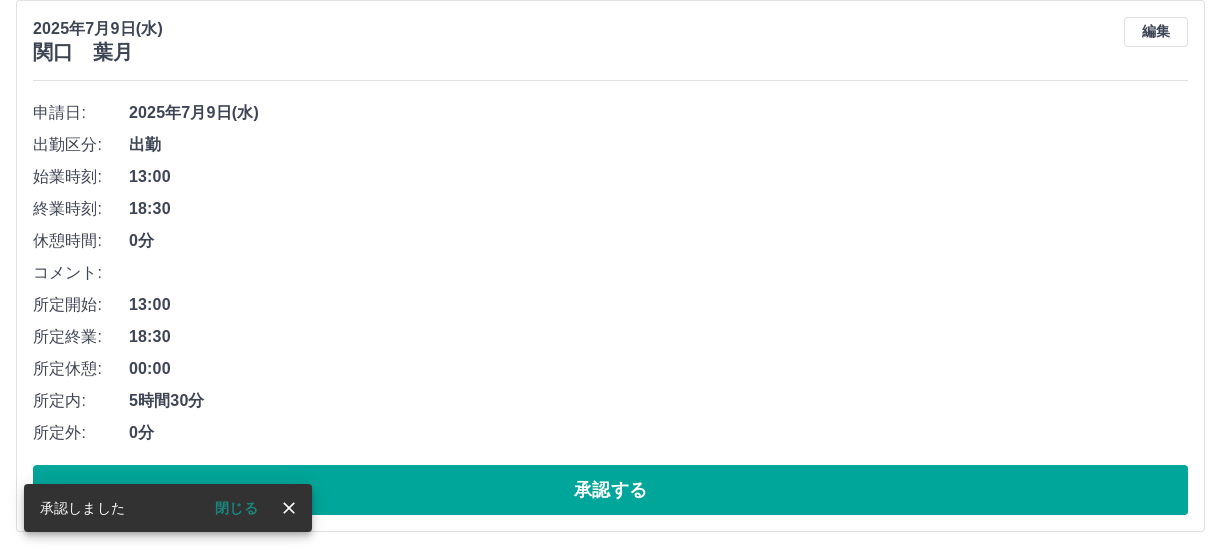 scroll, scrollTop: 235, scrollLeft: 0, axis: vertical 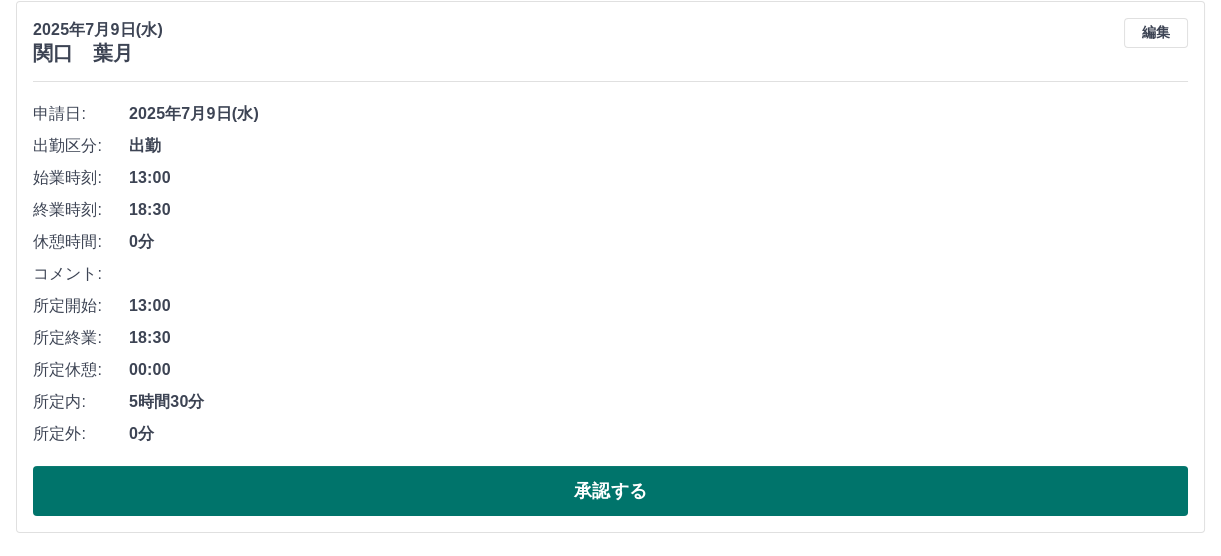 click on "承認する" at bounding box center [610, 491] 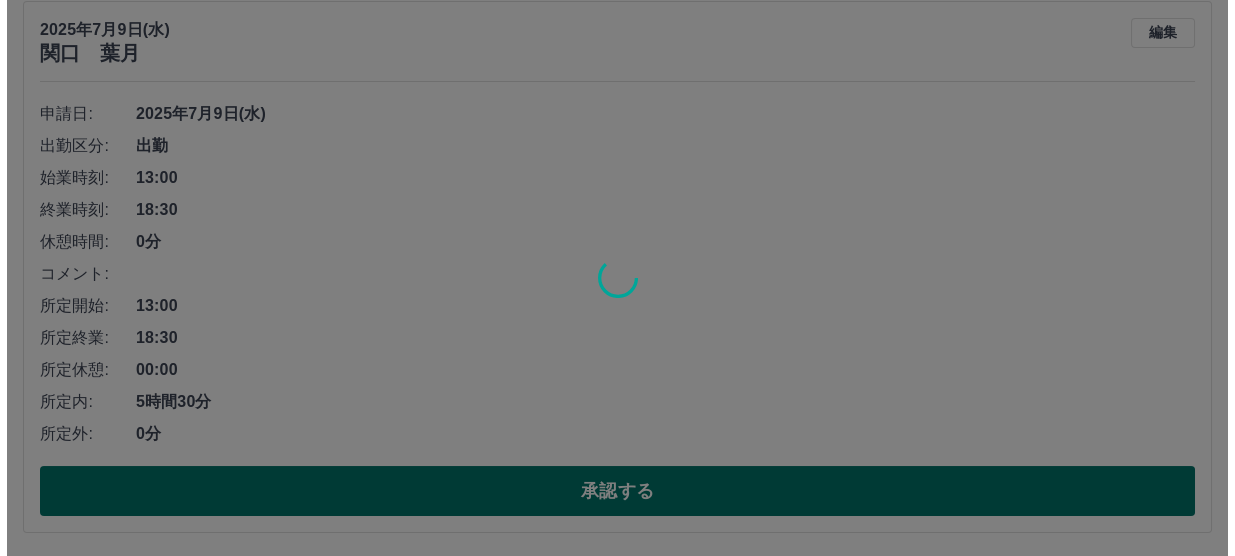 scroll, scrollTop: 0, scrollLeft: 0, axis: both 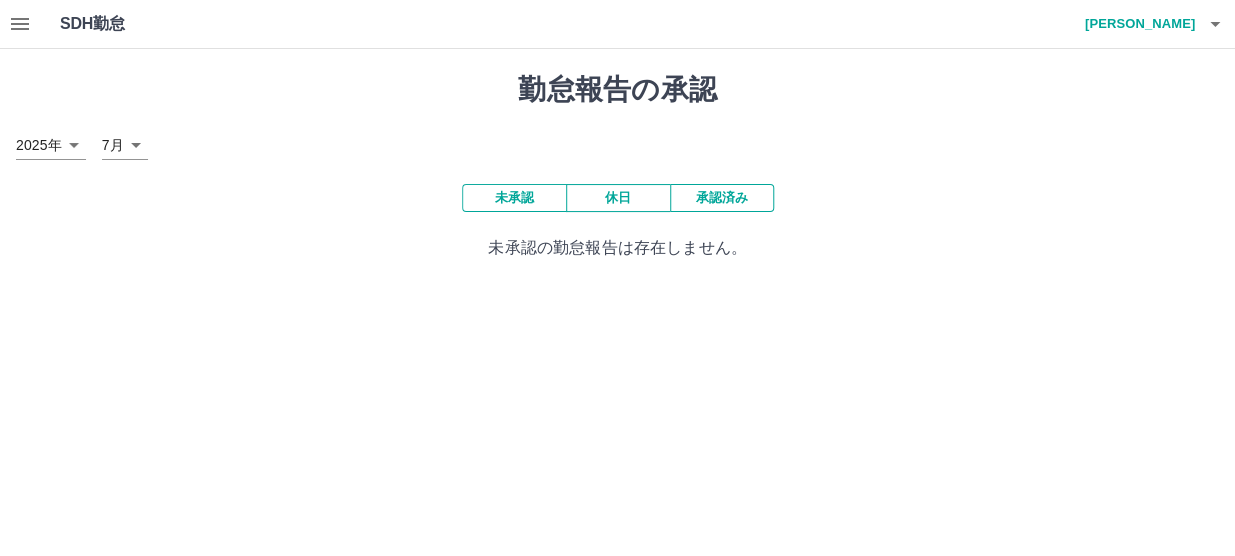 click 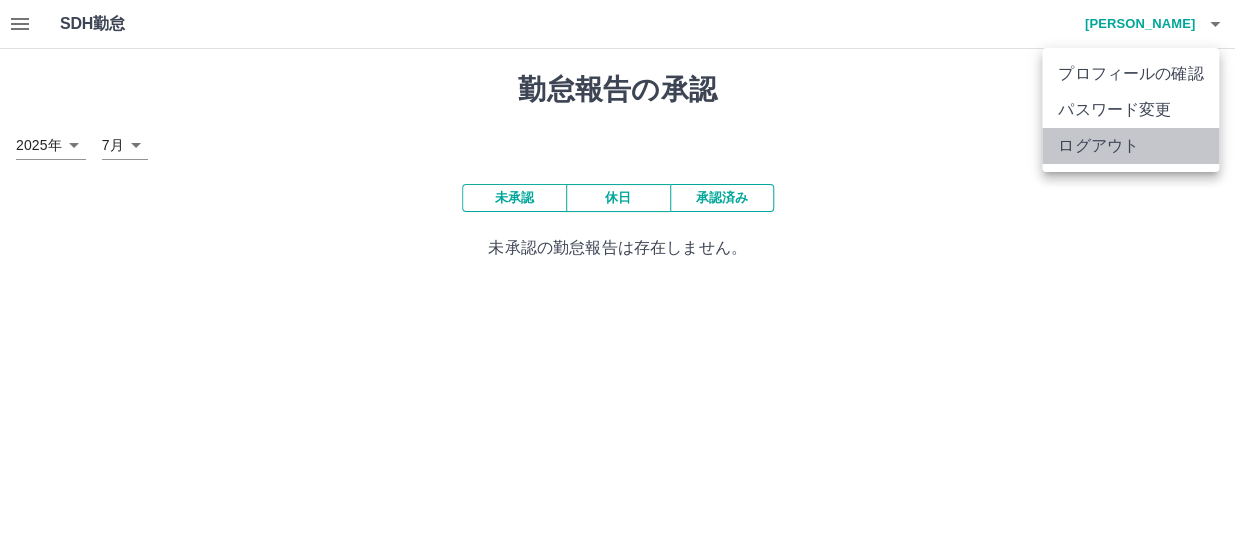 click on "ログアウト" at bounding box center (1130, 146) 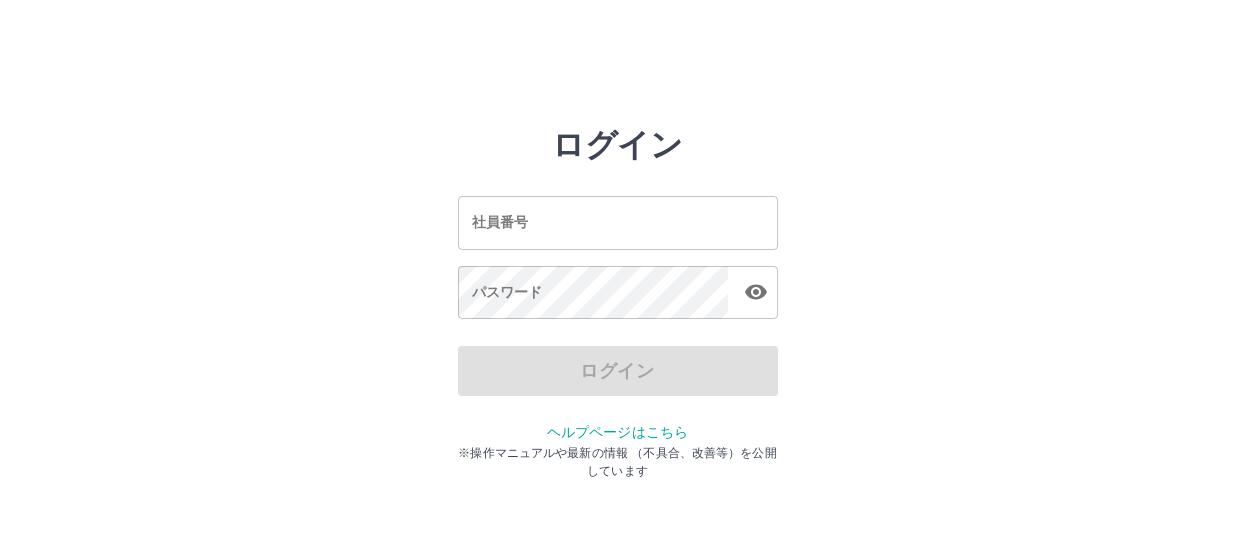 scroll, scrollTop: 0, scrollLeft: 0, axis: both 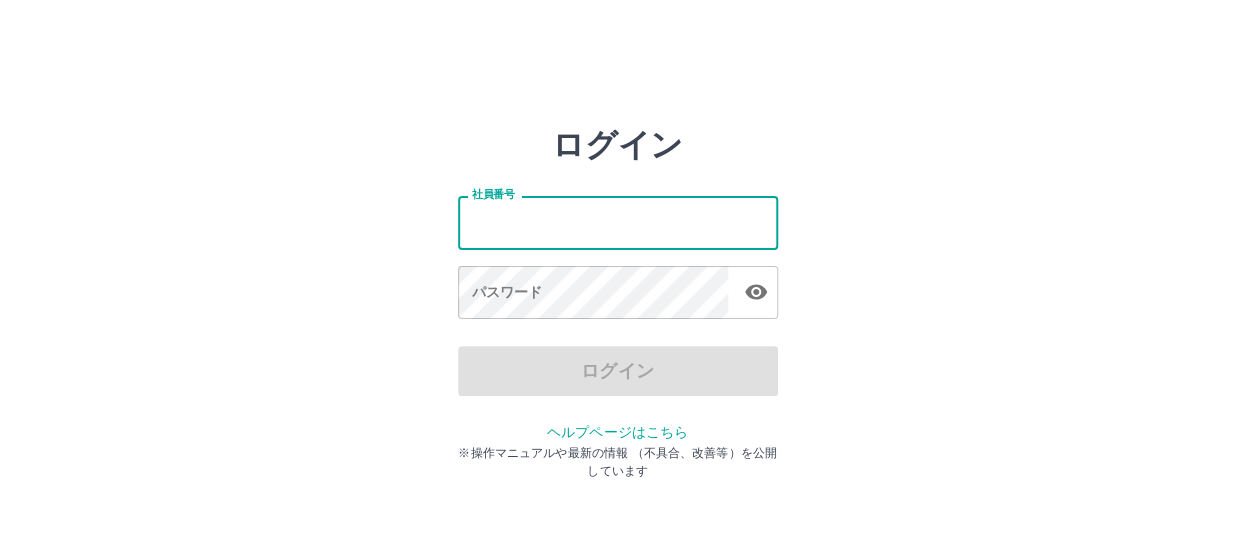 click on "社員番号" at bounding box center (618, 222) 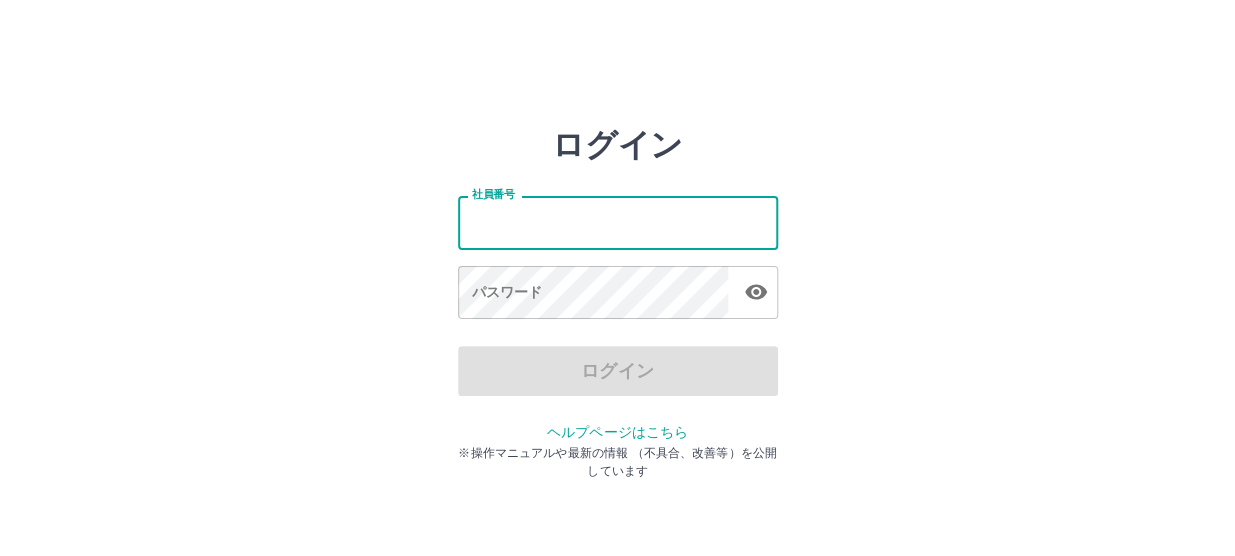 type on "*******" 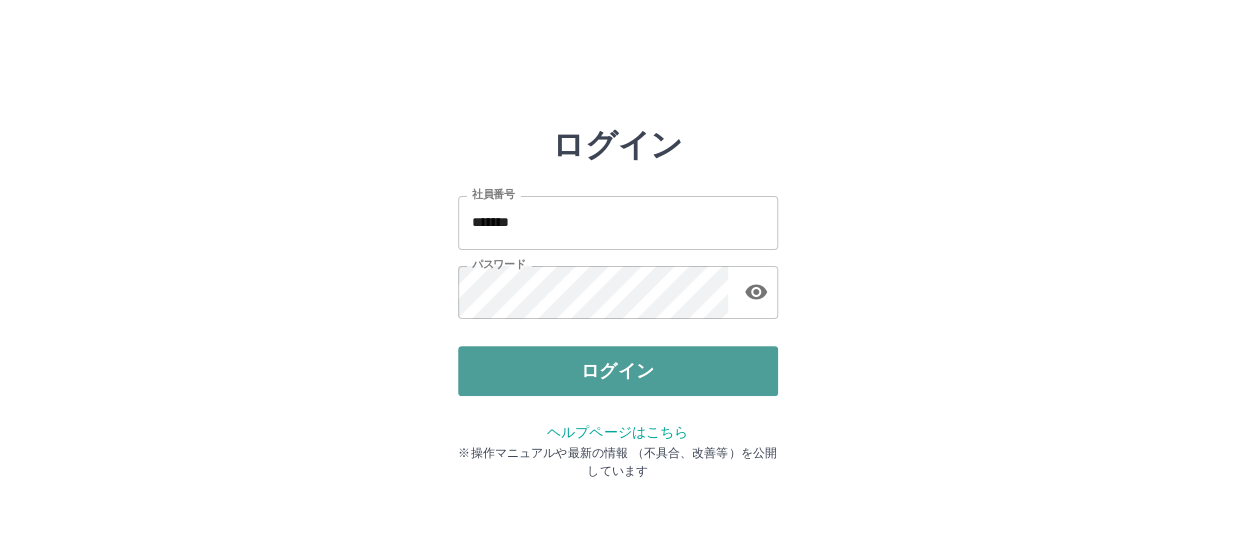 click on "ログイン" at bounding box center [618, 371] 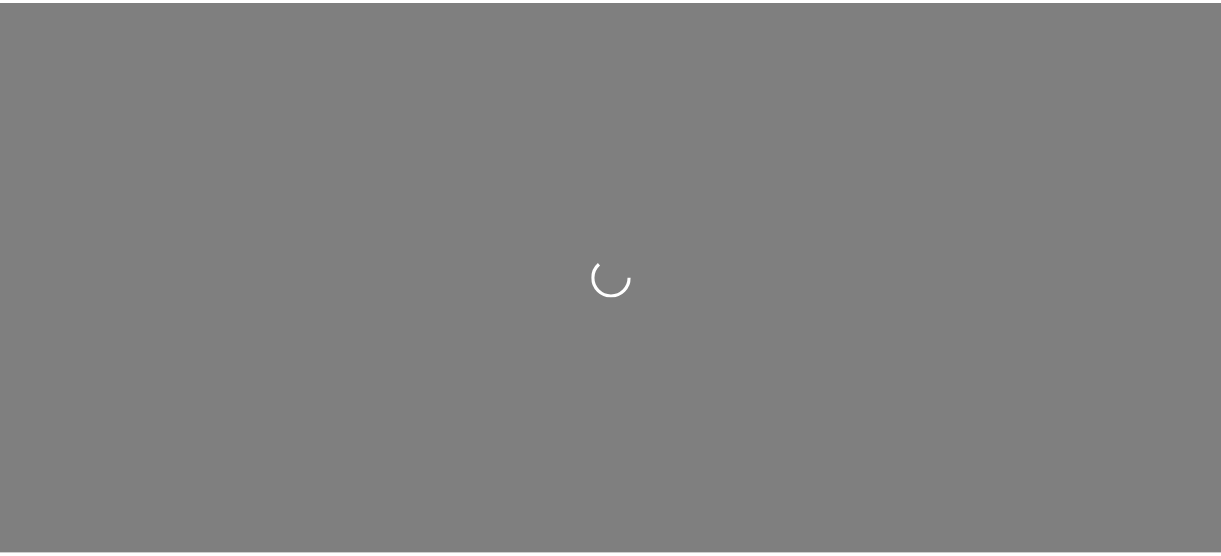 scroll, scrollTop: 0, scrollLeft: 0, axis: both 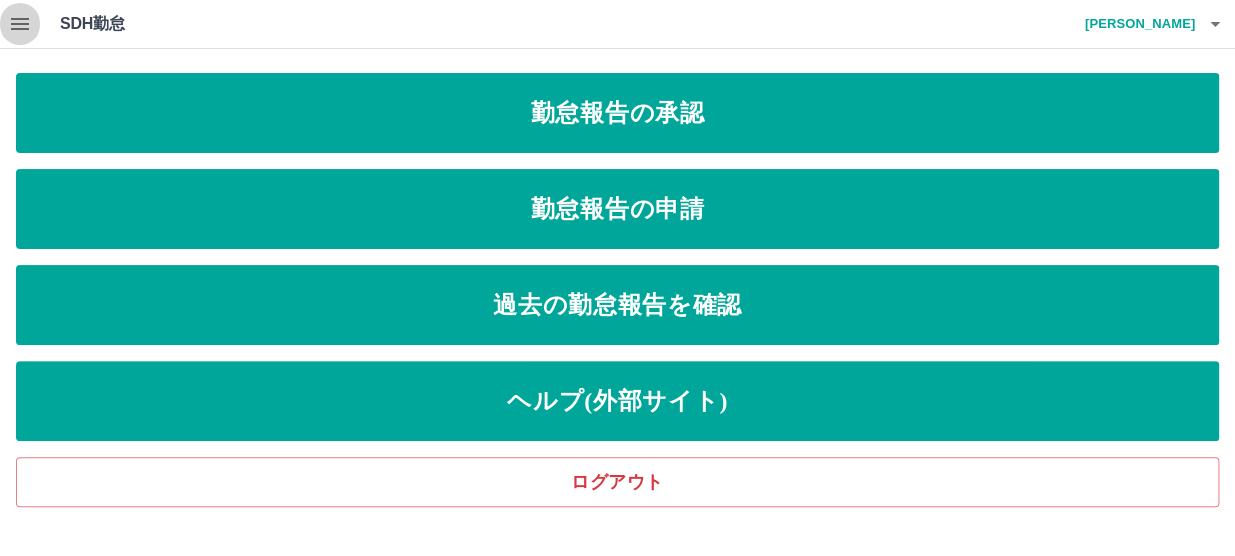 click 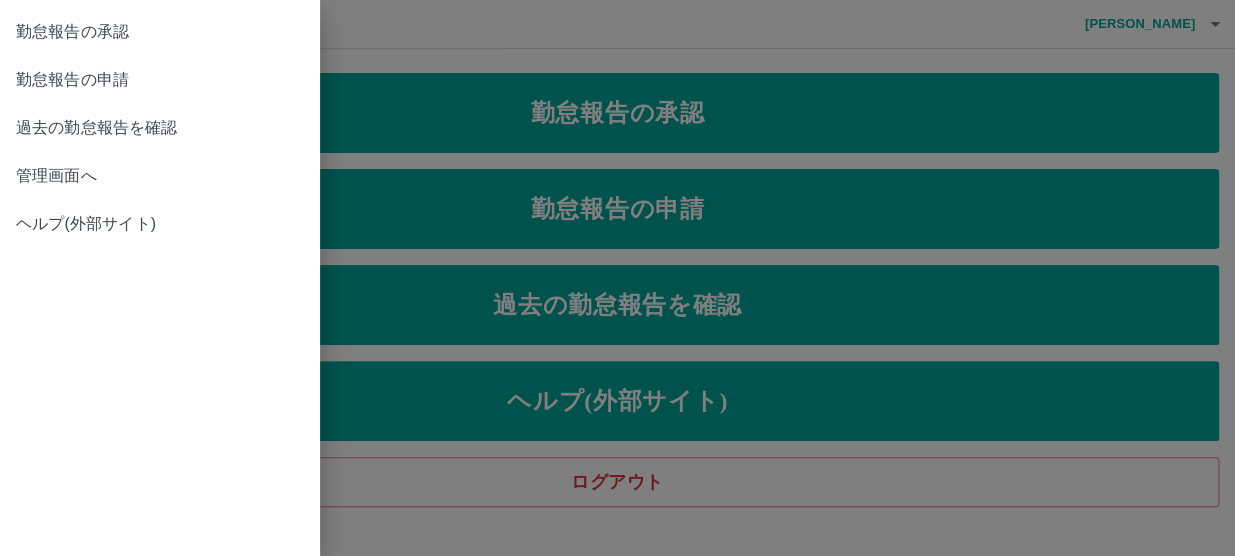 click on "管理画面へ" at bounding box center [160, 176] 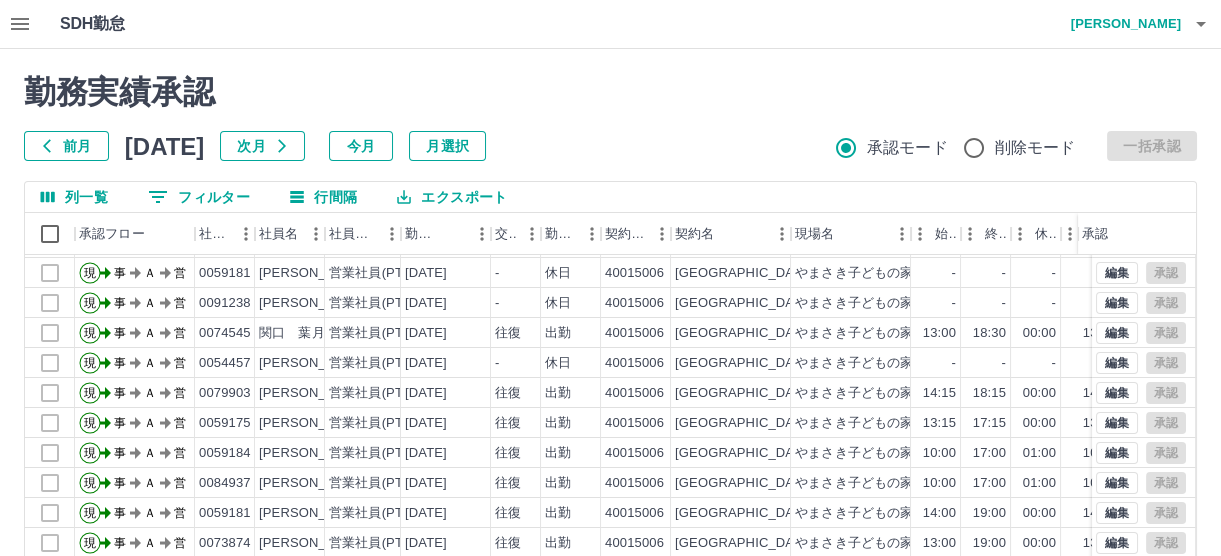 scroll, scrollTop: 100, scrollLeft: 0, axis: vertical 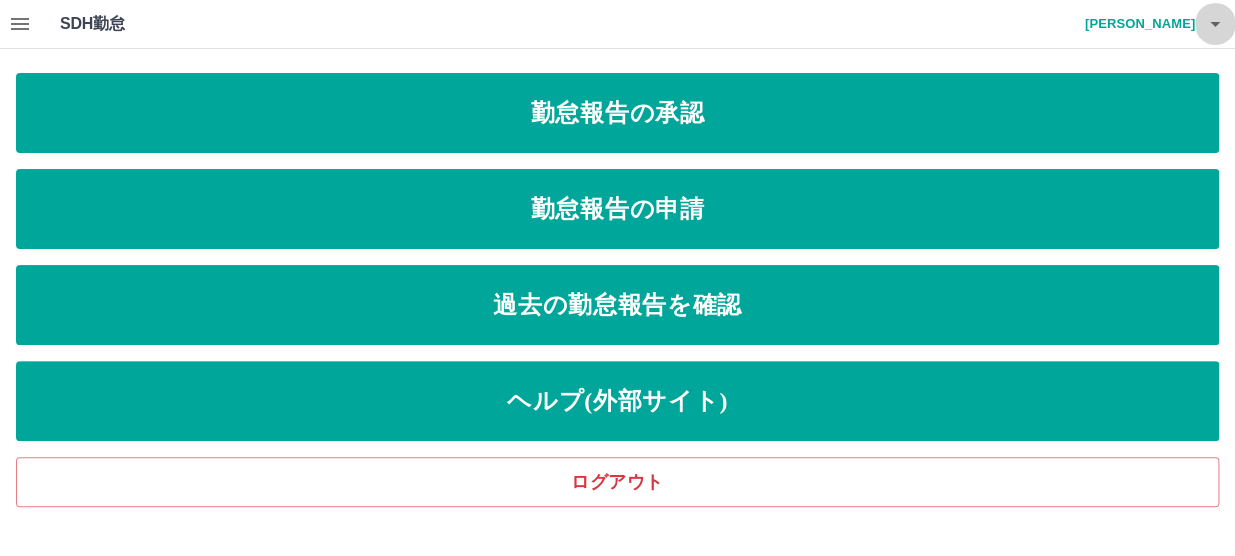 click 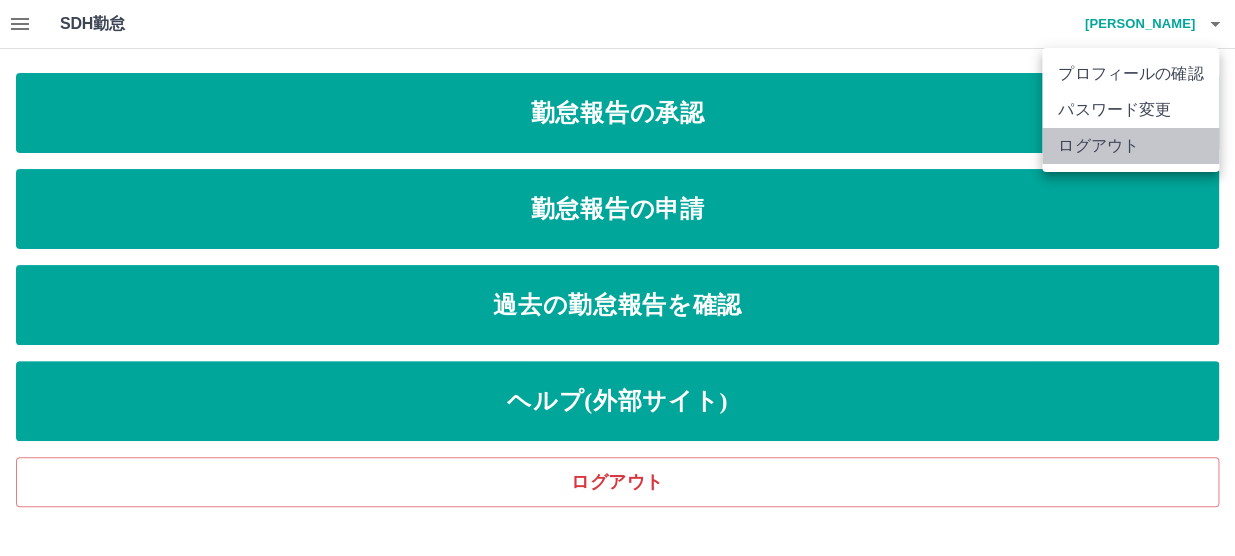 click on "ログアウト" at bounding box center [1130, 146] 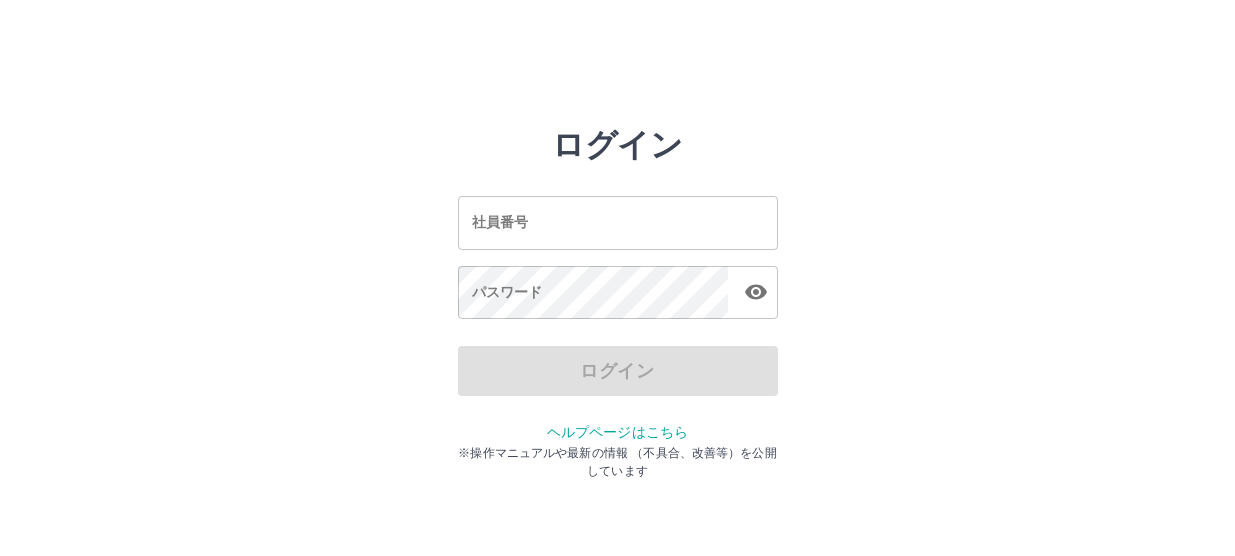 scroll, scrollTop: 0, scrollLeft: 0, axis: both 